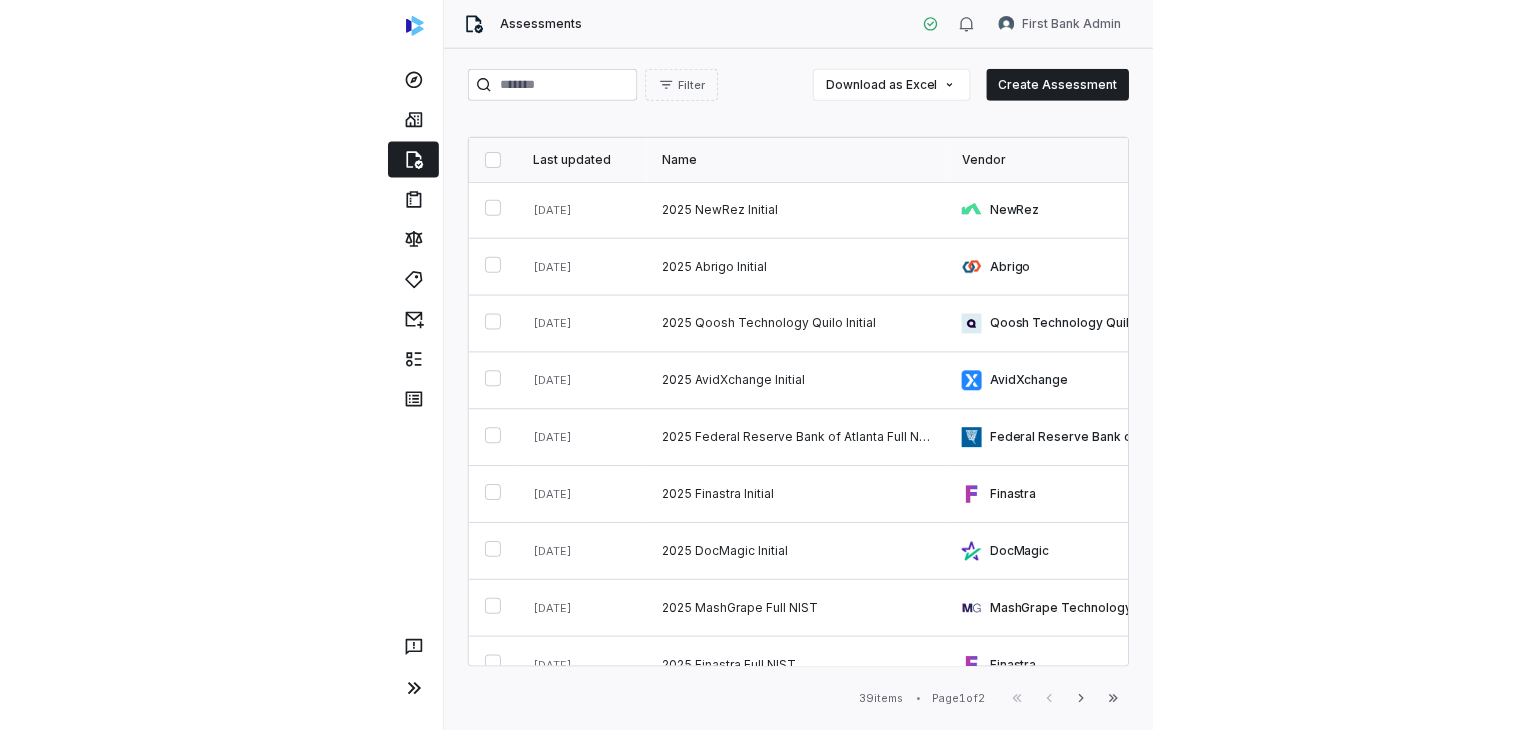 scroll, scrollTop: 0, scrollLeft: 0, axis: both 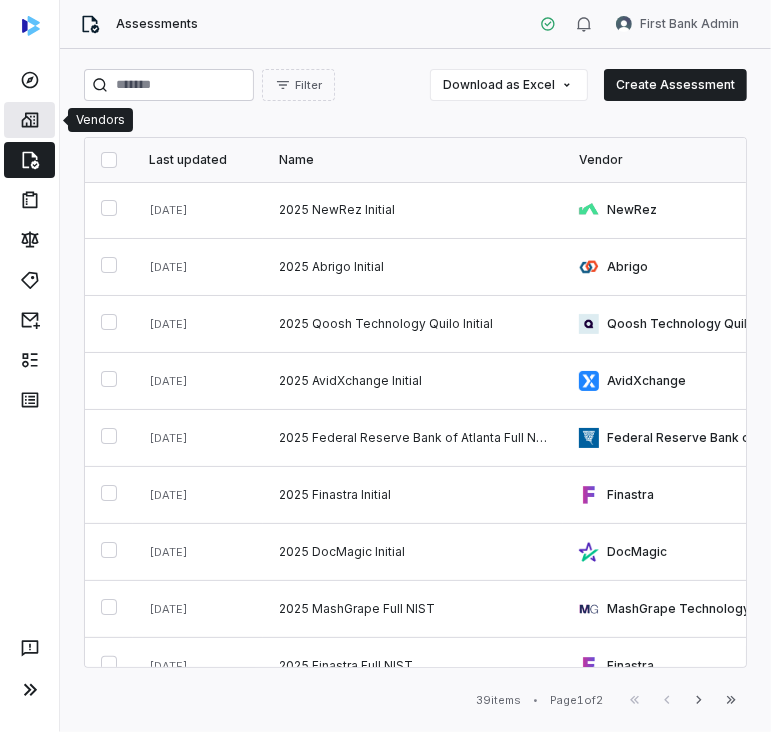 click at bounding box center (29, 120) 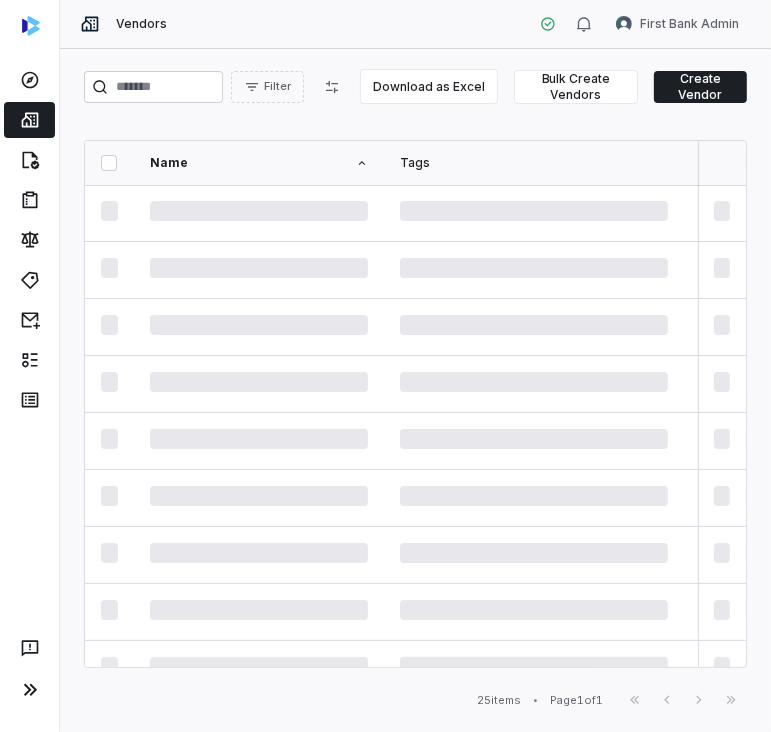 click on "Filter Download as Excel Bulk Create Vendors Create Vendor Name Tags Date added Inherent Risk Status Last assessed Services Risk Analysts Relationship Owners Watchers 25  items • Page  1  of  1 First Page Previous Next Last Page" at bounding box center (415, 390) 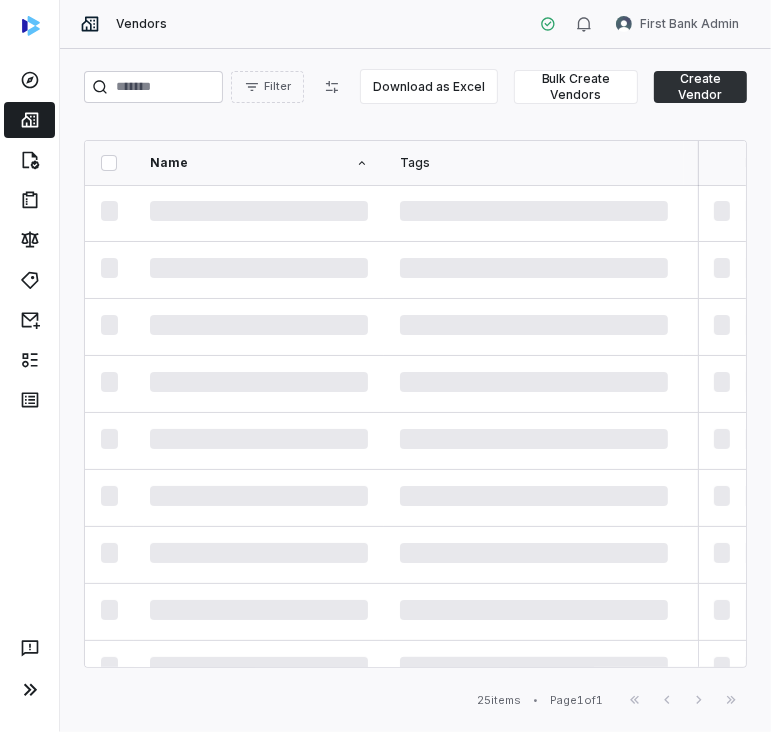 click on "Create Vendor" at bounding box center (700, 87) 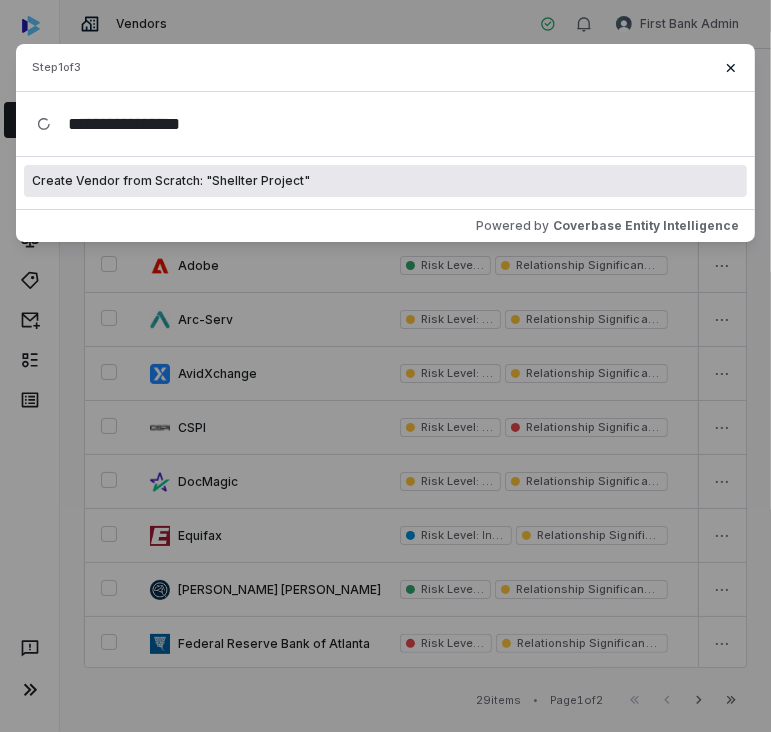 type on "**********" 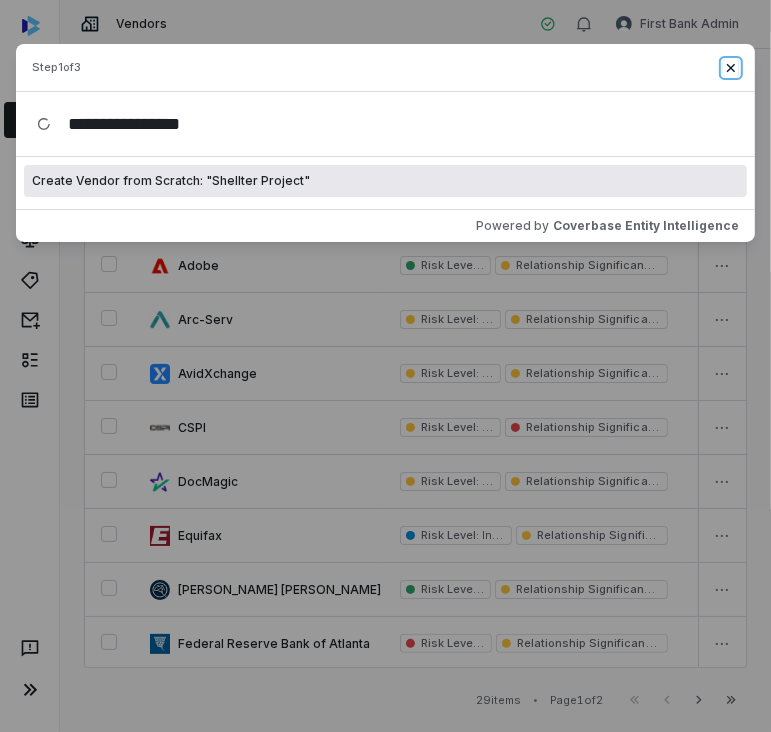 click 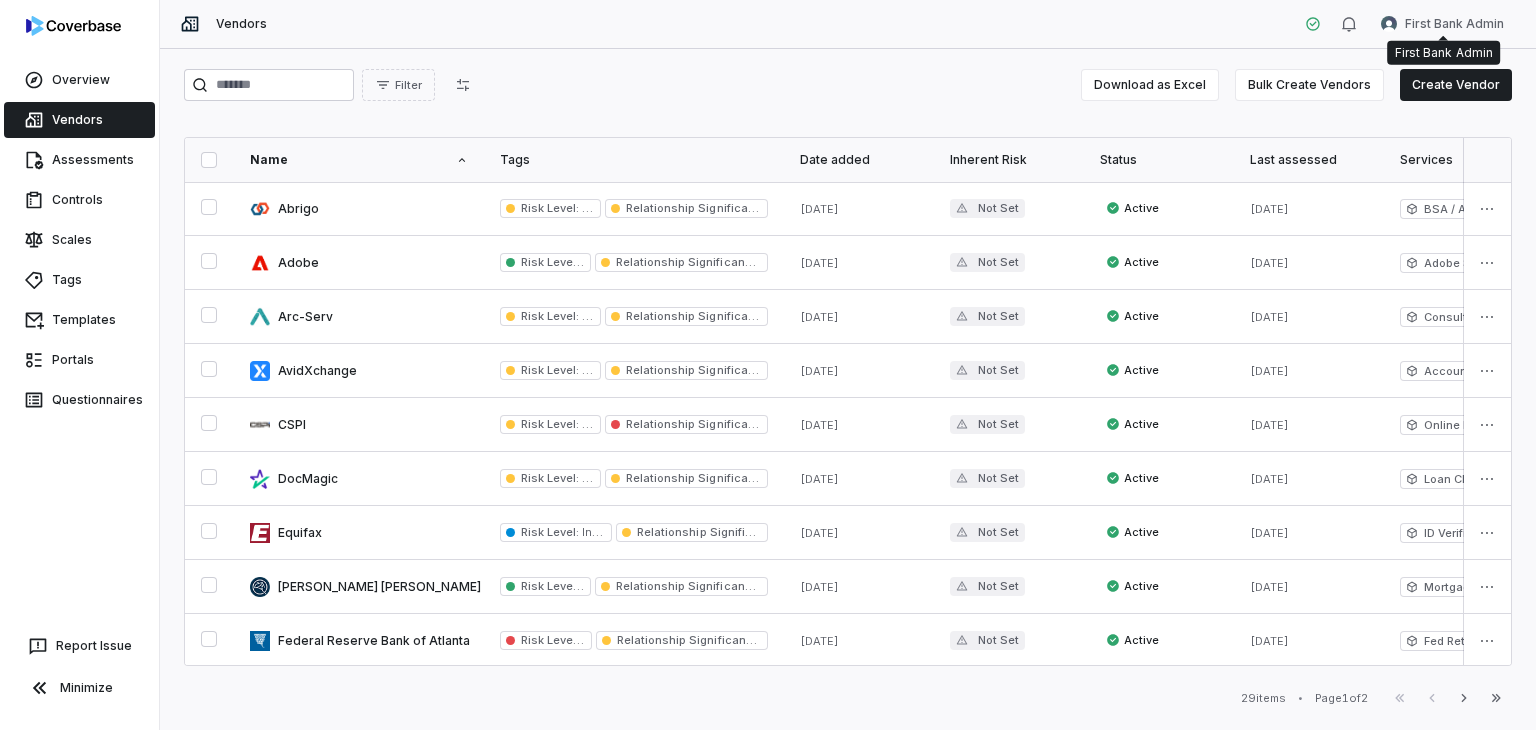 click on "Overview Vendors Assessments Controls Scales Tags Templates Portals Questionnaires Report Issue Minimize Vendors First Bank Admin Filter Download as Excel Bulk Create Vendors Create Vendor Name Tags Date added Inherent Risk Status Last assessed Services Risk Analysts Relationship Owners Watchers Abrigo Risk Level :   Medium Relationship Significance :   Significant 4 months ago Not Set Active May 22, 2025 BSA / AML Monitoring David  Potter Belinda Rodriguez Couse None   Adobe Risk Level :   Low Relationship Significance :   Significant 4 months ago Not Set Active Apr 29, 2025 Adobe Sign David  Potter Marcel Padron None   Arc-Serv Risk Level :   Medium Relationship Significance :   Significant 4 months ago Not Set Active Apr 11, 2025 Consultant David  Potter Belinda Rodriguez Couse None   AvidXchange Risk Level :   Medium Relationship Significance :   Significant 4 months ago Not Set Active May 21, 2025 Accounts Payable + 1  services David  Potter Marcel Padron None   CSPI Risk Level :   Medium" at bounding box center [768, 365] 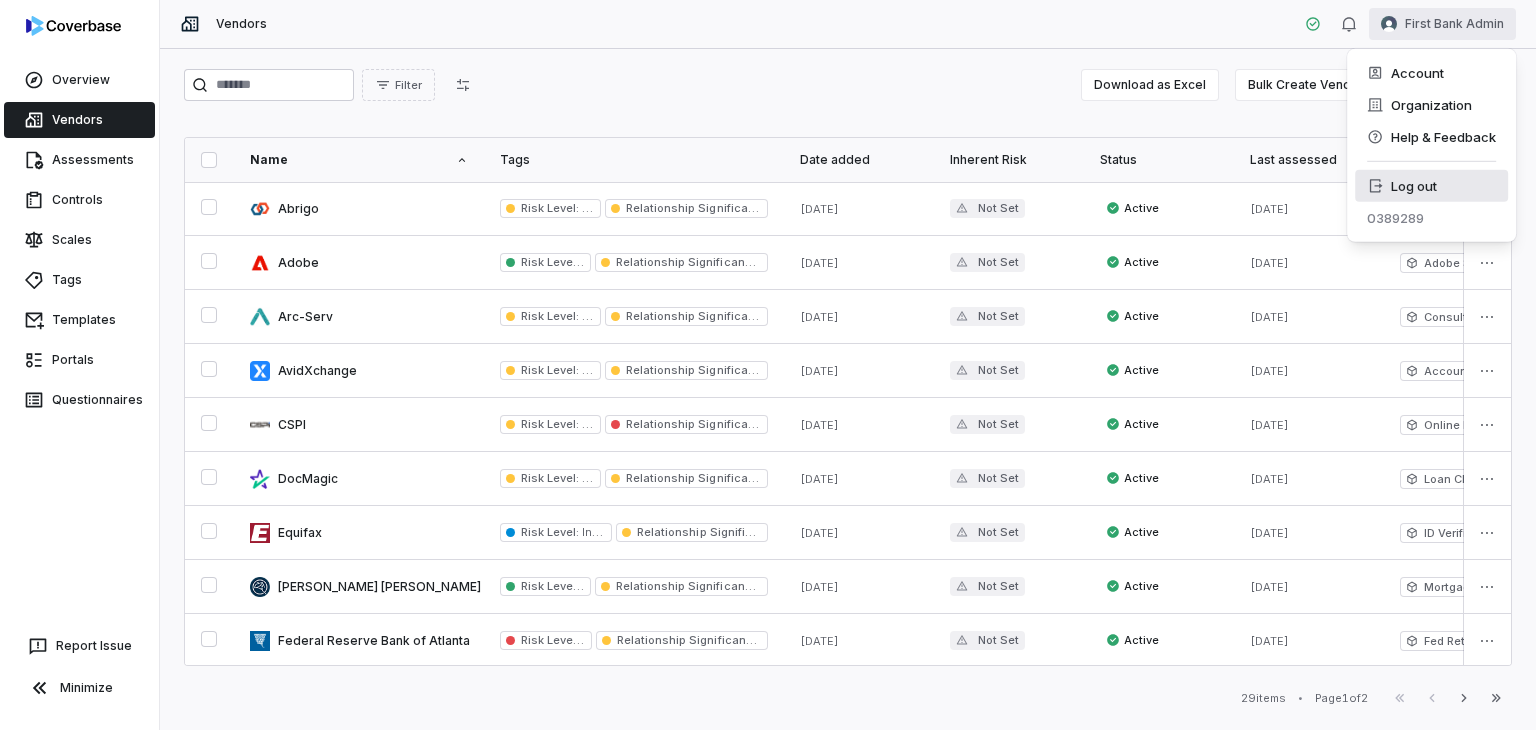click on "Log out" at bounding box center (1431, 186) 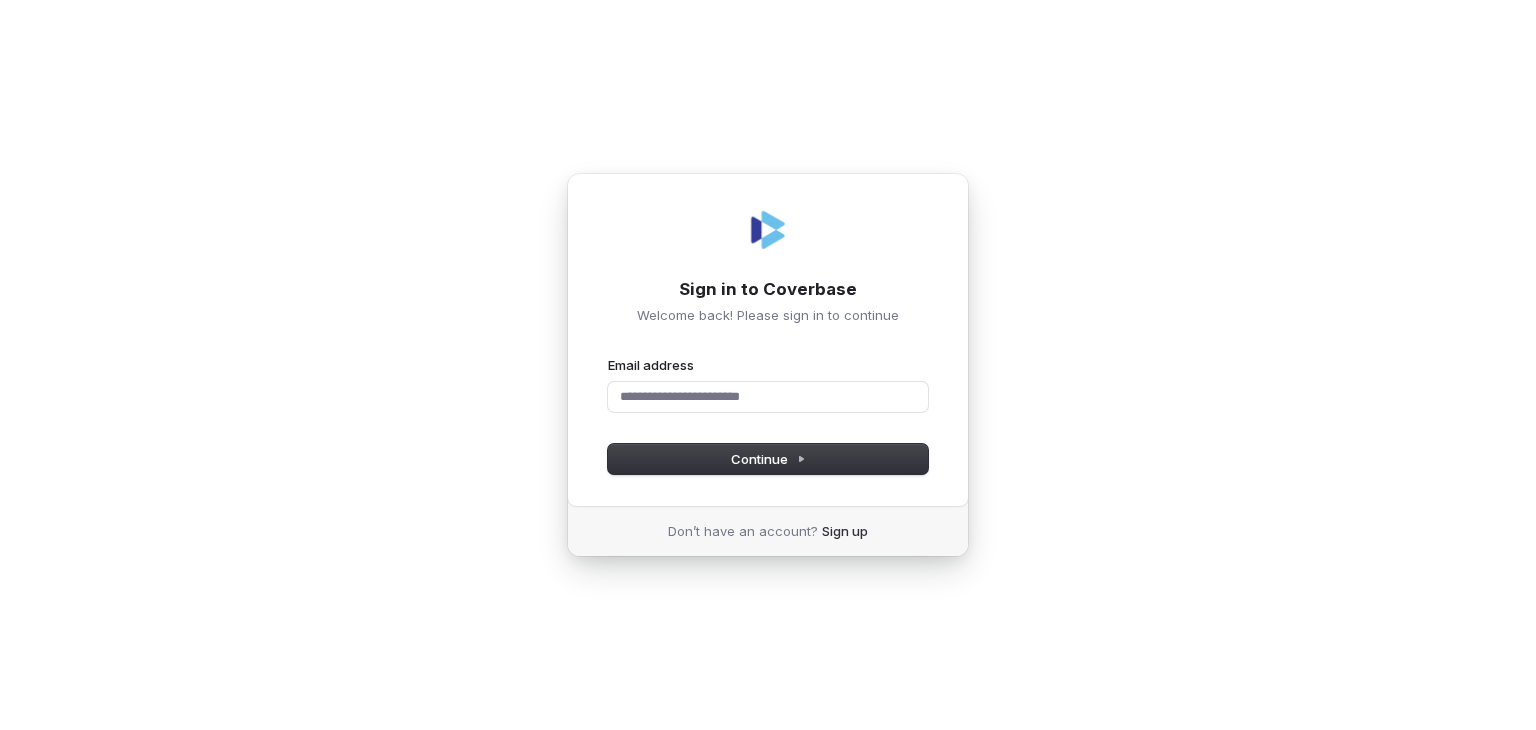 scroll, scrollTop: 0, scrollLeft: 0, axis: both 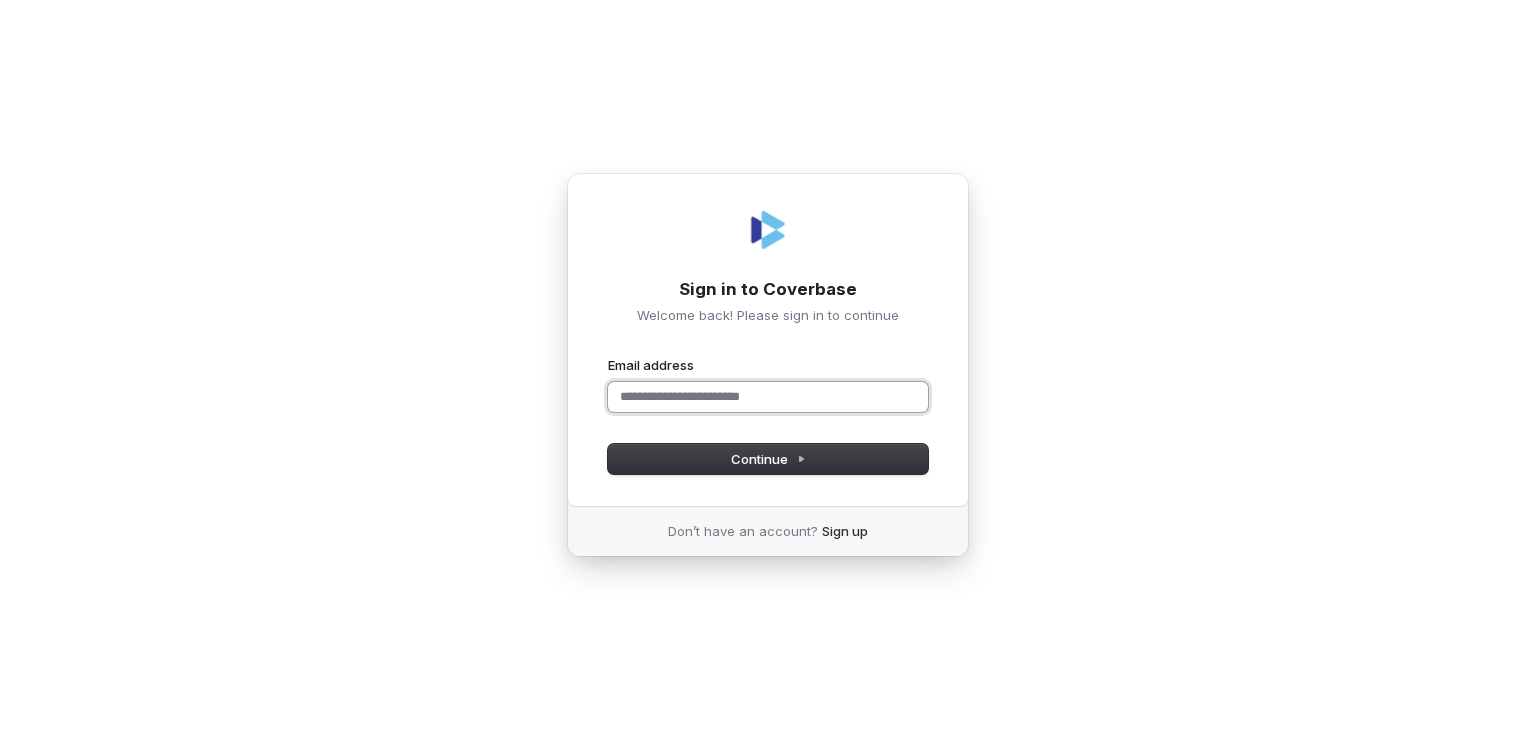 click on "Email address" at bounding box center (768, 397) 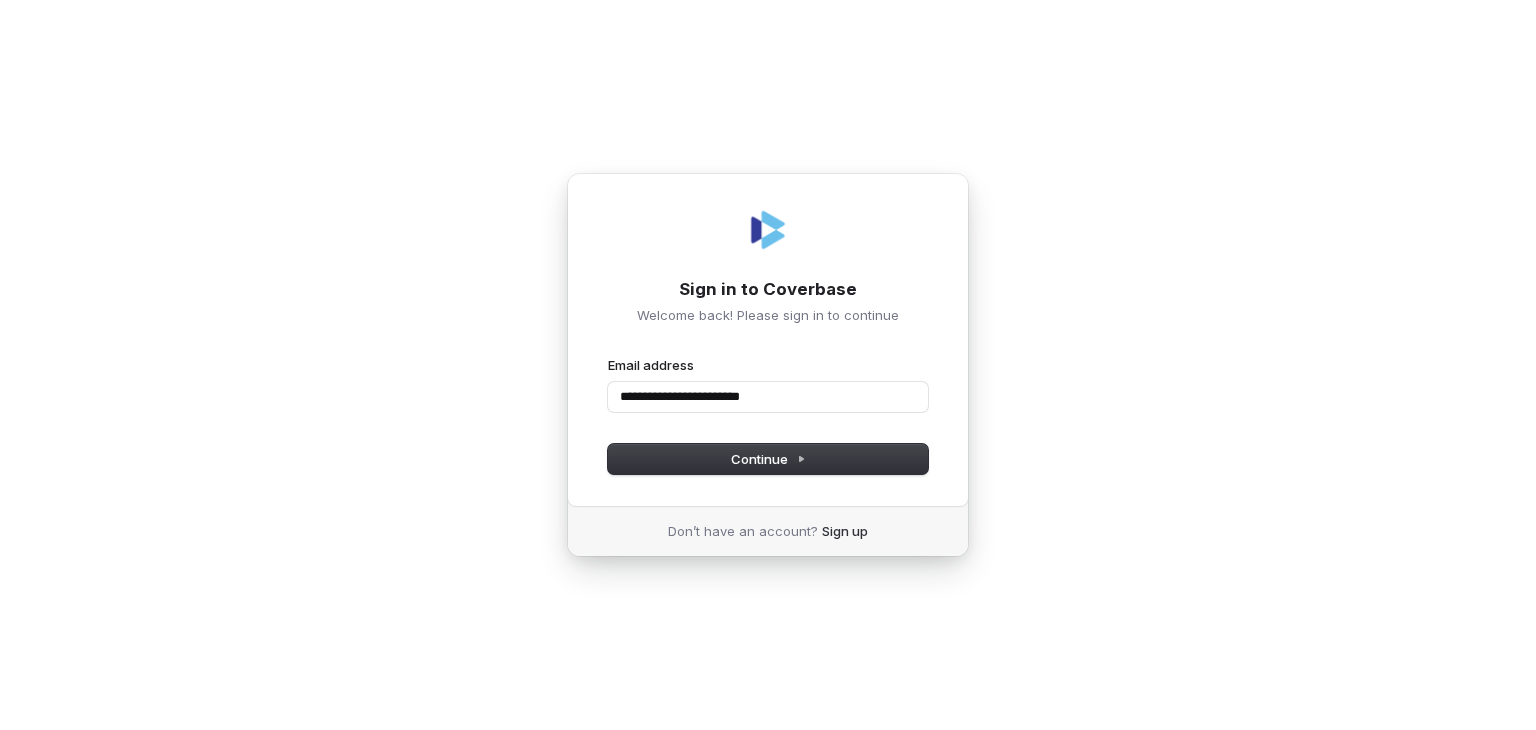 type on "**********" 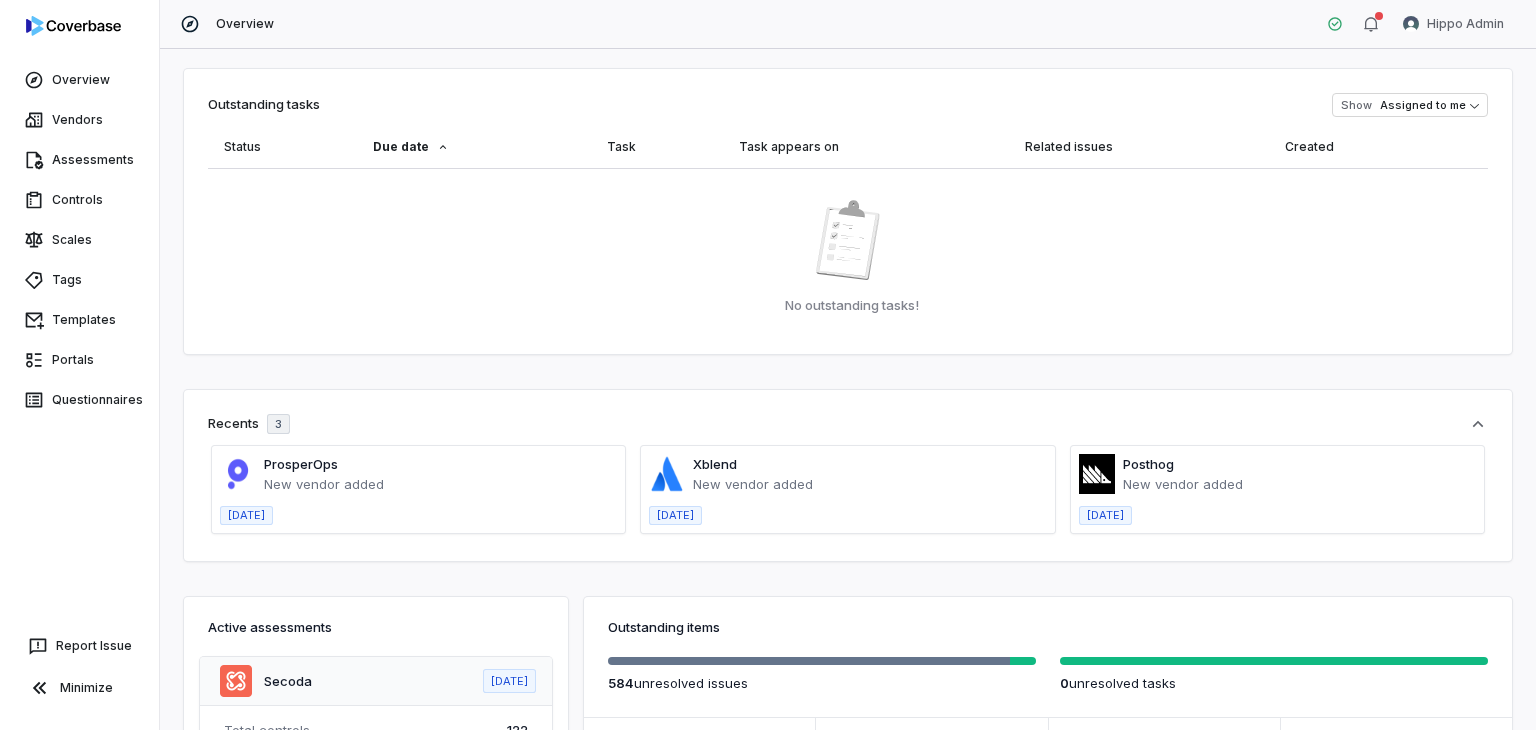 scroll, scrollTop: 0, scrollLeft: 0, axis: both 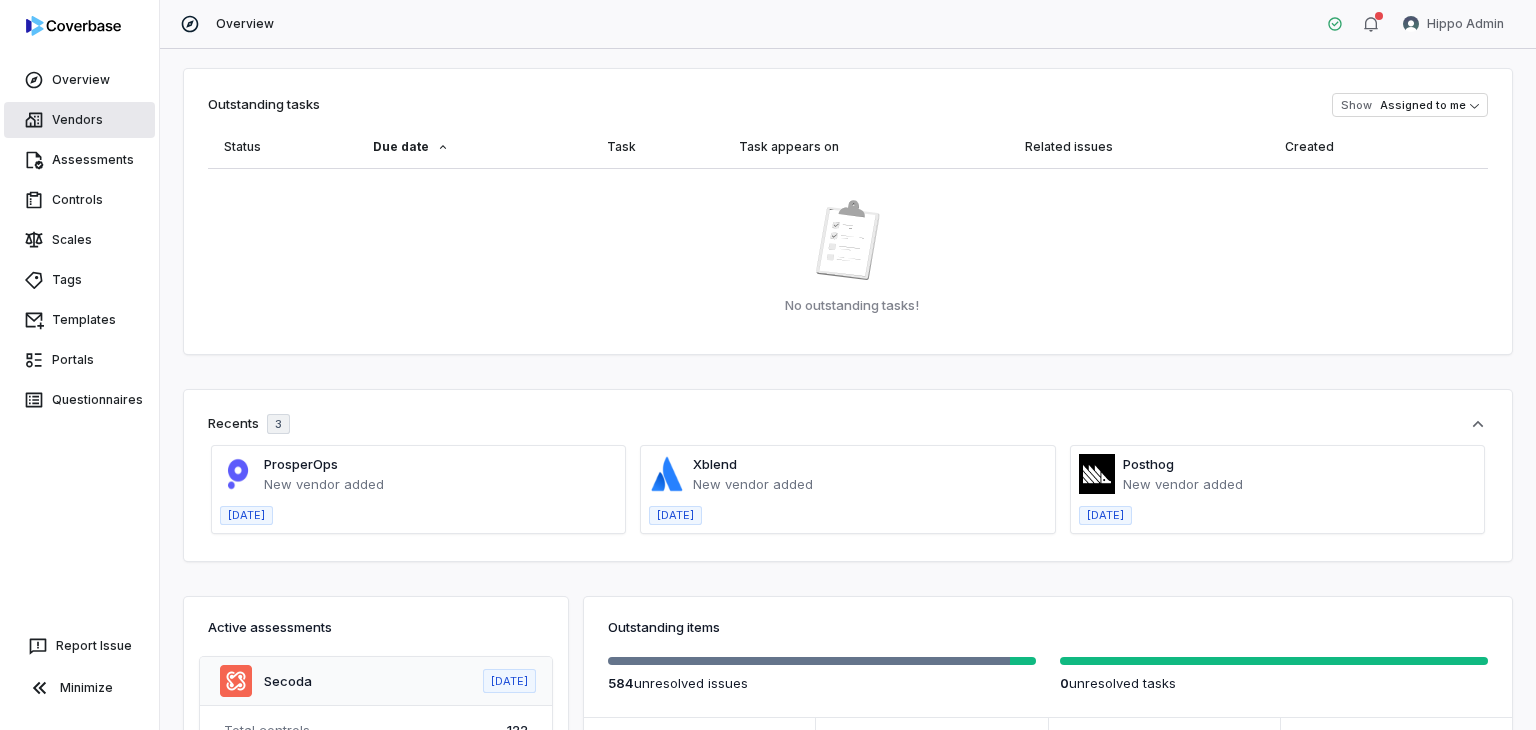 click on "Vendors" at bounding box center [79, 120] 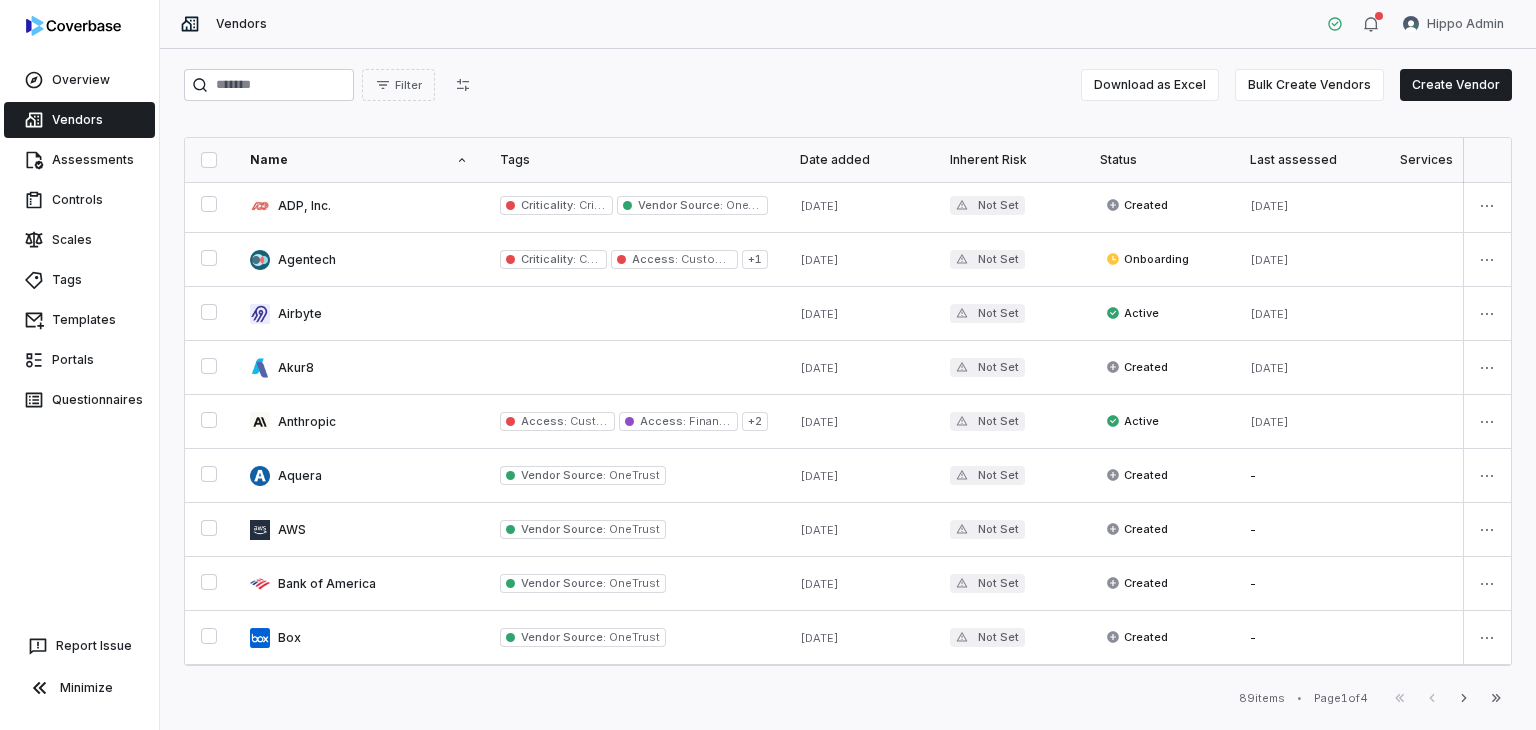 scroll, scrollTop: 200, scrollLeft: 0, axis: vertical 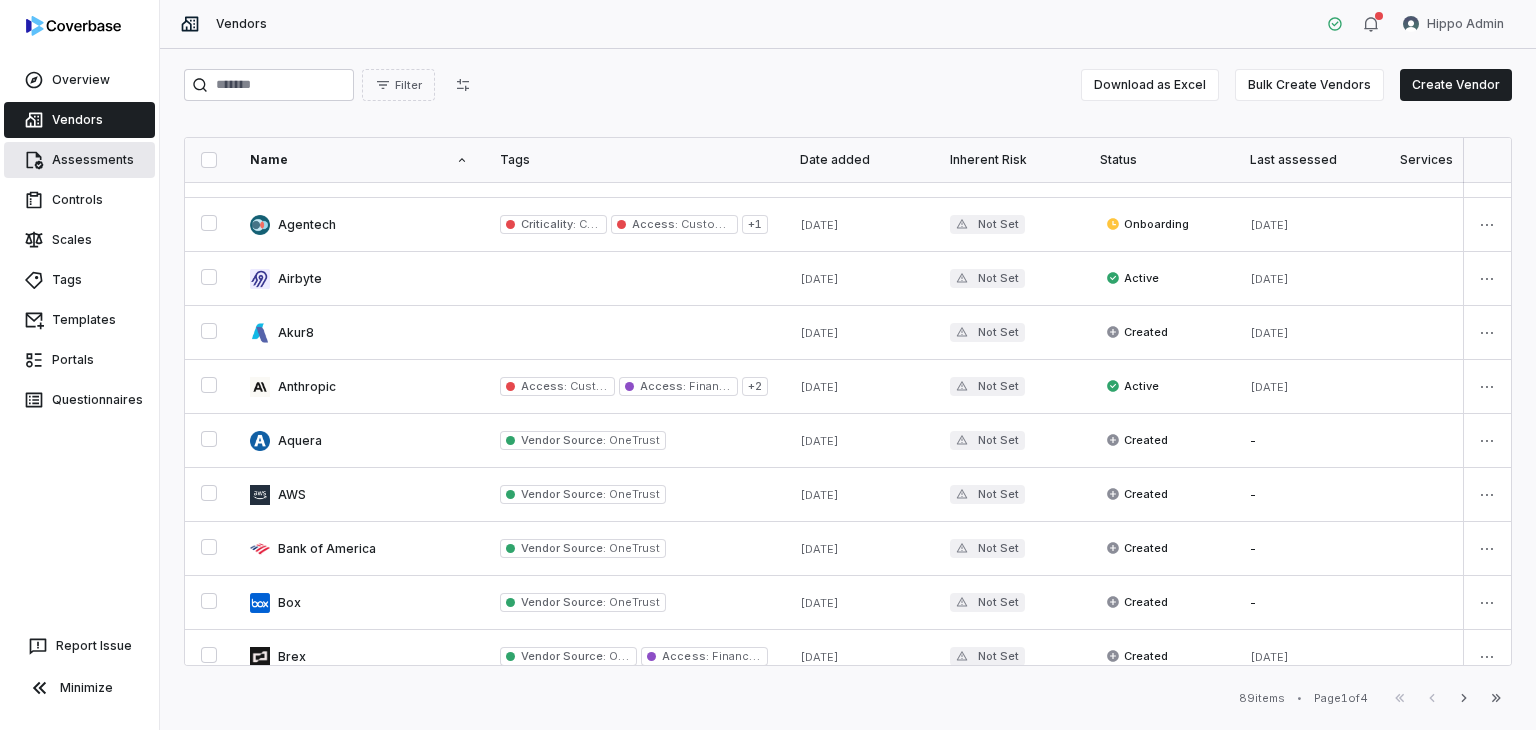 click on "Assessments" at bounding box center (79, 160) 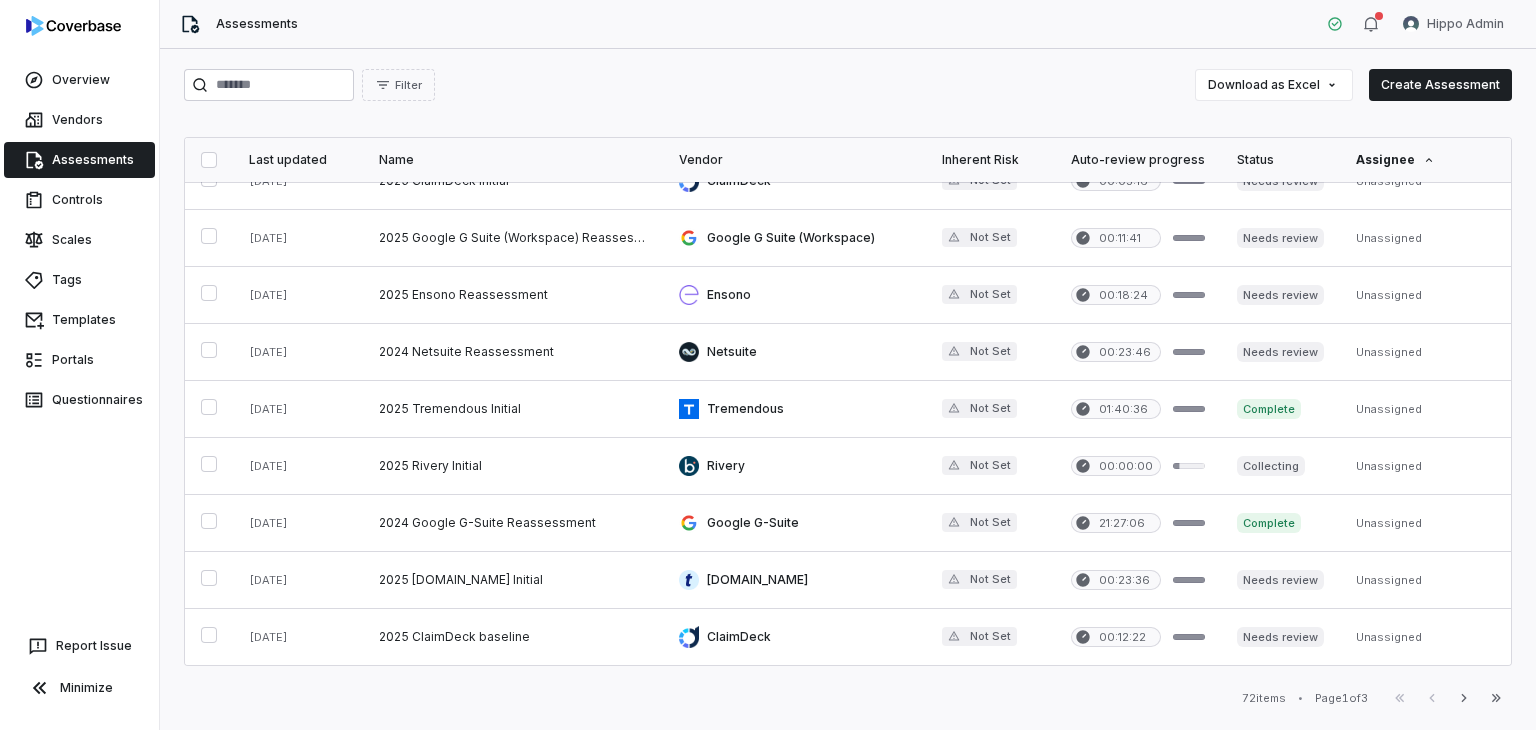 scroll, scrollTop: 946, scrollLeft: 0, axis: vertical 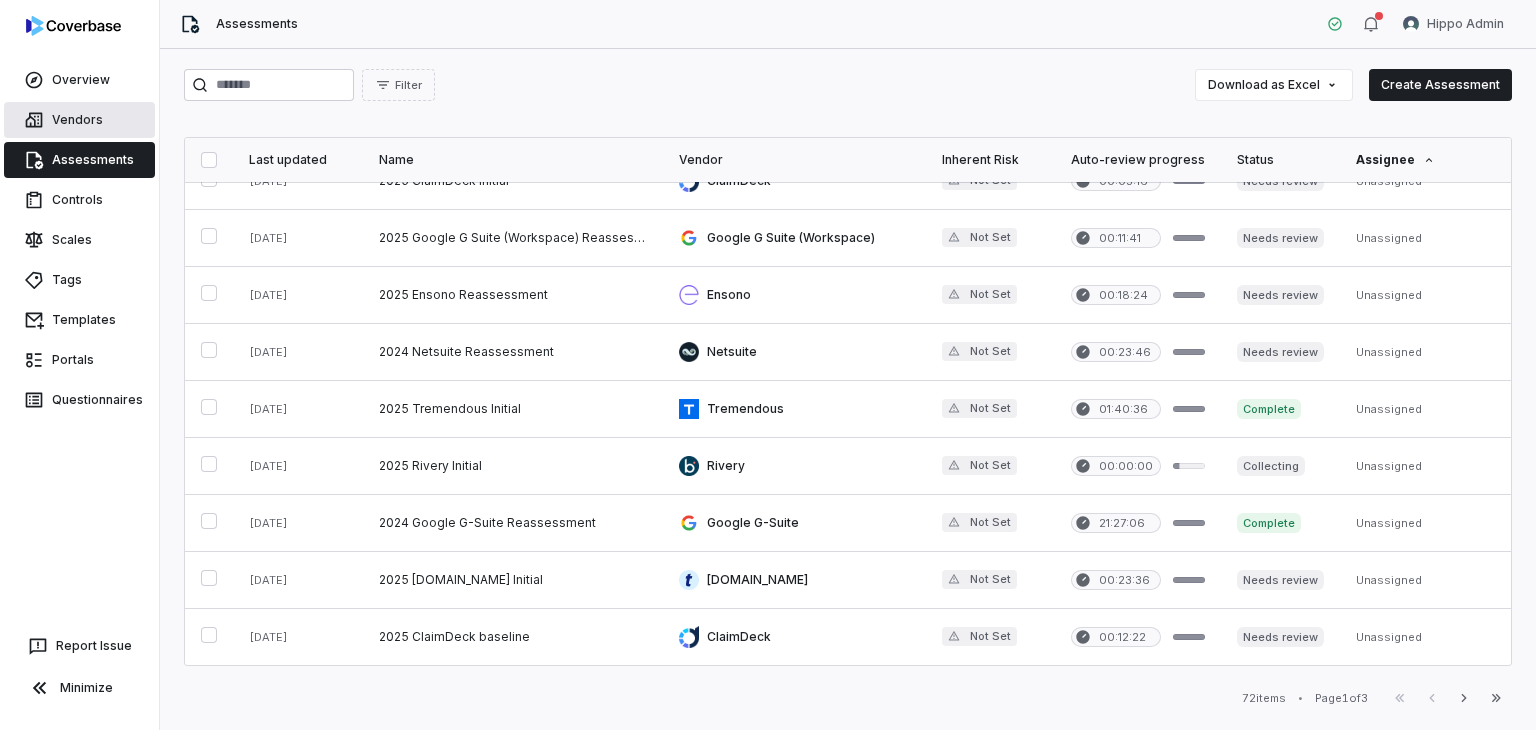click on "Vendors" at bounding box center (79, 120) 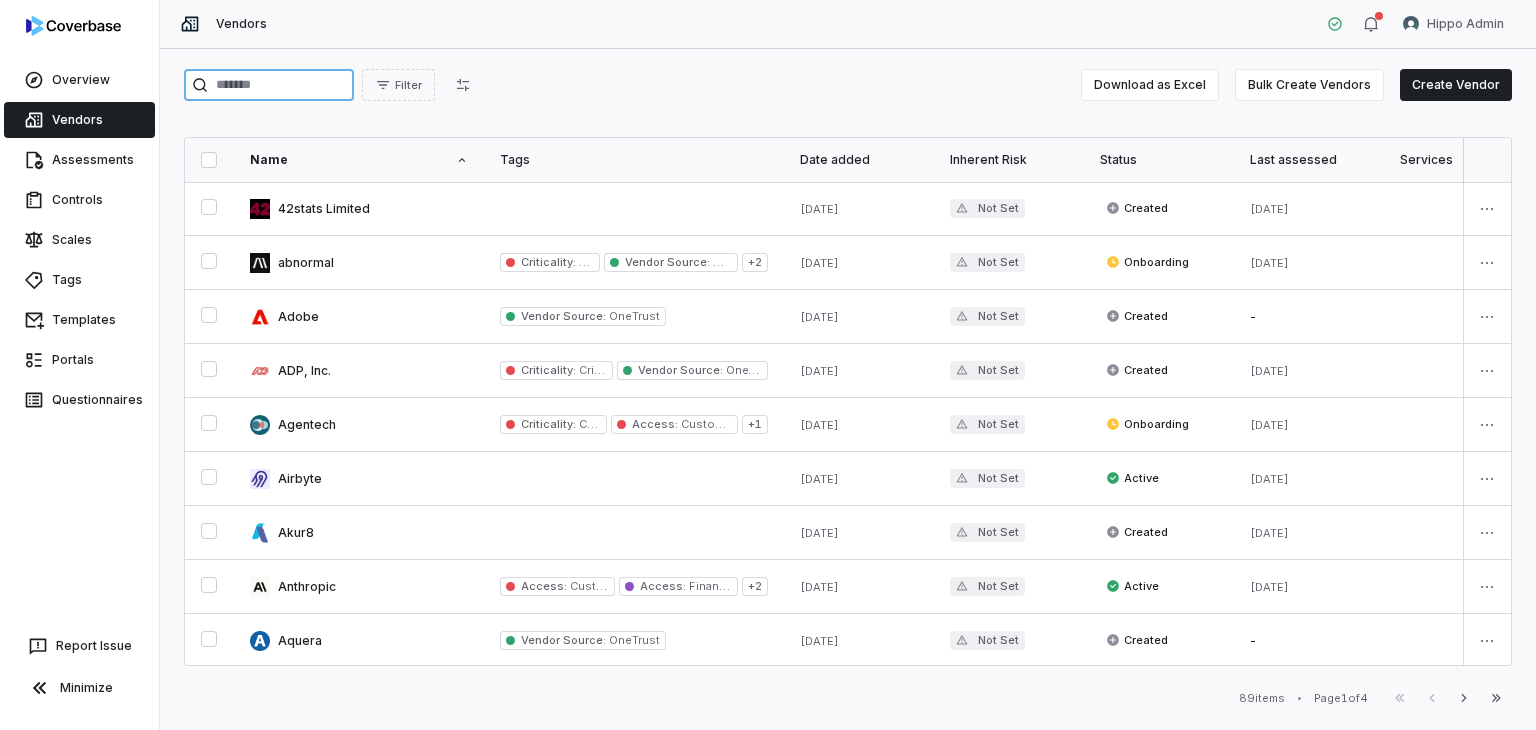 click at bounding box center (269, 85) 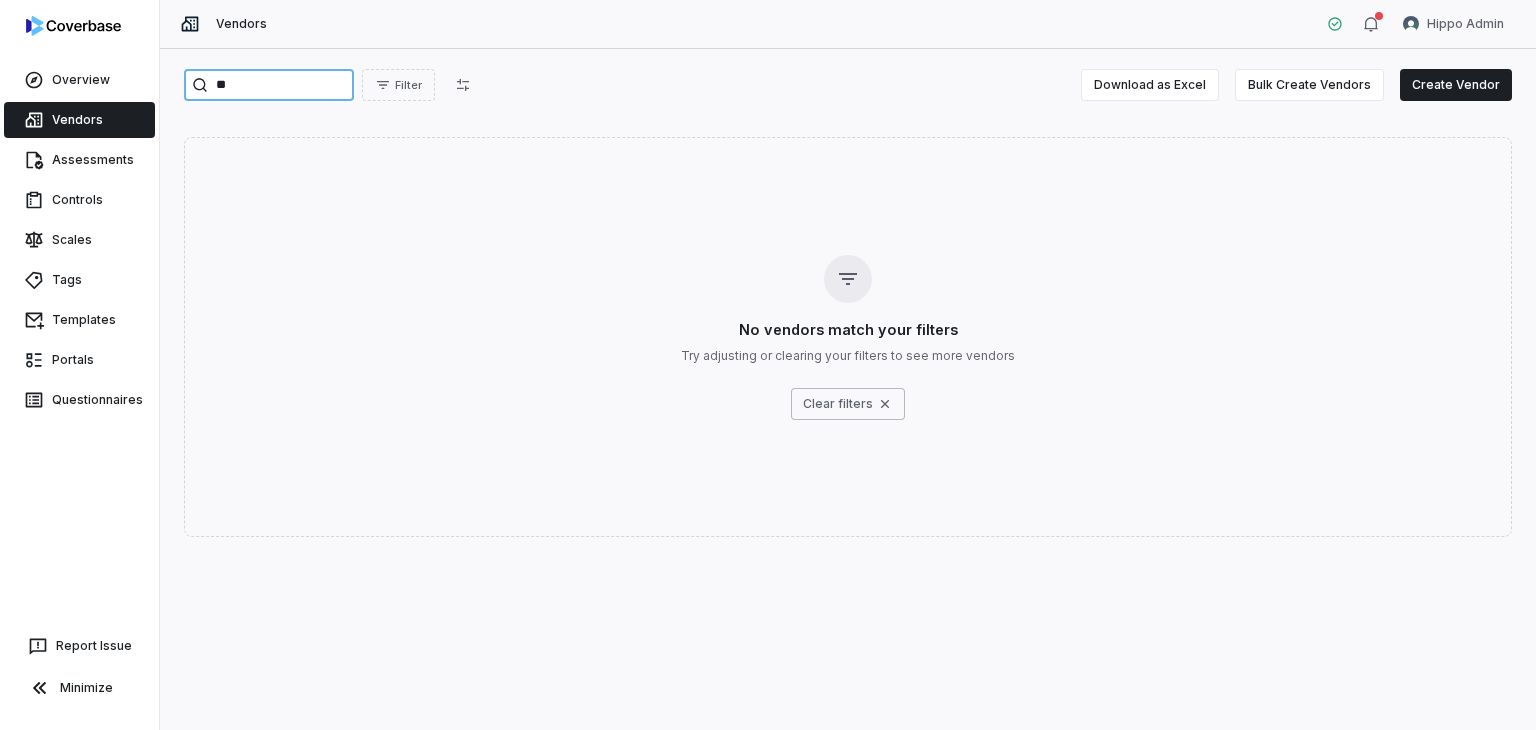 type on "**" 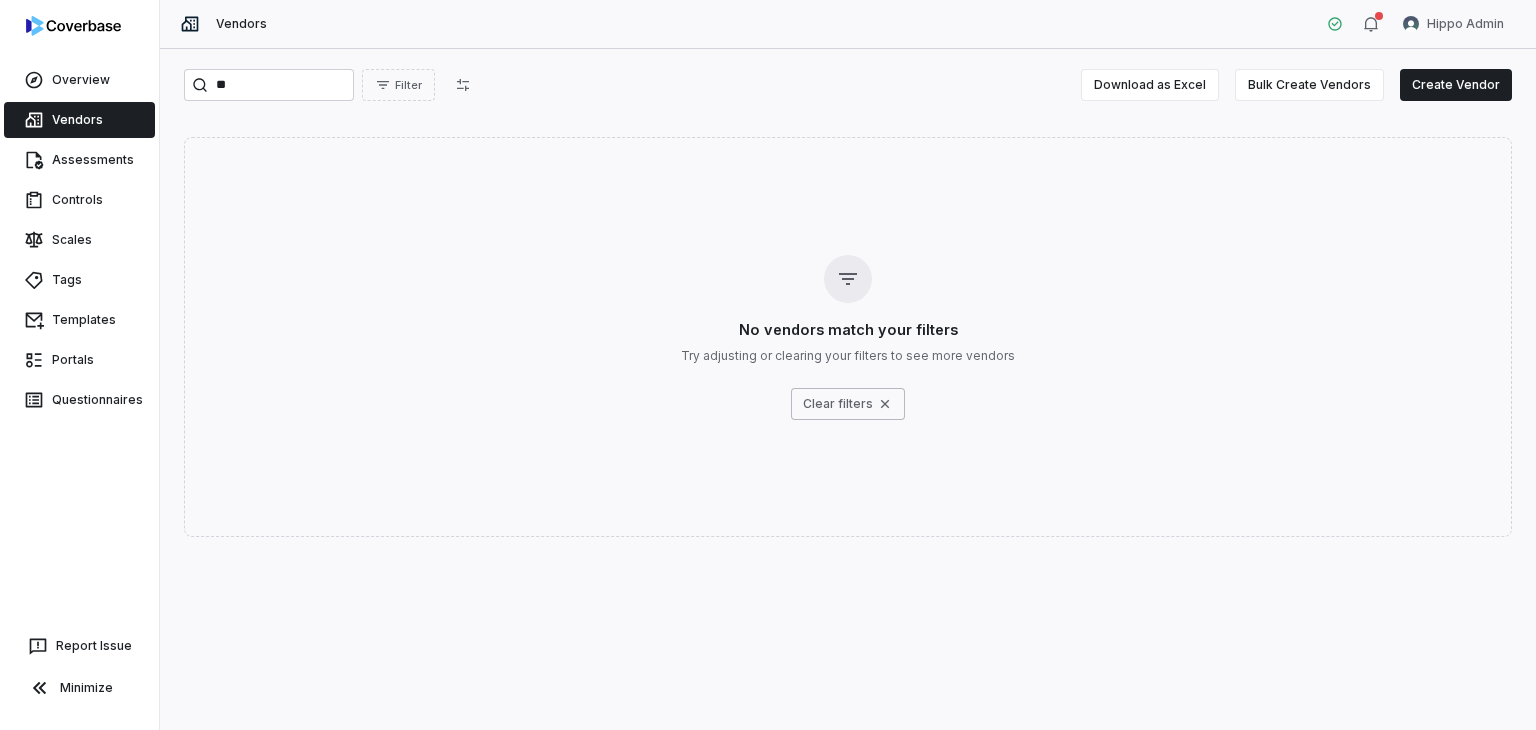click on "** Filter Download as Excel Bulk Create Vendors Create Vendor" at bounding box center [848, 89] 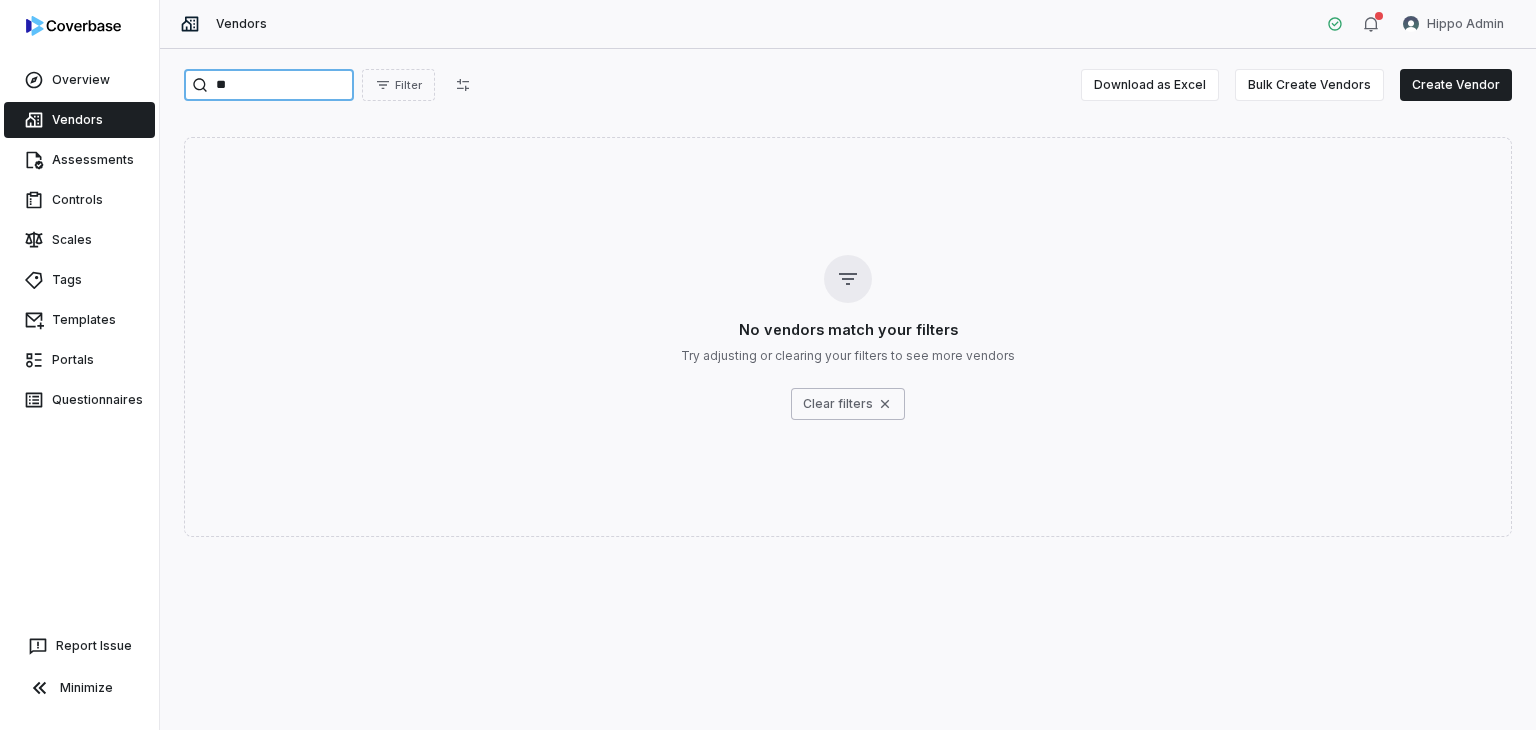 click on "**" at bounding box center (269, 85) 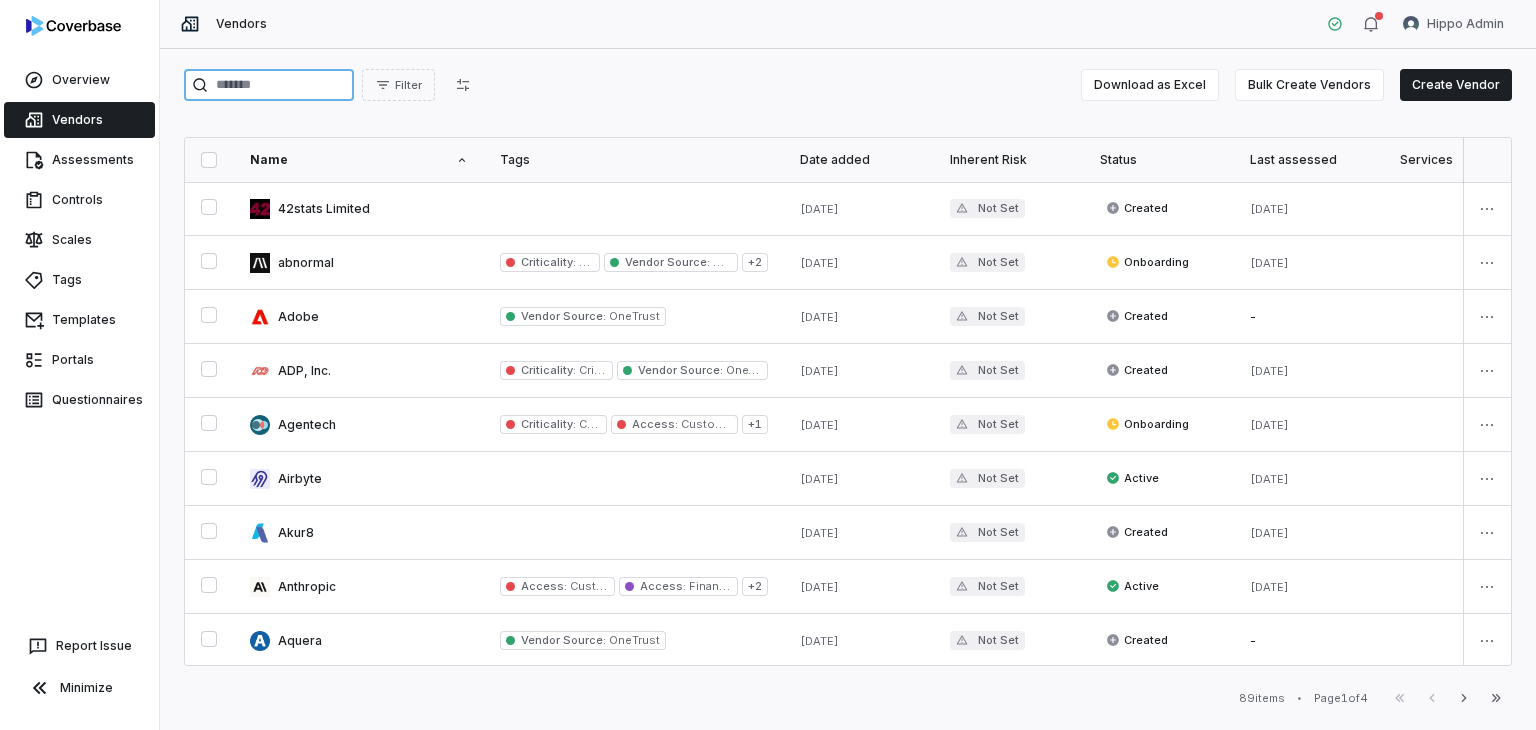 type 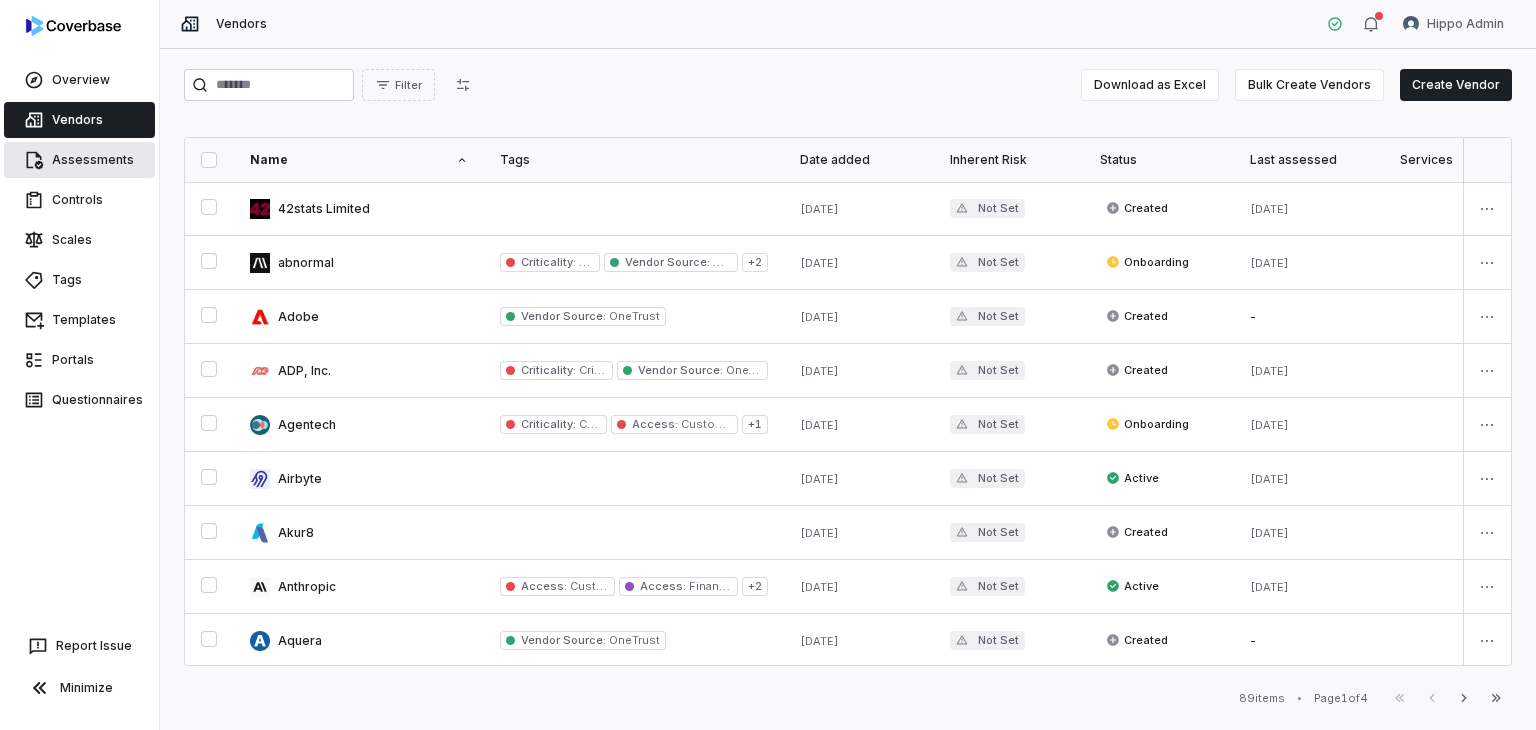 click on "Assessments" at bounding box center (79, 160) 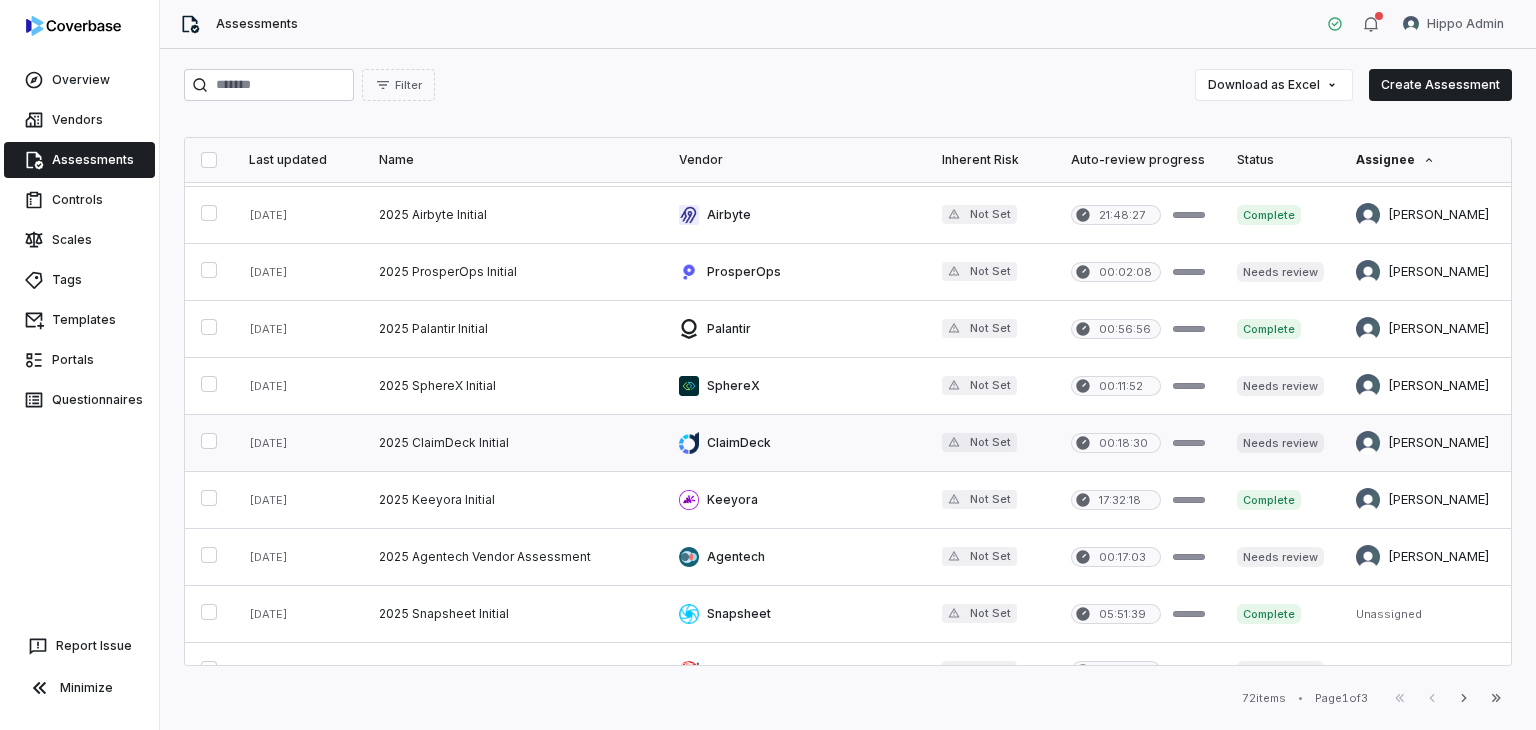 scroll, scrollTop: 200, scrollLeft: 0, axis: vertical 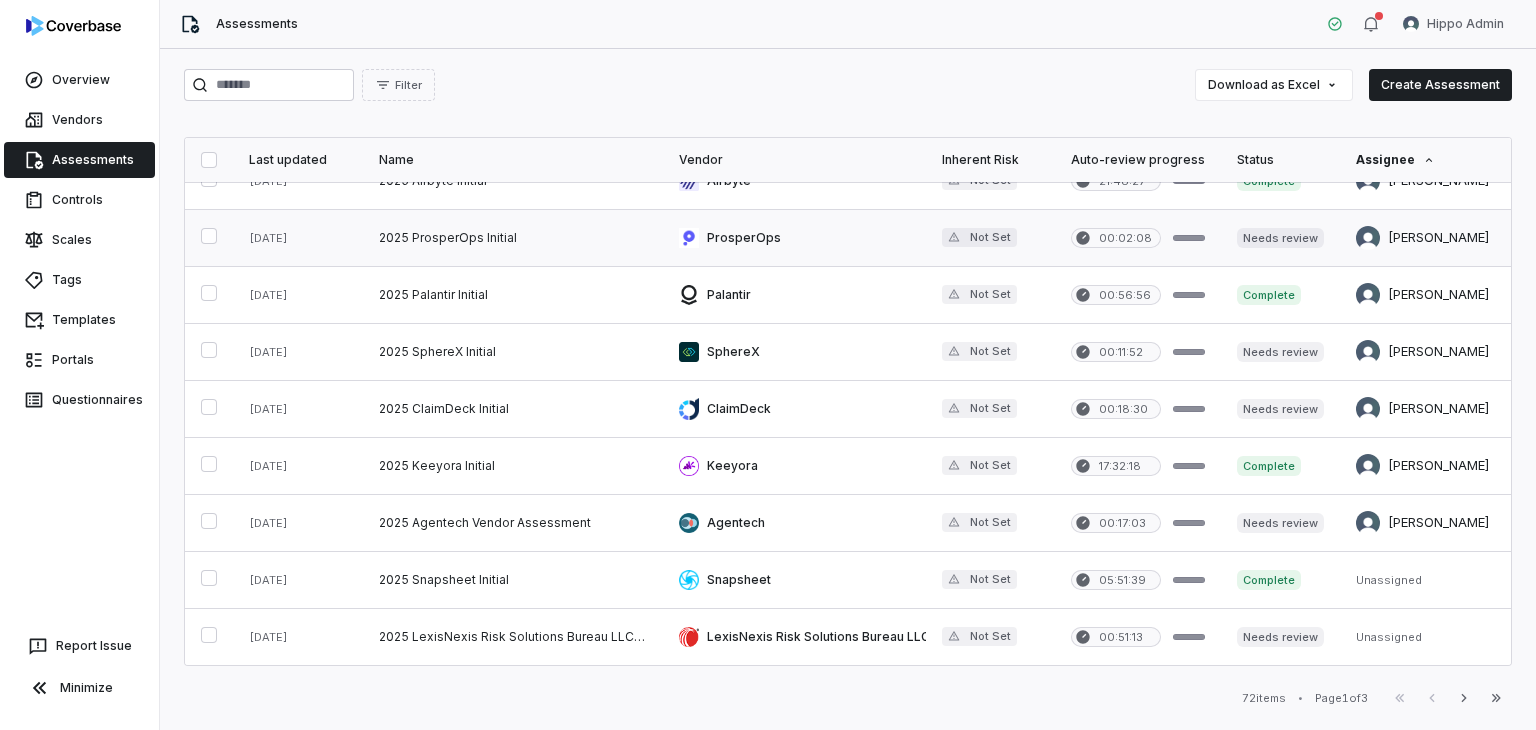click at bounding box center [513, 238] 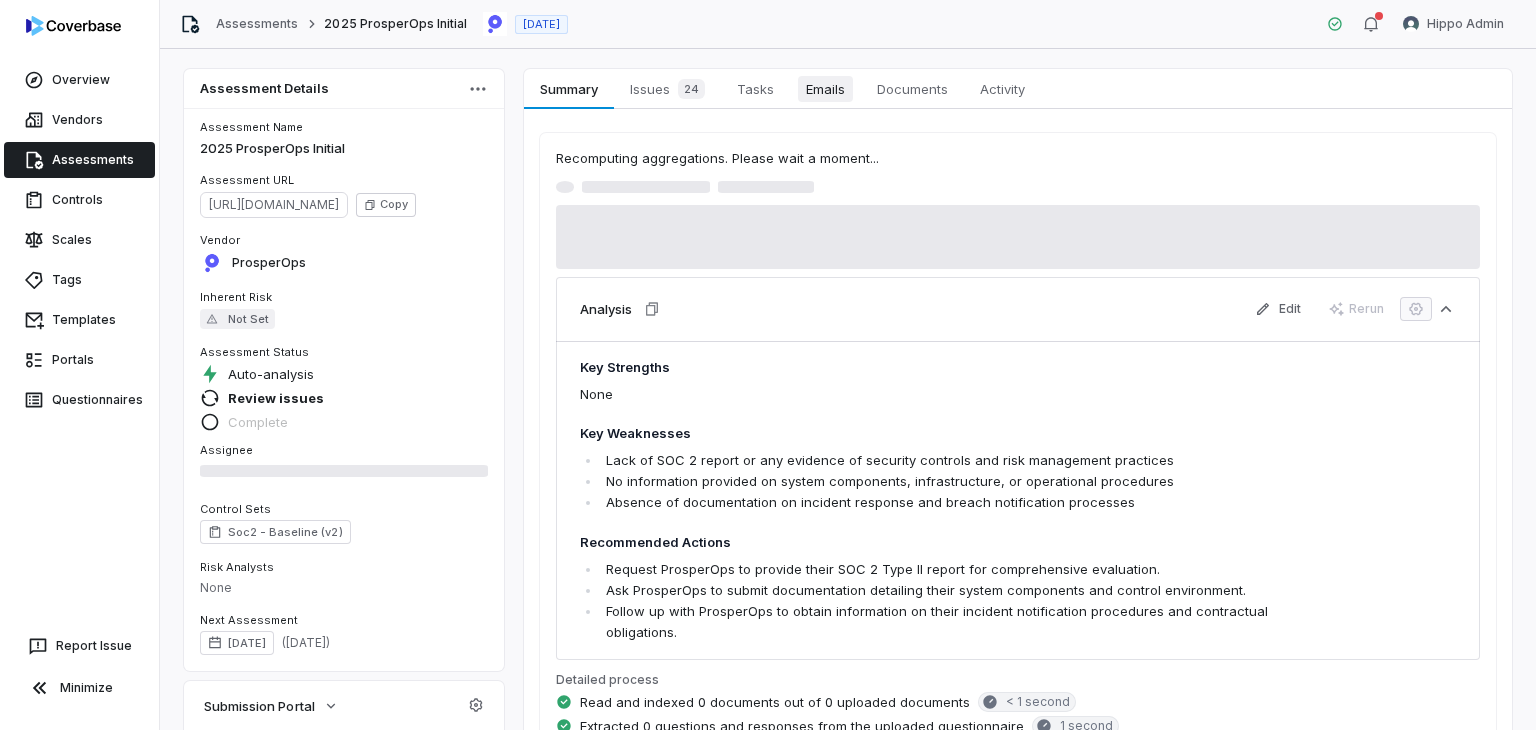 click on "Emails" at bounding box center (825, 89) 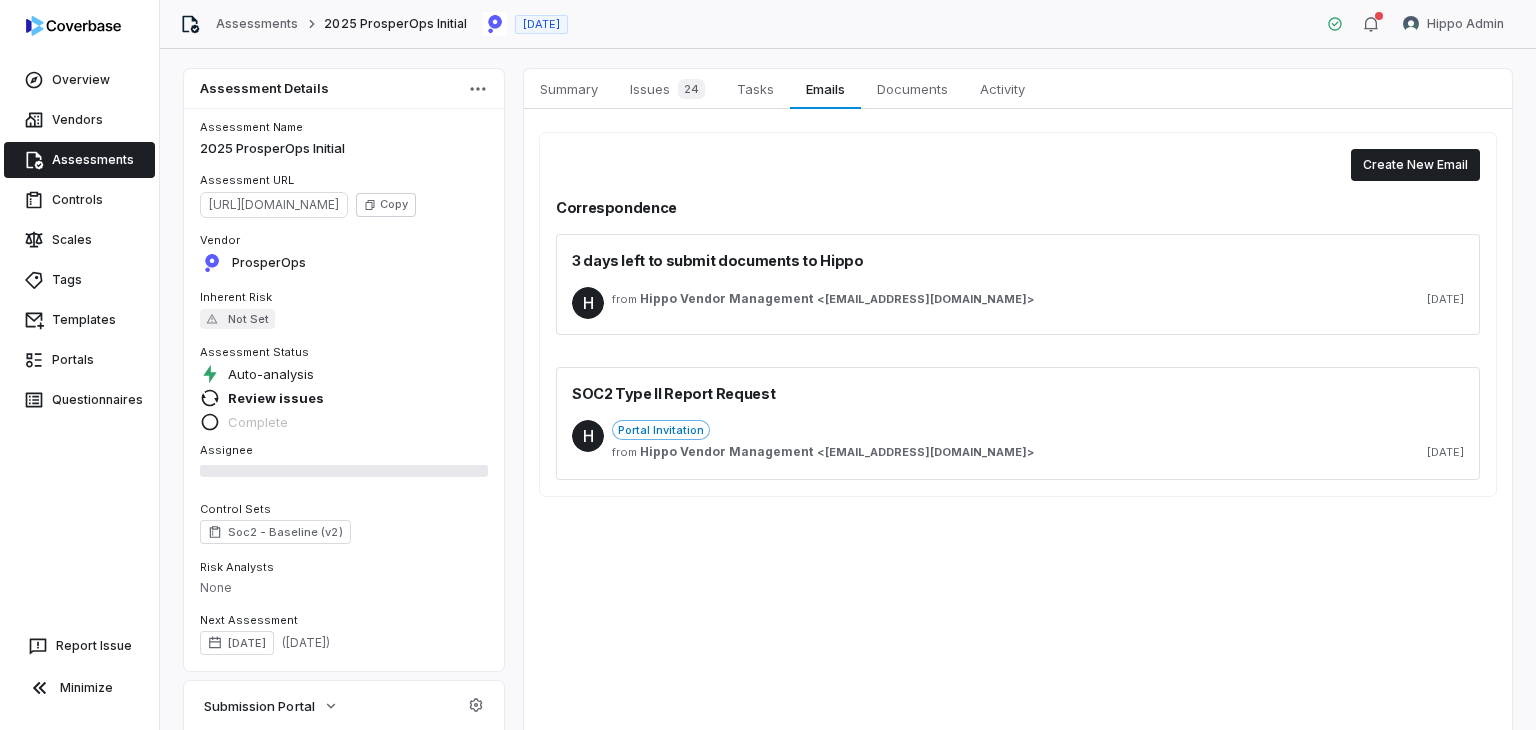 click on "Portal Invitation" at bounding box center (1038, 430) 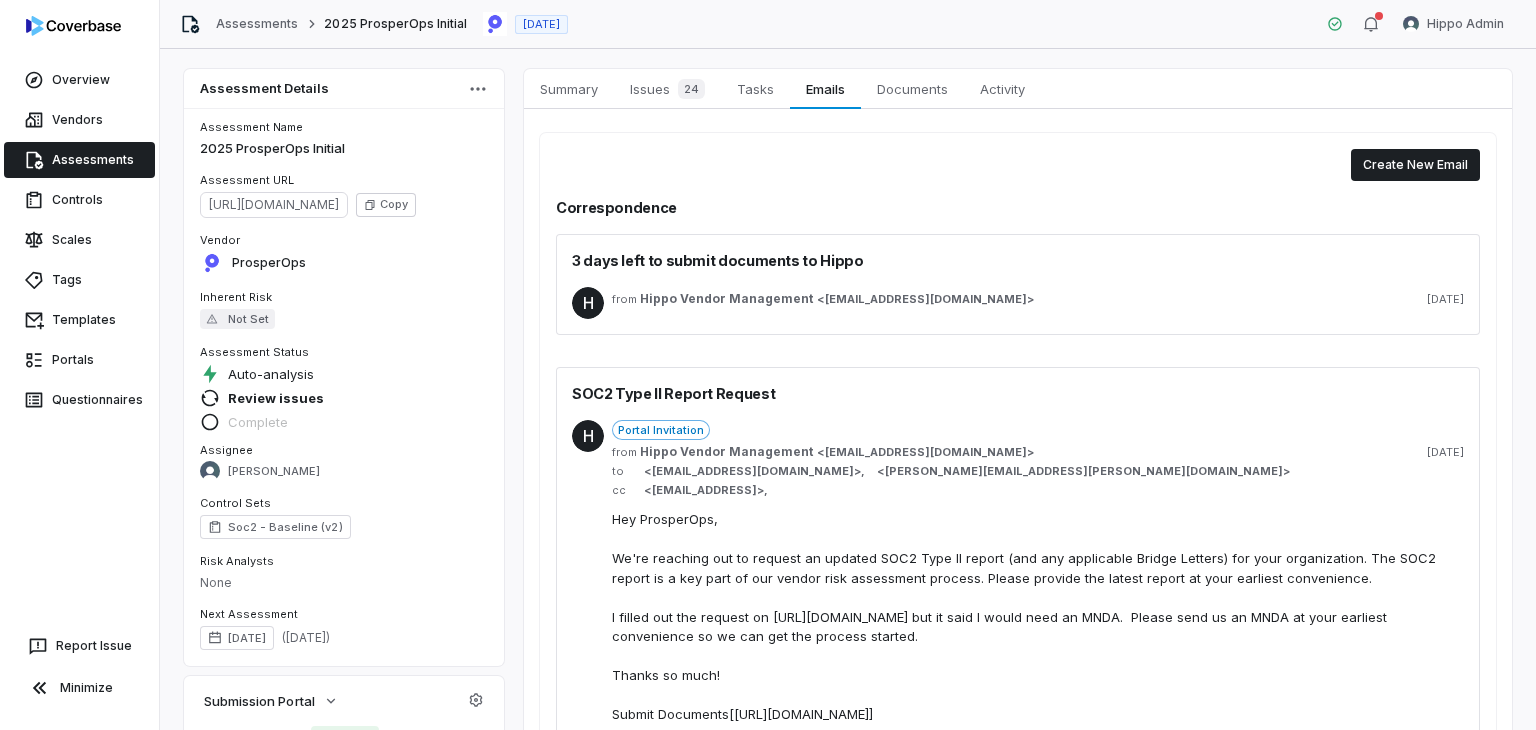 click on "H from Hippo Vendor Management   < venman@hippo.com > 6 days ago" at bounding box center [1018, 303] 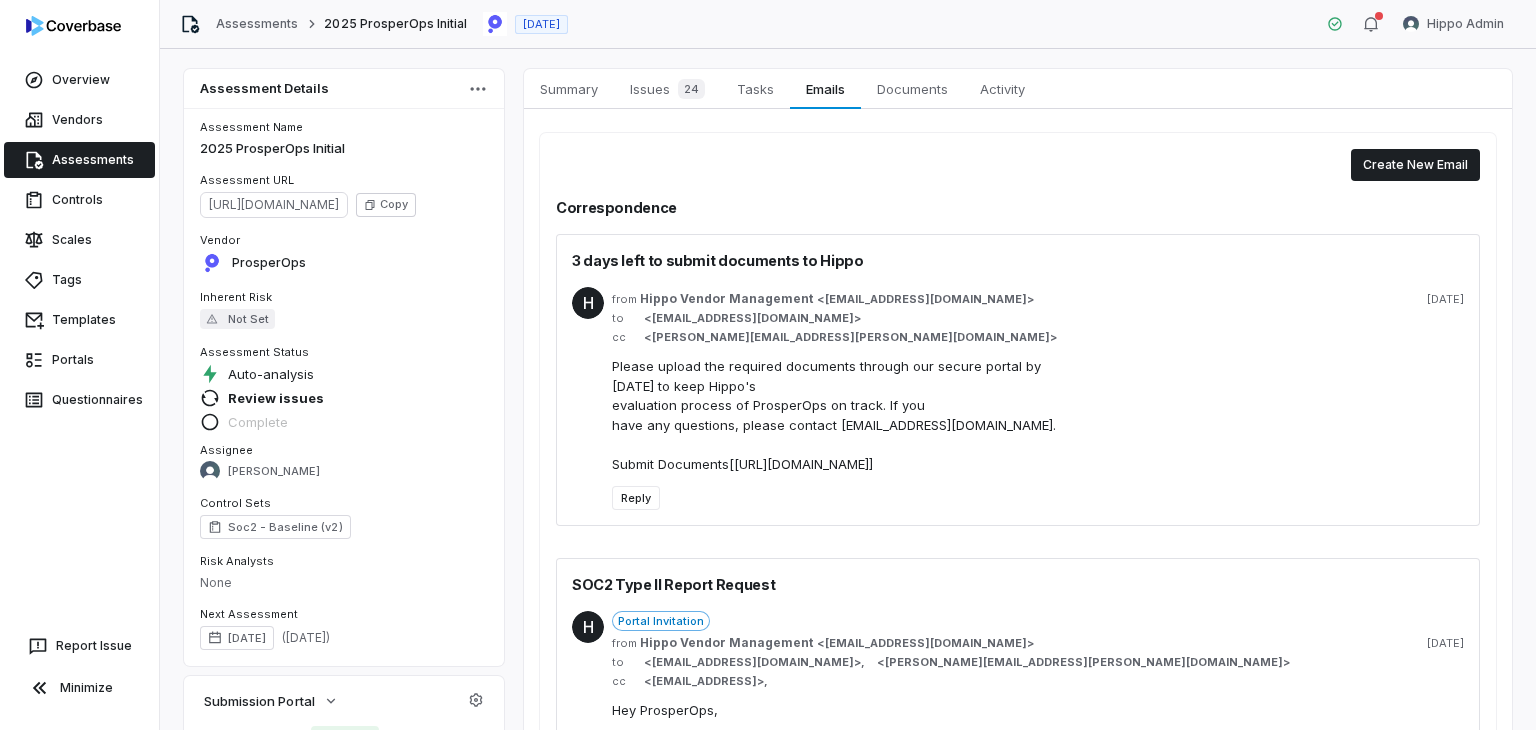 click on "Assessment Details Assessment Name 2025 ProsperOps Initial Assessment URL  https://dashboard.coverbase.app/assessments/cbqsrw_1885534230234ae4916600b277a03897 Copy Vendor ProsperOps Inherent Risk Not Set Assessment Status Auto-analysis Review issues Complete Assignee Shaun Angley Control Sets Soc2 - Baseline (v2) Risk Analysts None Next Assessment Jun 27, 2027 ( in 2 years ) Submission Portal Status Submitted Due Jul 4, 2025 Files uploaded 0 Portal Link View Portal Copy Properties Summary Summary Issues 24 Issues 24 Tasks Tasks Emails Emails Documents Documents Activity Activity Create New Email Correspondence 3 days left to submit documents to Hippo H from Hippo Vendor Management   < venman@hippo.com > 6 days ago to   < compliance@prosperops.com > cc   < austin.shockley@prosperops.com > Reply SOC2 Type II Report Request H Portal Invitation from Hippo Vendor Management   < venman@hippo.com > 10 days ago to   < compliance@prosperops.com > ,   < austin.shockley@prosperops.com > cc   < mailer@coverbase.ai > ," at bounding box center (848, 389) 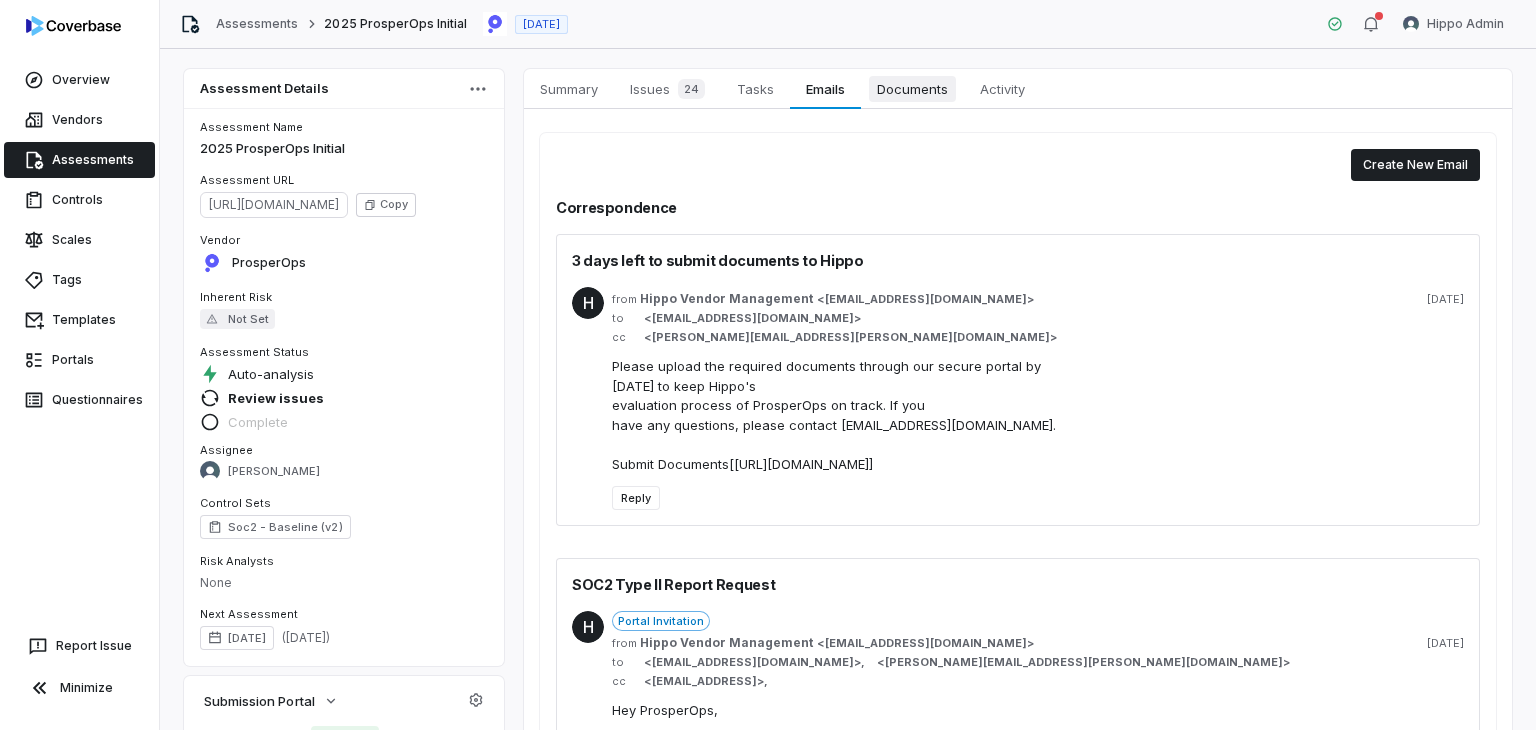 click on "Documents" at bounding box center (912, 89) 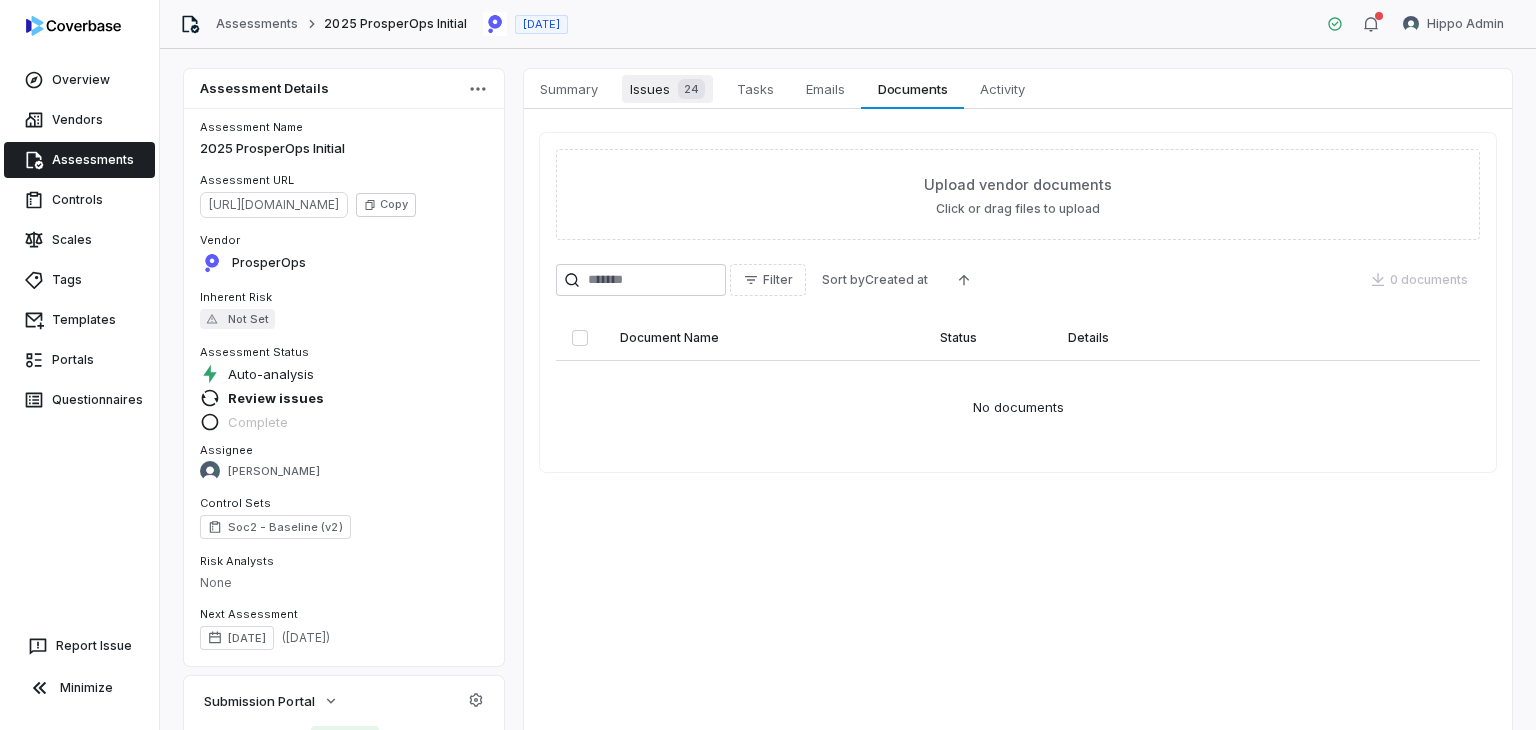 click on "Issues 24" at bounding box center (667, 89) 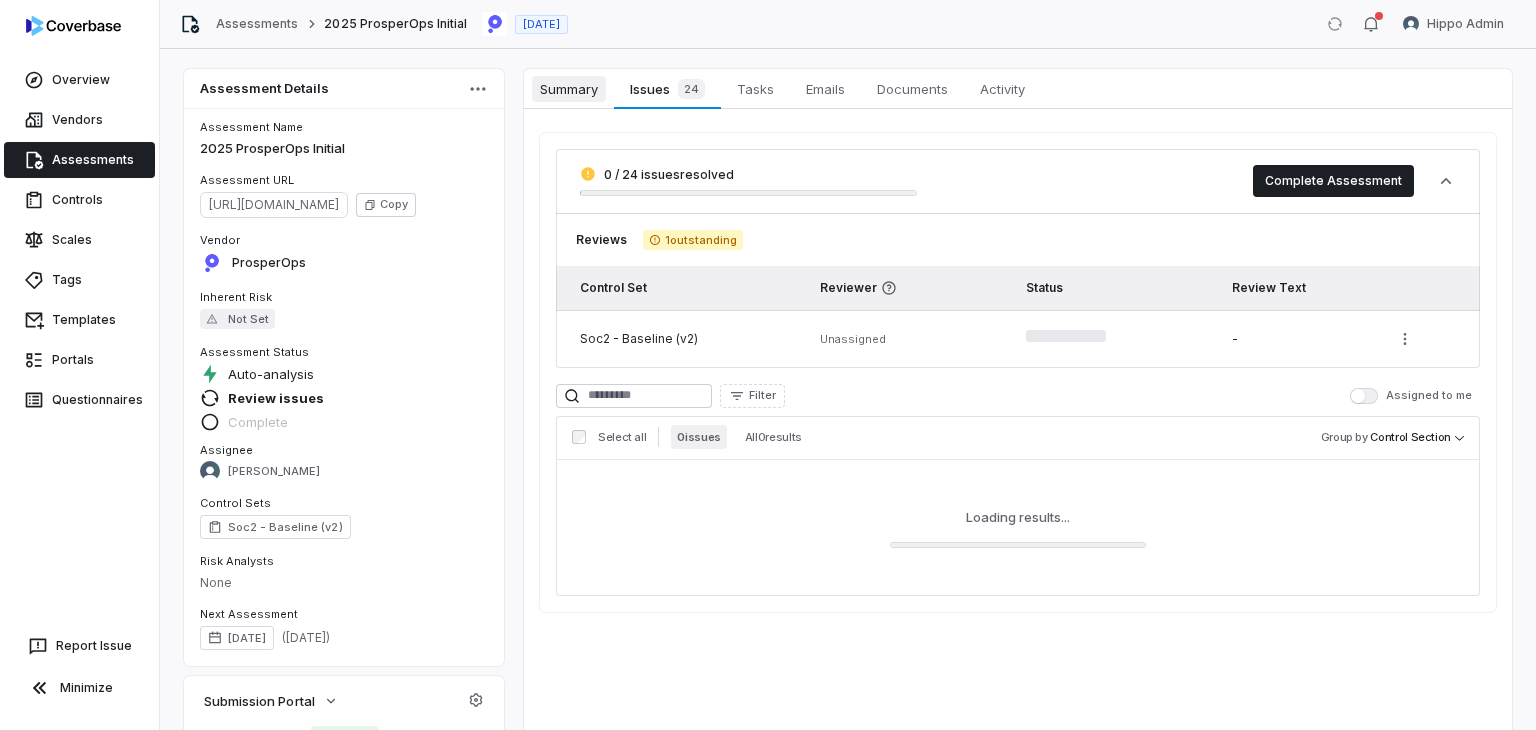 click on "Summary" at bounding box center (569, 89) 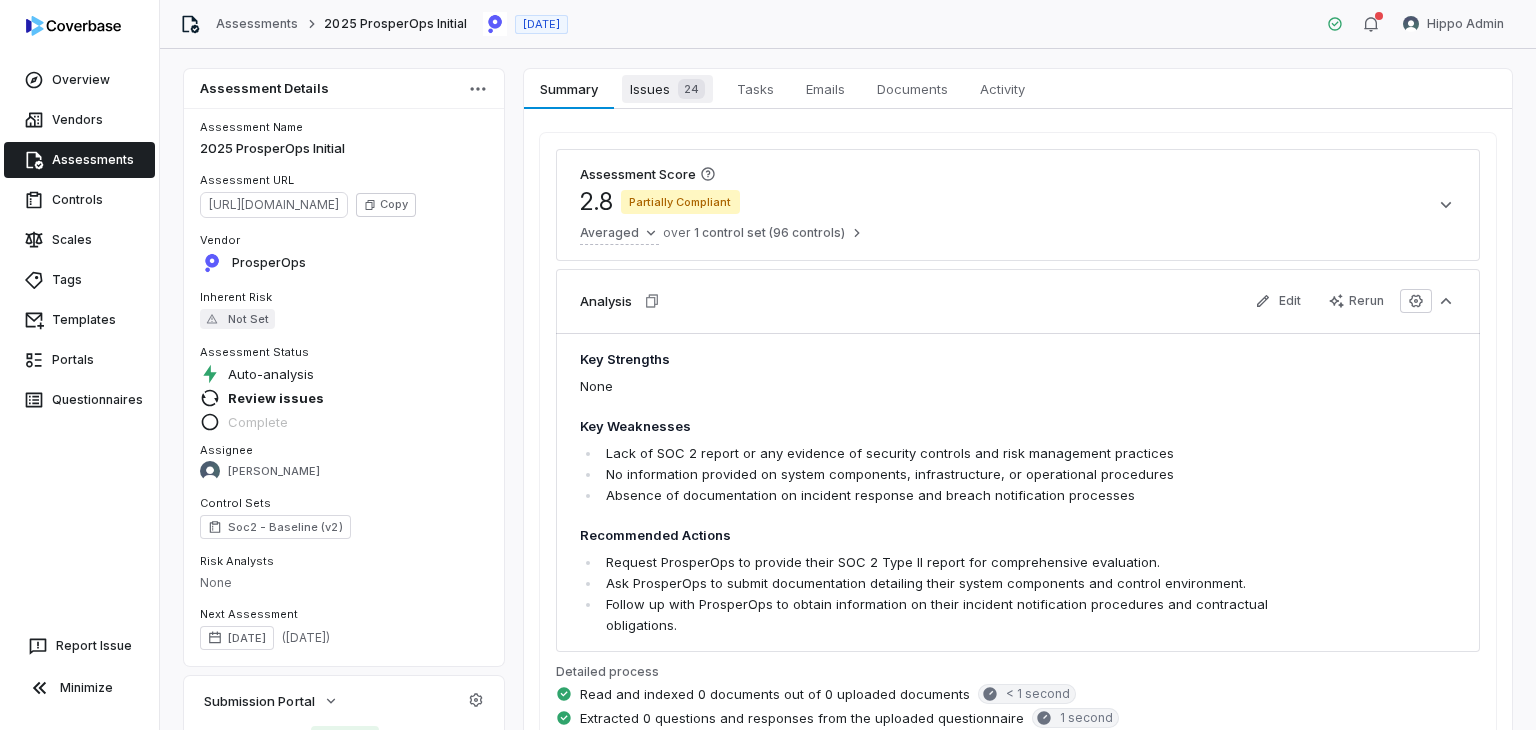 click on "24" at bounding box center (691, 89) 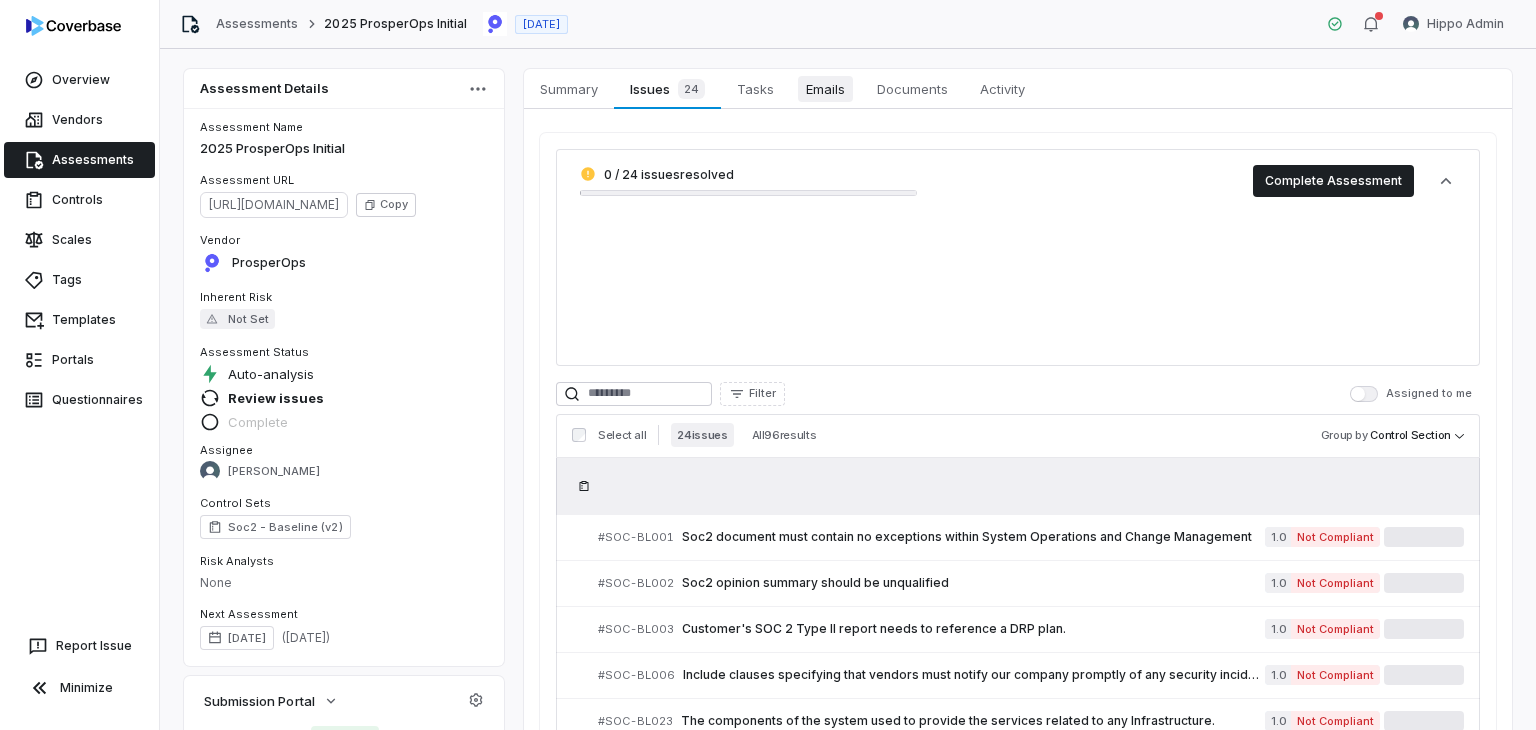 click on "Emails" at bounding box center (825, 89) 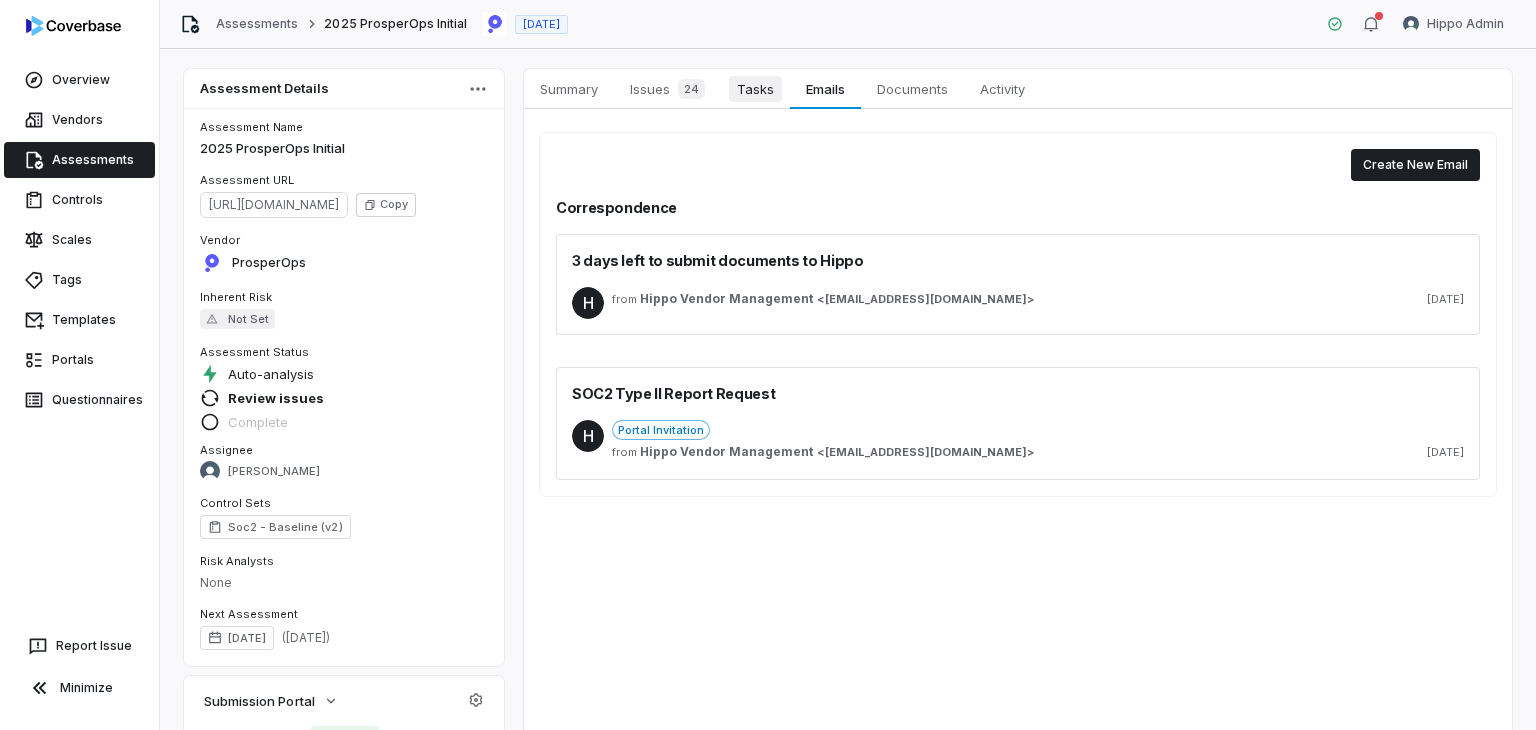 click on "Tasks" at bounding box center [755, 89] 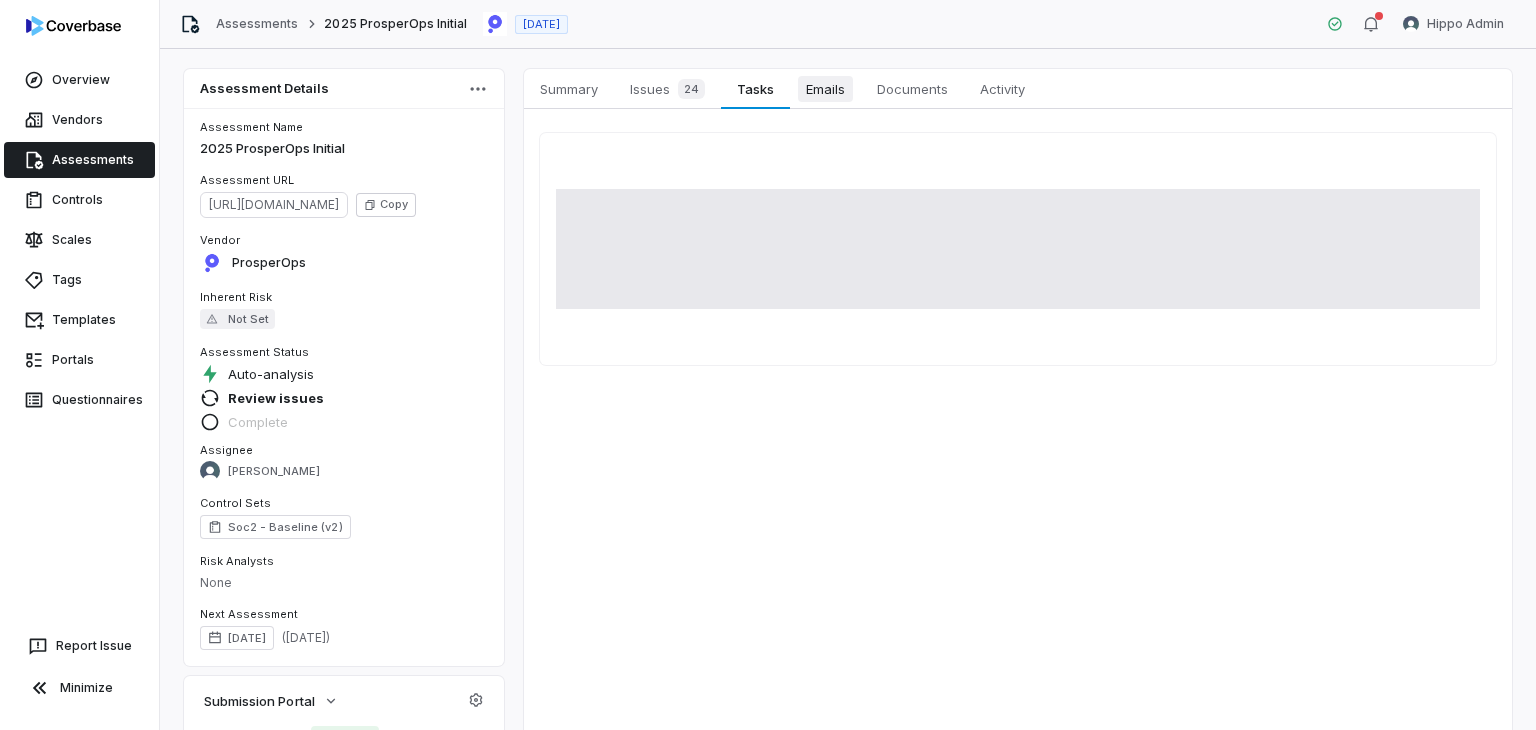 click on "Emails" at bounding box center [825, 89] 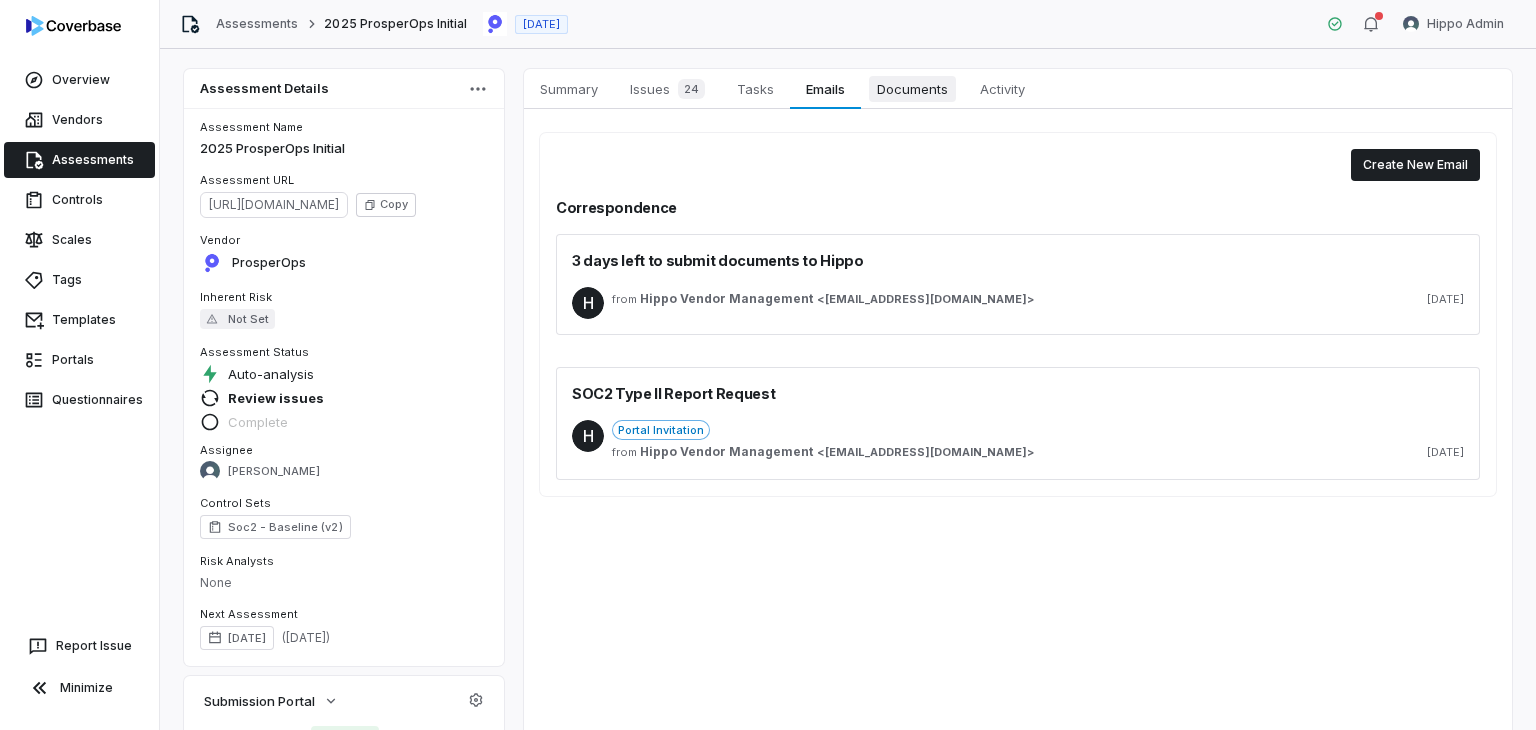 click on "Documents Documents" at bounding box center (912, 89) 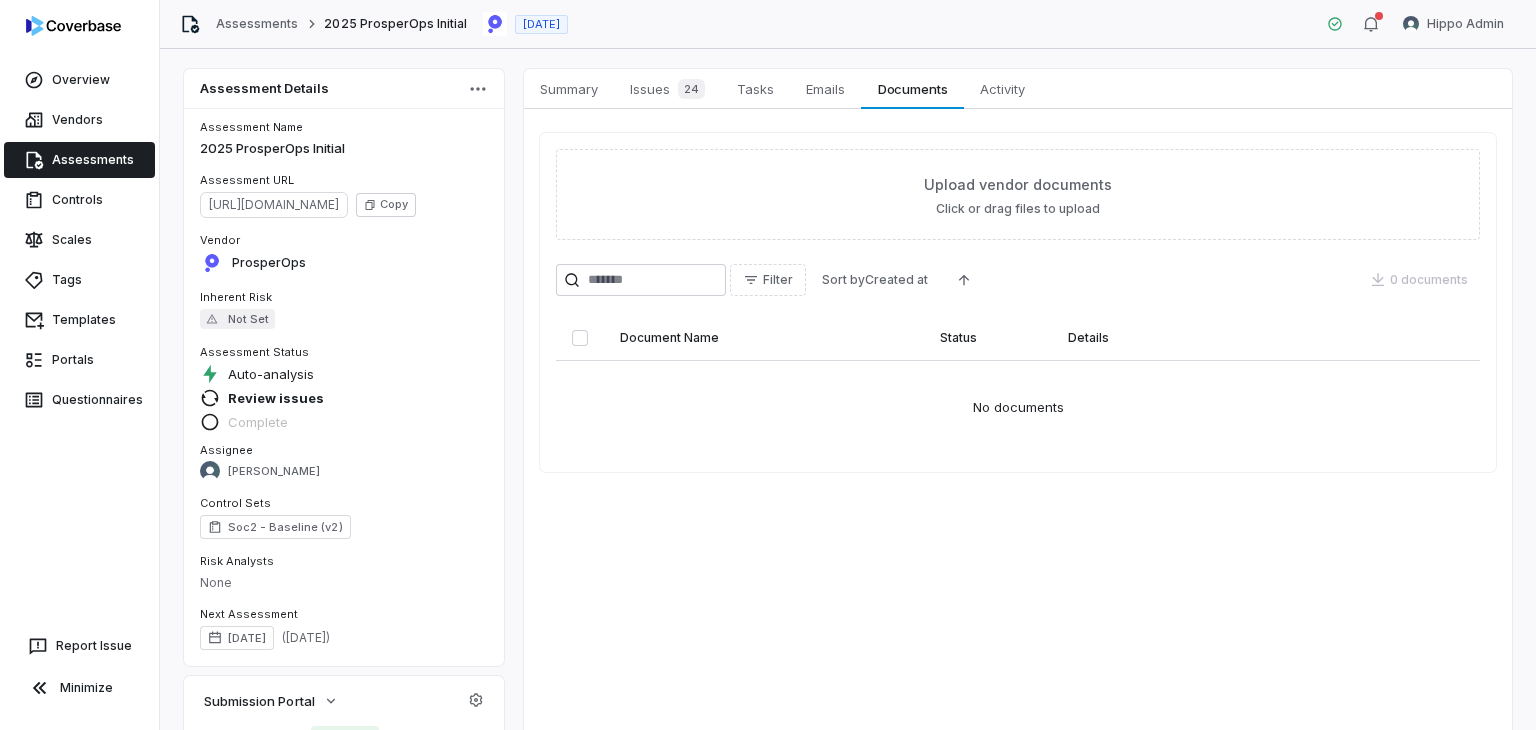 click on "Assessments" at bounding box center [79, 160] 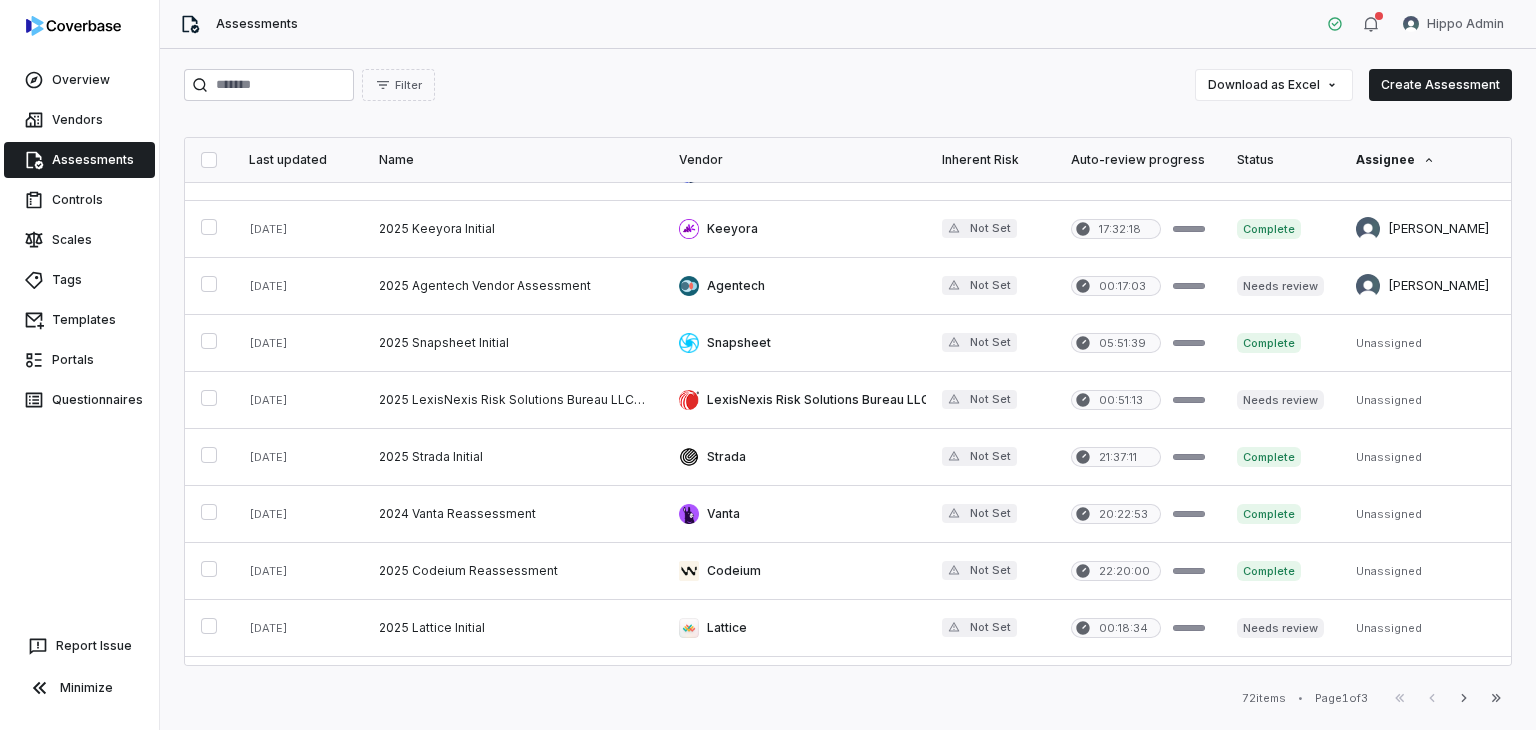 scroll, scrollTop: 346, scrollLeft: 0, axis: vertical 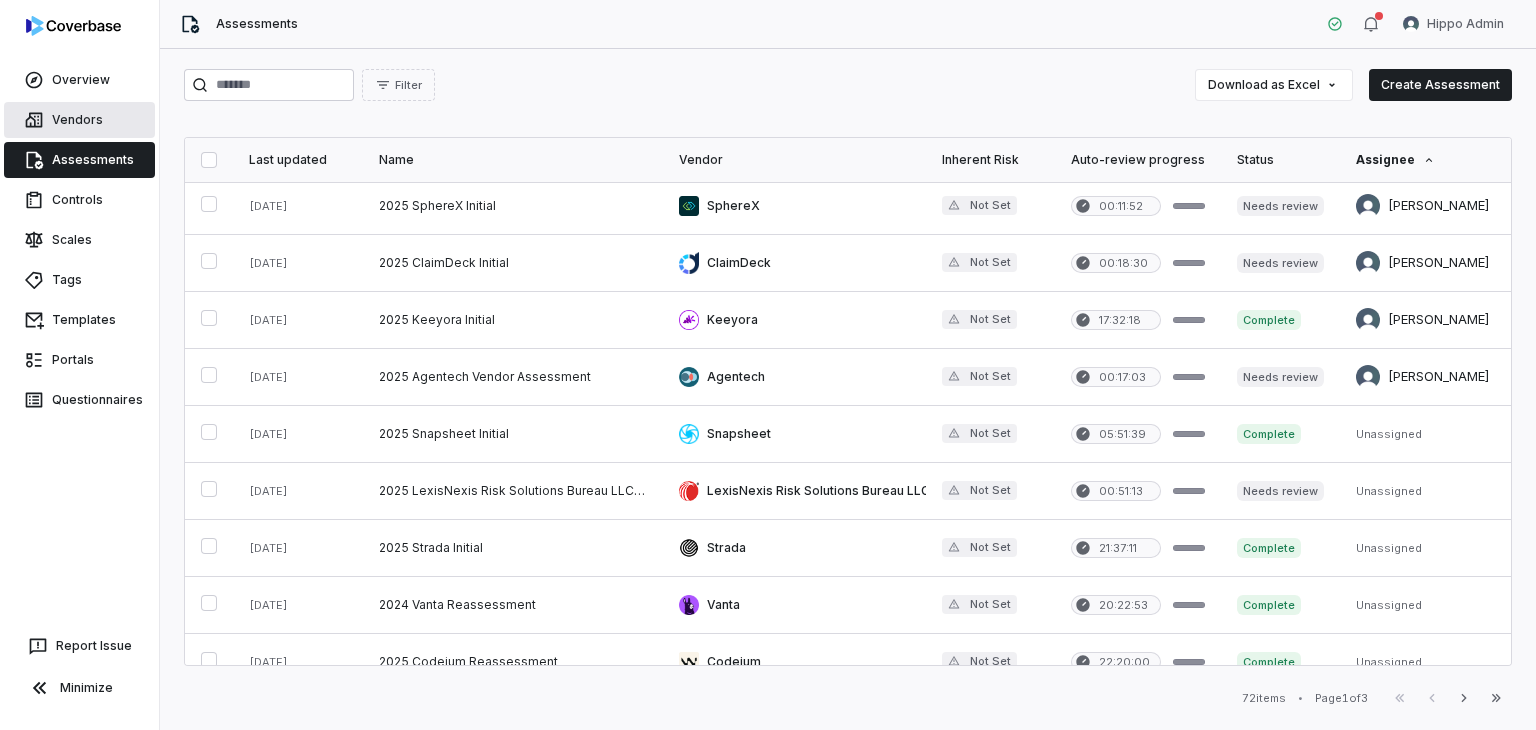 click on "Vendors" at bounding box center (79, 120) 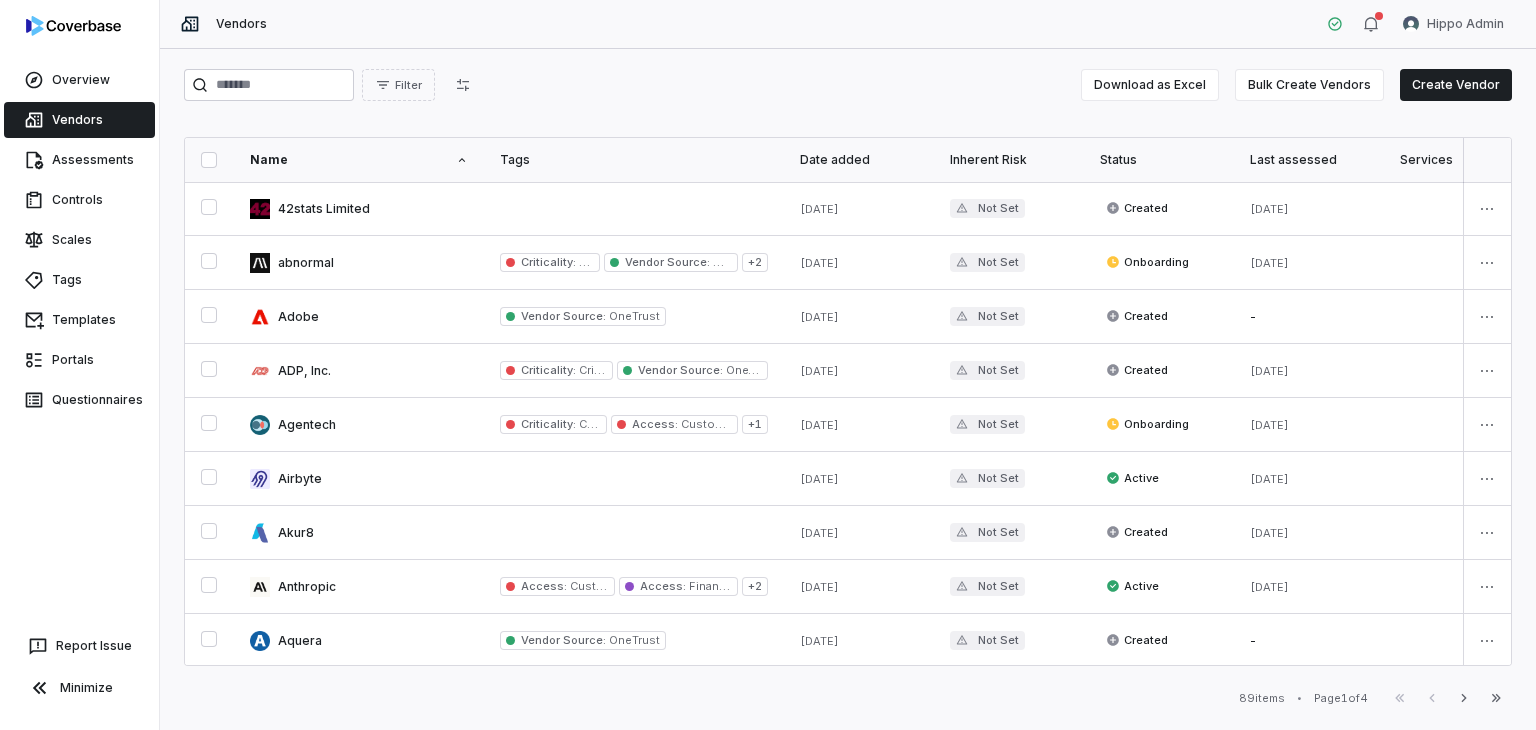 click on "Filter Download as Excel Bulk Create Vendors Create Vendor" at bounding box center (848, 89) 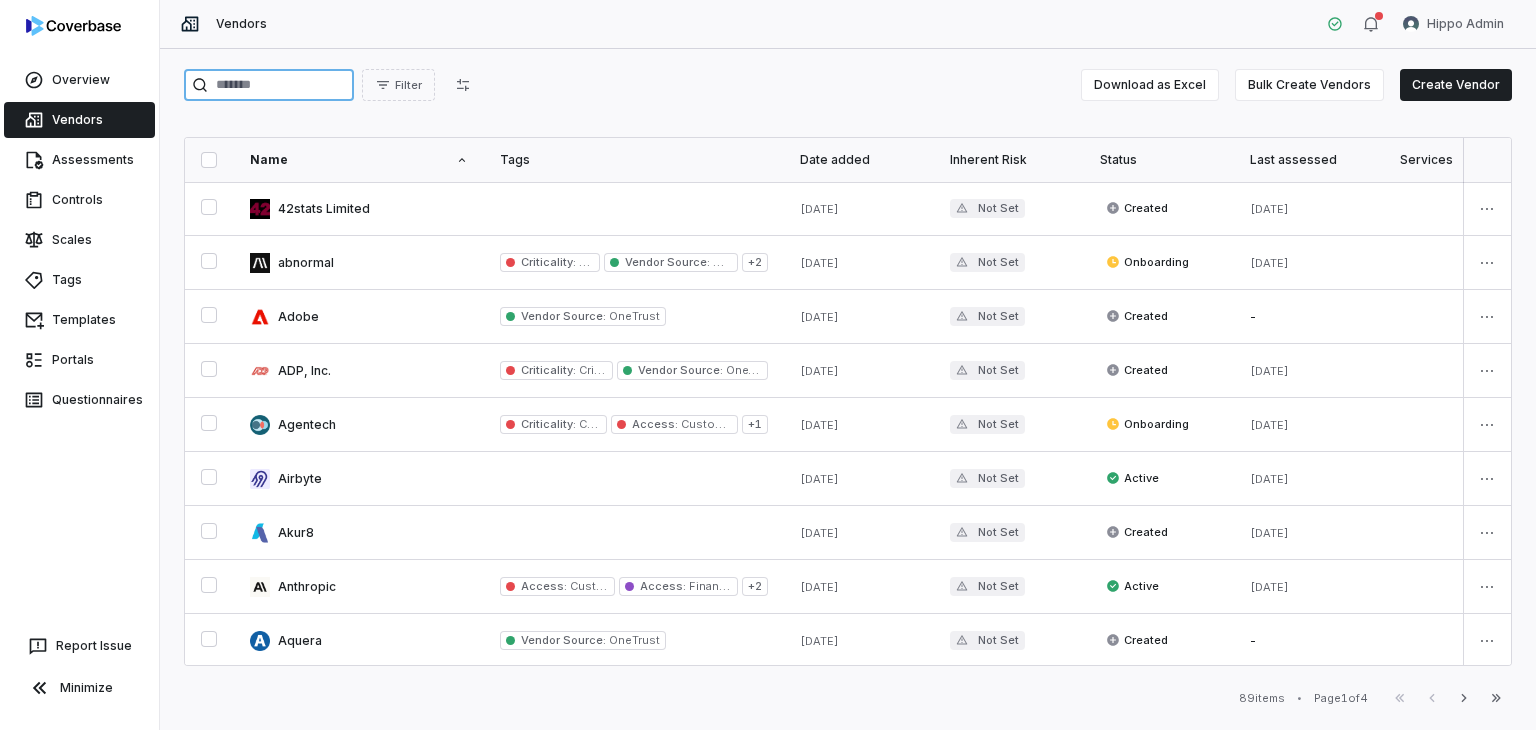 click at bounding box center [269, 85] 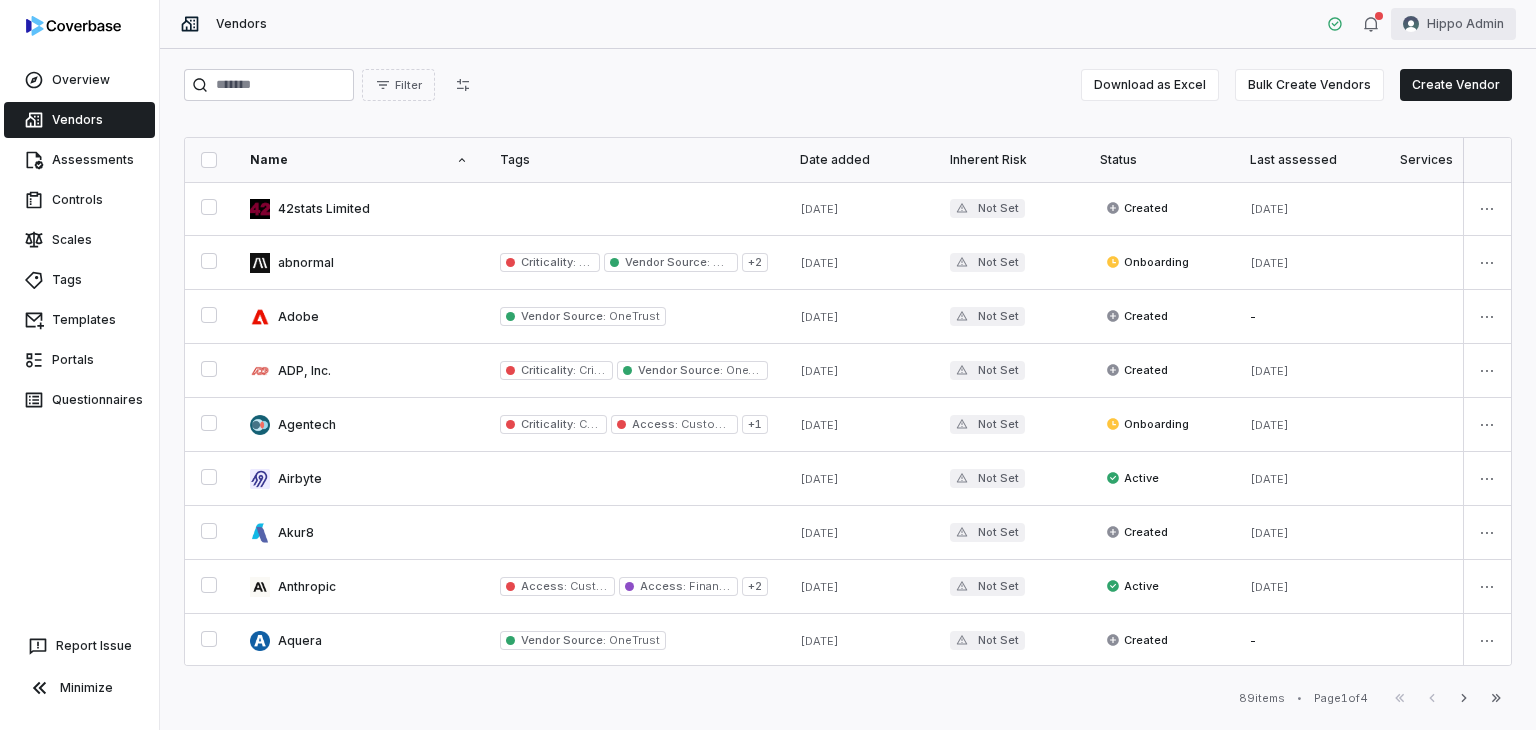 click on "Overview Vendors Assessments Controls Scales Tags Templates Portals Questionnaires Report Issue Minimize Vendors Hippo Admin Filter Download as Excel Bulk Create Vendors Create Vendor Name Tags Date added Inherent Risk Status Last assessed Services Risk Analysts Relationship Owners Watchers 42stats Limited 10 months ago Not Set Created Aug 27, 2024 None None None   abnormal Criticality :   Critical Vendor Source :   OneTrust + 2 10 months ago Not Set Onboarding Feb 28, 2025 Mark Freckleton Shaun Angley None   Adobe Vendor Source :   OneTrust 10 months ago Not Set Created - Mark Freckleton None None   ADP, Inc. Criticality :   Critical Vendor Source :   OneTrust 10 months ago Not Set Created Sep 5, 2024 None Mark Freckleton None   Agentech Criticality :   Critical Access :   Customer PII + 1 6 months ago Not Set Onboarding Apr 25, 2025 Shaun Angley Shaun Angley None   Airbyte 3 months ago Not Set Active Apr 14, 2025 None None None   Akur8 10 months ago Not Set Created Aug 27, 2024 None None   :" at bounding box center [768, 365] 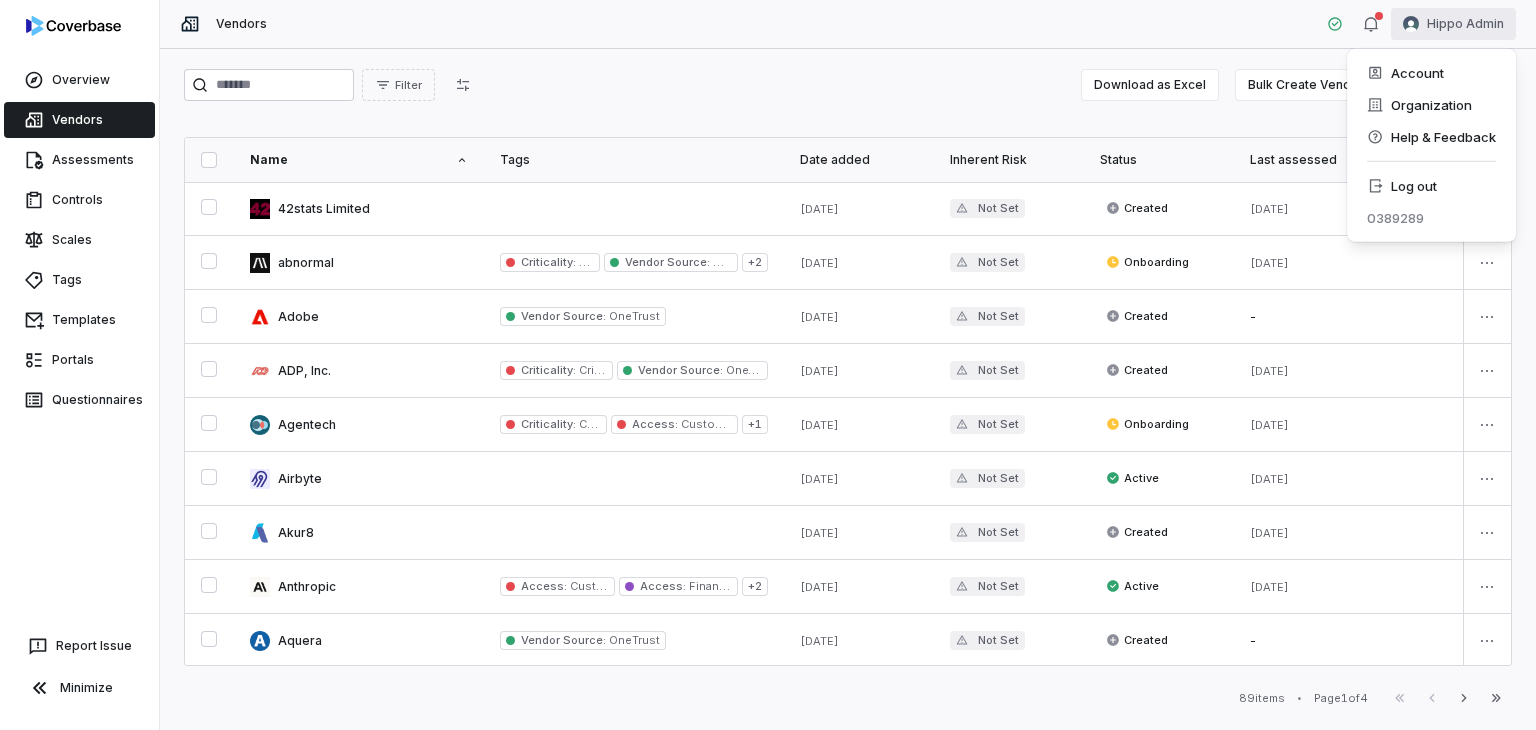 click on "Overview Vendors Assessments Controls Scales Tags Templates Portals Questionnaires Report Issue Minimize Vendors Hippo Admin Filter Download as Excel Bulk Create Vendors Create Vendor Name Tags Date added Inherent Risk Status Last assessed Services Risk Analysts Relationship Owners Watchers 42stats Limited 10 months ago Not Set Created Aug 27, 2024 None None None   abnormal Criticality :   Critical Vendor Source :   OneTrust + 2 10 months ago Not Set Onboarding Feb 28, 2025 Mark Freckleton Shaun Angley None   Adobe Vendor Source :   OneTrust 10 months ago Not Set Created - Mark Freckleton None None   ADP, Inc. Criticality :   Critical Vendor Source :   OneTrust 10 months ago Not Set Created Sep 5, 2024 None Mark Freckleton None   Agentech Criticality :   Critical Access :   Customer PII + 1 6 months ago Not Set Onboarding Apr 25, 2025 Shaun Angley Shaun Angley None   Airbyte 3 months ago Not Set Active Apr 14, 2025 None None None   Akur8 10 months ago Not Set Created Aug 27, 2024 None None   :" at bounding box center [768, 365] 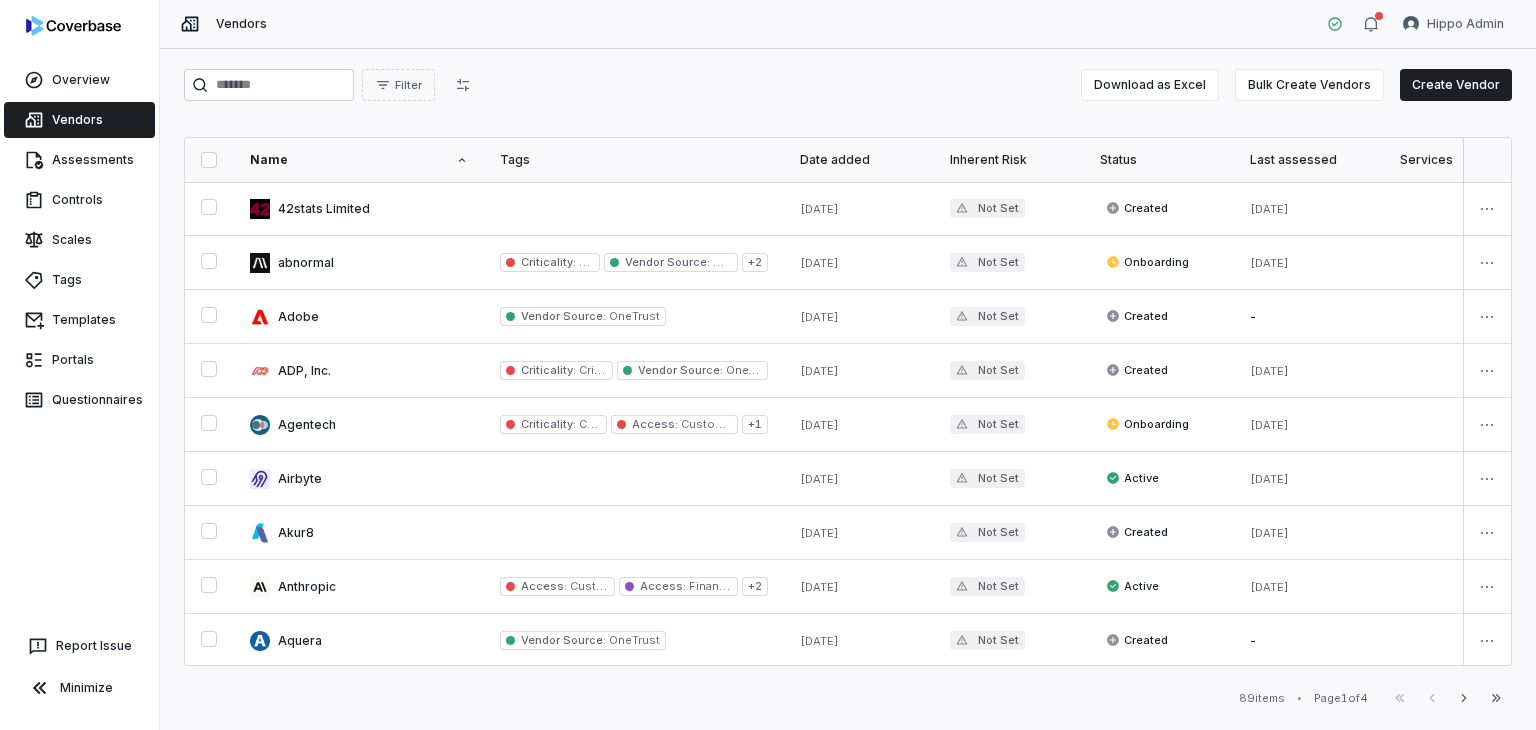 click at bounding box center (1371, 24) 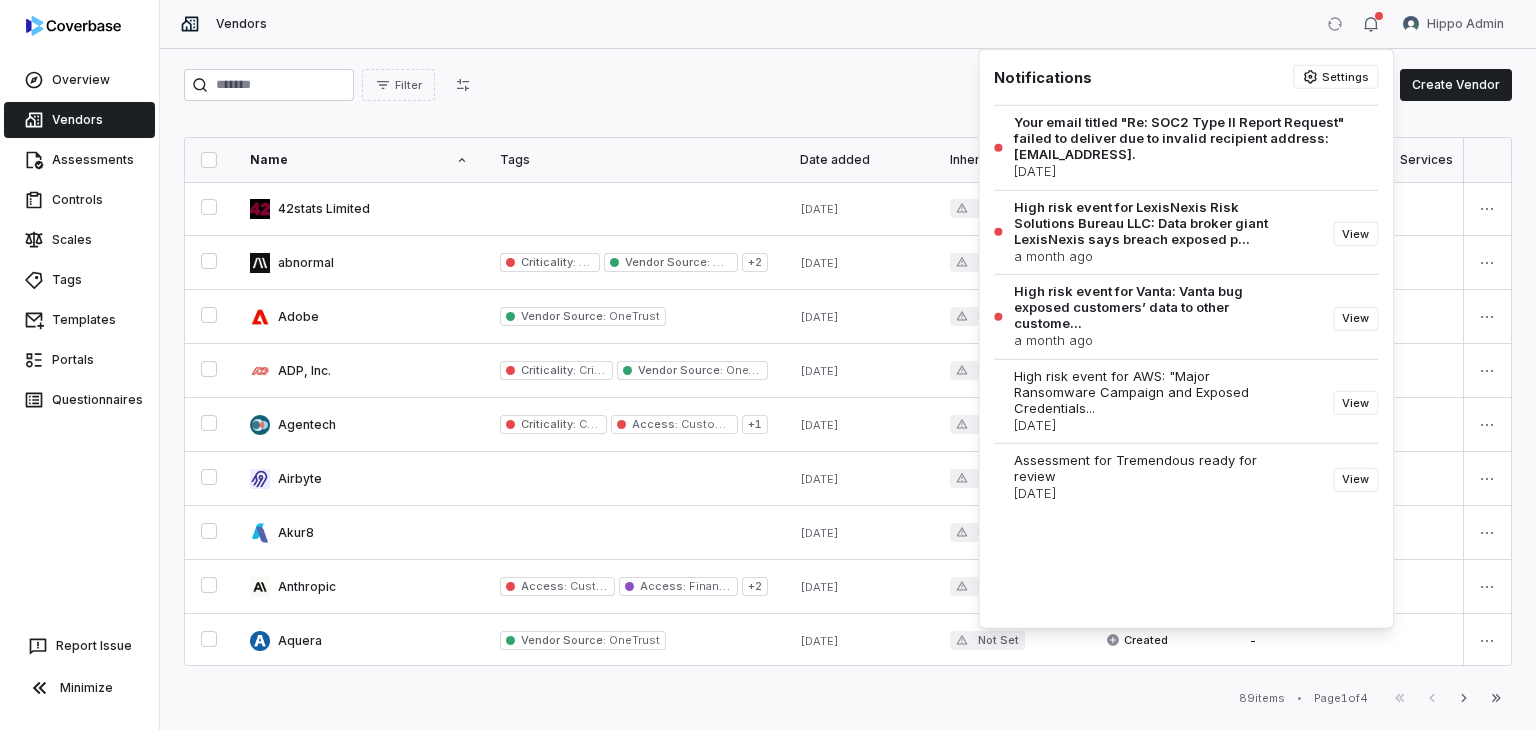 click on "Filter Download as Excel Bulk Create Vendors Create Vendor Name Tags Date added Inherent Risk Status Last assessed Services Risk Analysts Relationship Owners Watchers 42stats Limited 10 months ago Not Set Created Aug 27, 2024 None None None   abnormal Criticality :   Critical Vendor Source :   OneTrust + 2 10 months ago Not Set Onboarding Feb 28, 2025 Mark Freckleton Shaun Angley None   Adobe Vendor Source :   OneTrust 10 months ago Not Set Created - Mark Freckleton None None   ADP, Inc. Criticality :   Critical Vendor Source :   OneTrust 10 months ago Not Set Created Sep 5, 2024 None Mark Freckleton None   Agentech Criticality :   Critical Access :   Customer PII + 1 6 months ago Not Set Onboarding Apr 25, 2025 Shaun Angley Shaun Angley None   Airbyte 3 months ago Not Set Active Apr 14, 2025 None None None   Akur8 10 months ago Not Set Created Aug 27, 2024 None None None   Anthropic Access :   Customer PII Access :   Financial Data + 2 5 months ago Not Set Active Jan 22, 2025 Shaun Angley Tomek Kopczuk None" at bounding box center (848, 389) 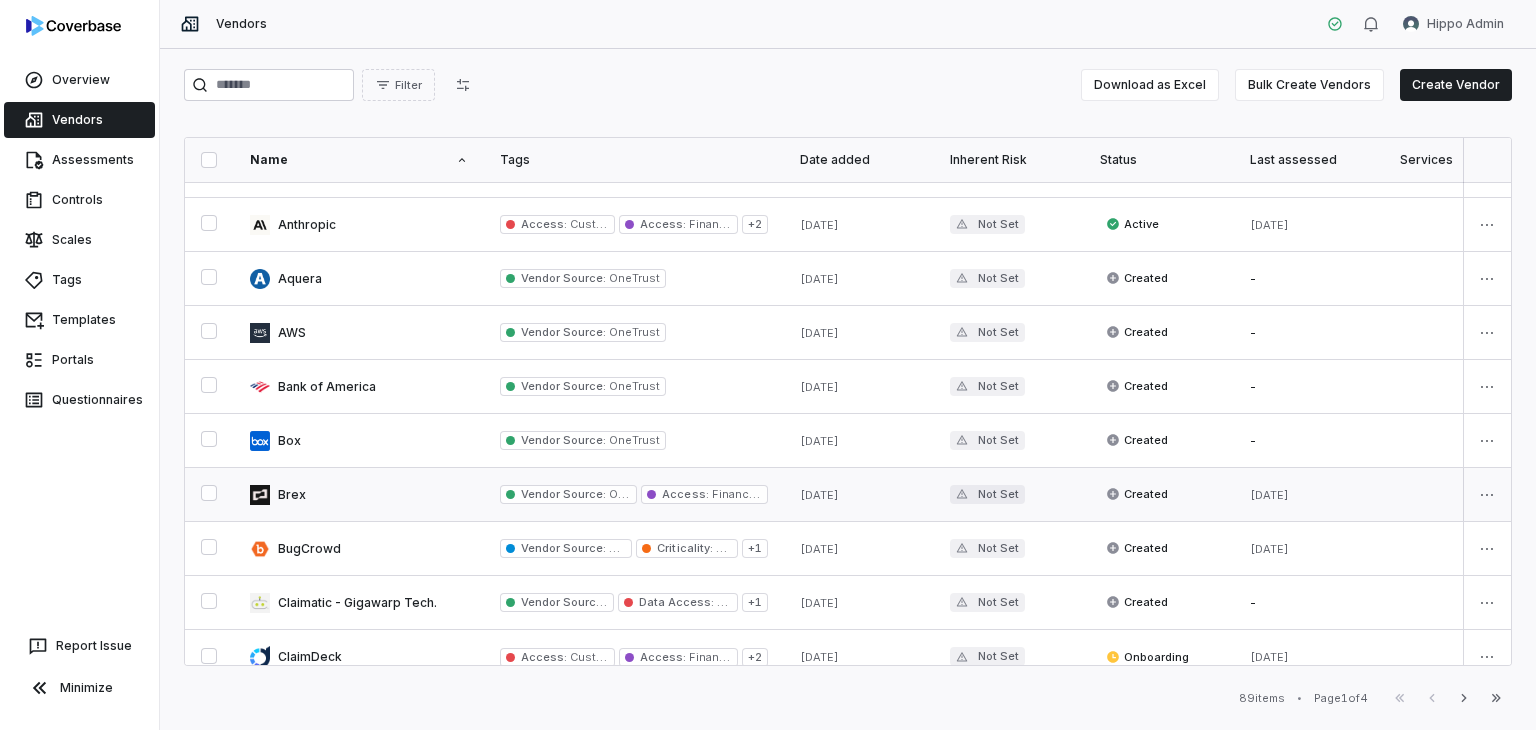 scroll, scrollTop: 400, scrollLeft: 0, axis: vertical 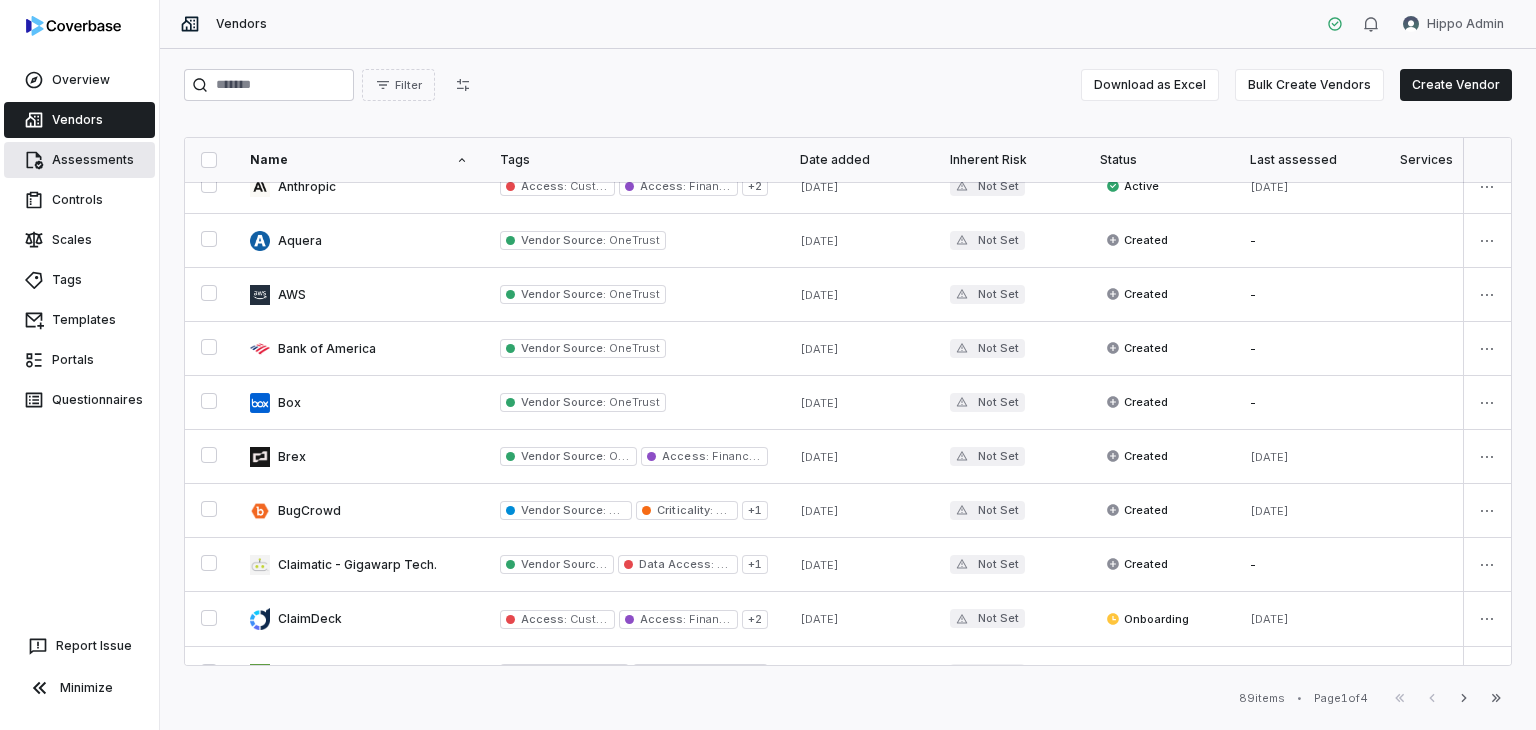click on "Assessments" at bounding box center [79, 160] 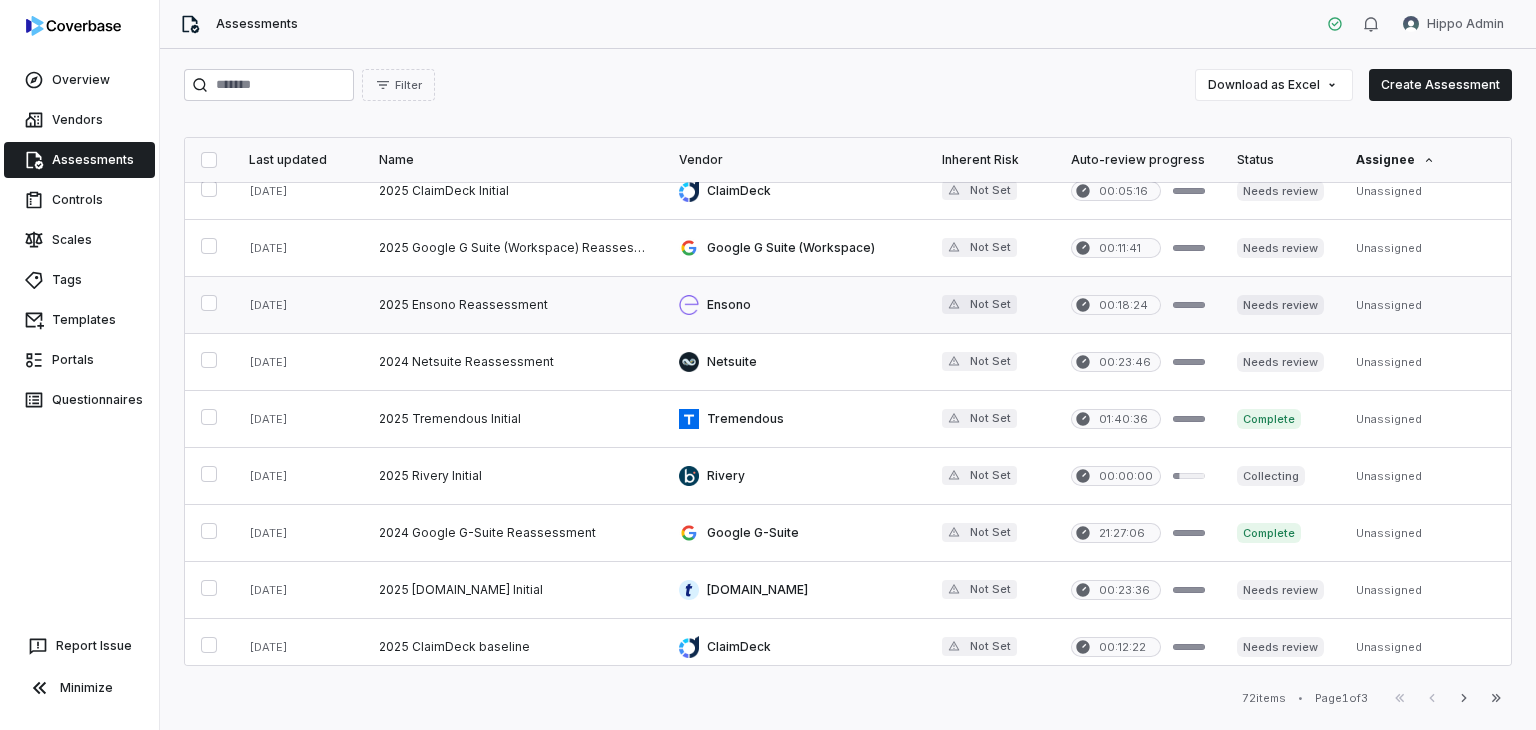 scroll, scrollTop: 946, scrollLeft: 0, axis: vertical 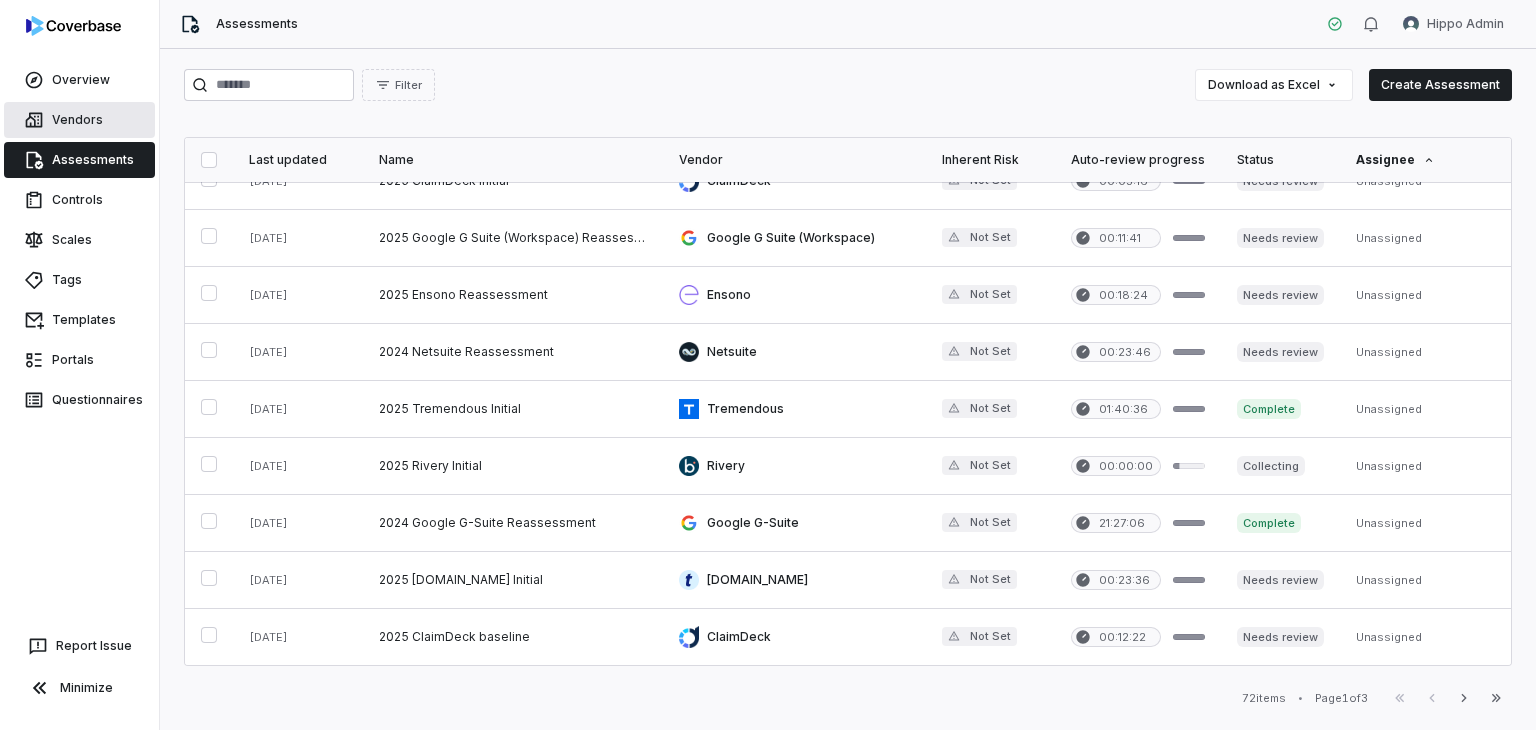 click on "Vendors" at bounding box center [79, 120] 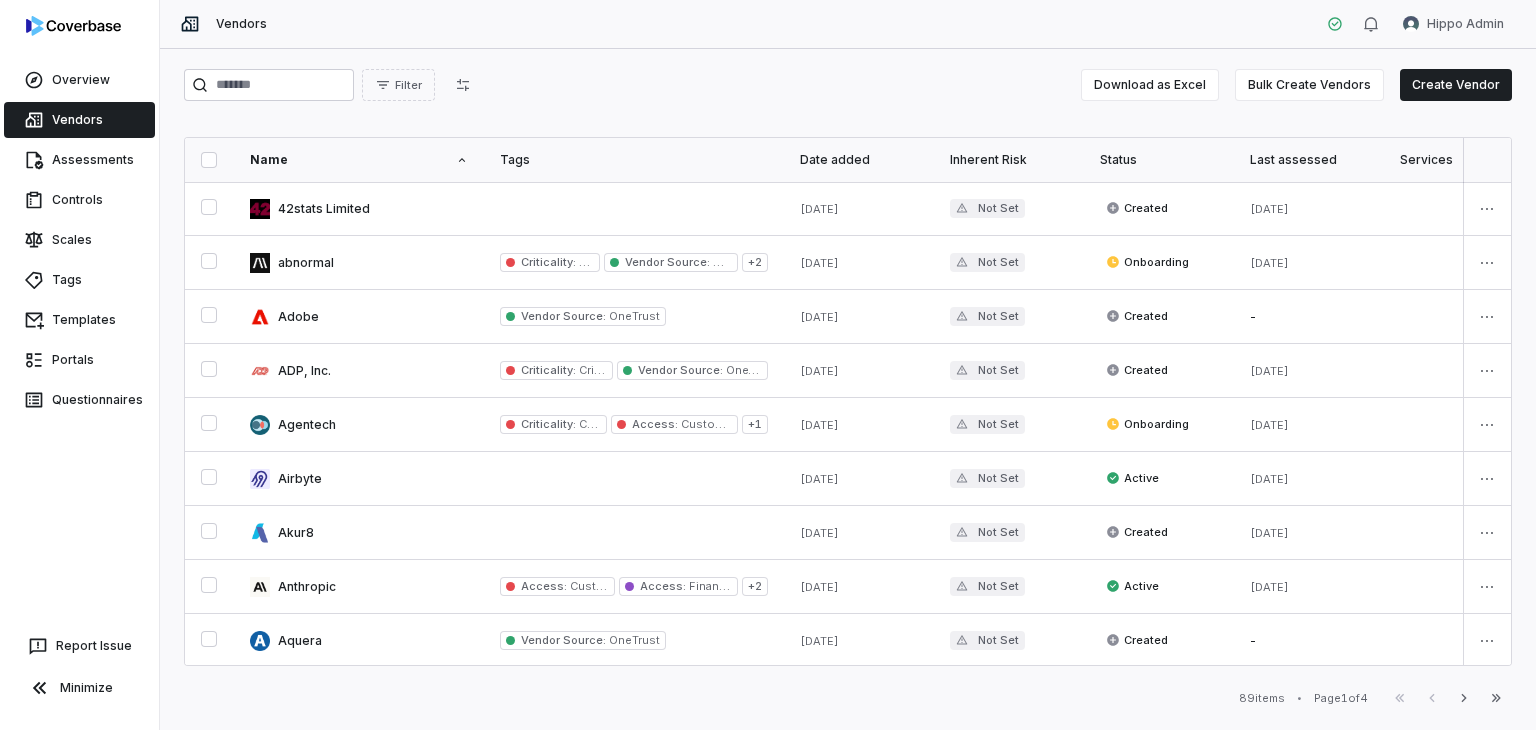 click at bounding box center (269, 85) 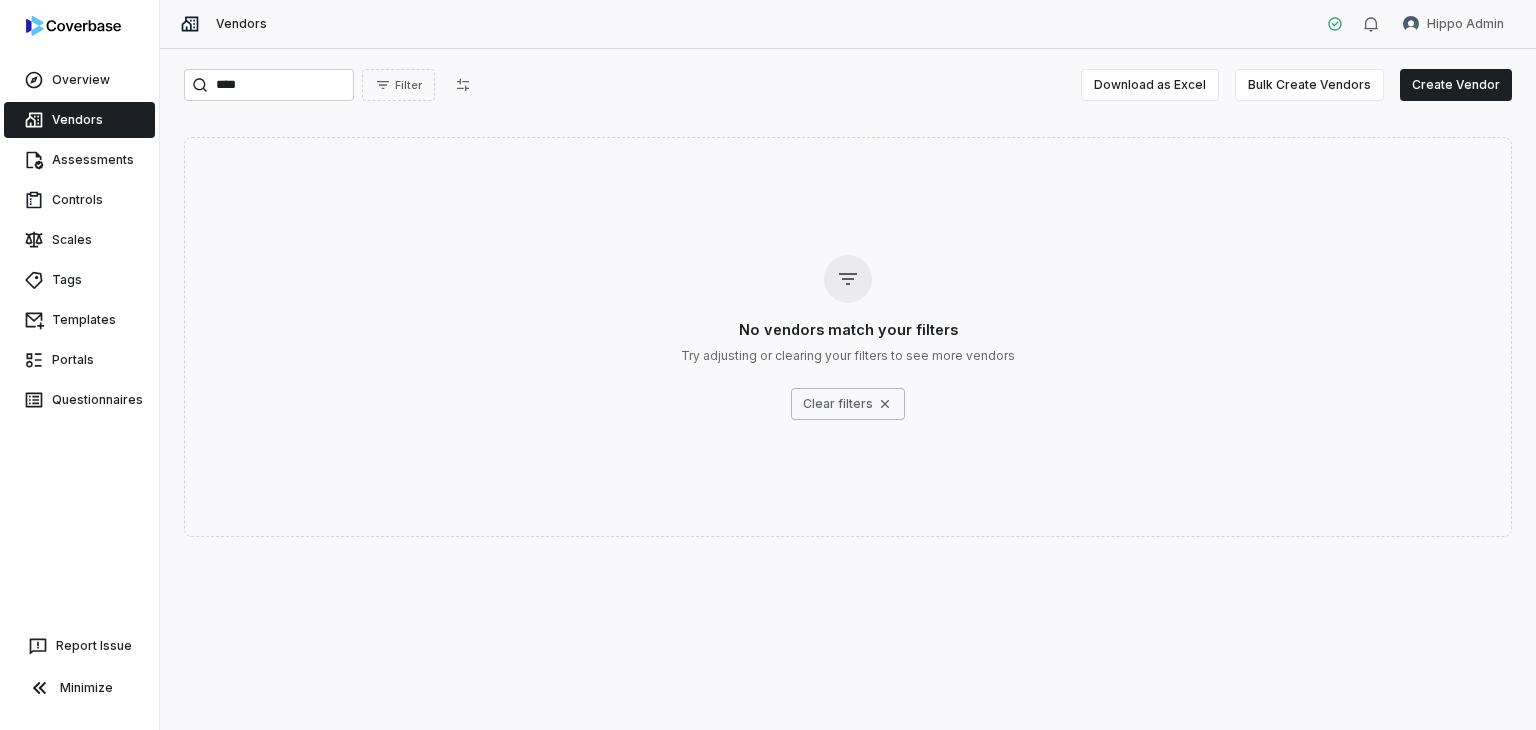 type on "****" 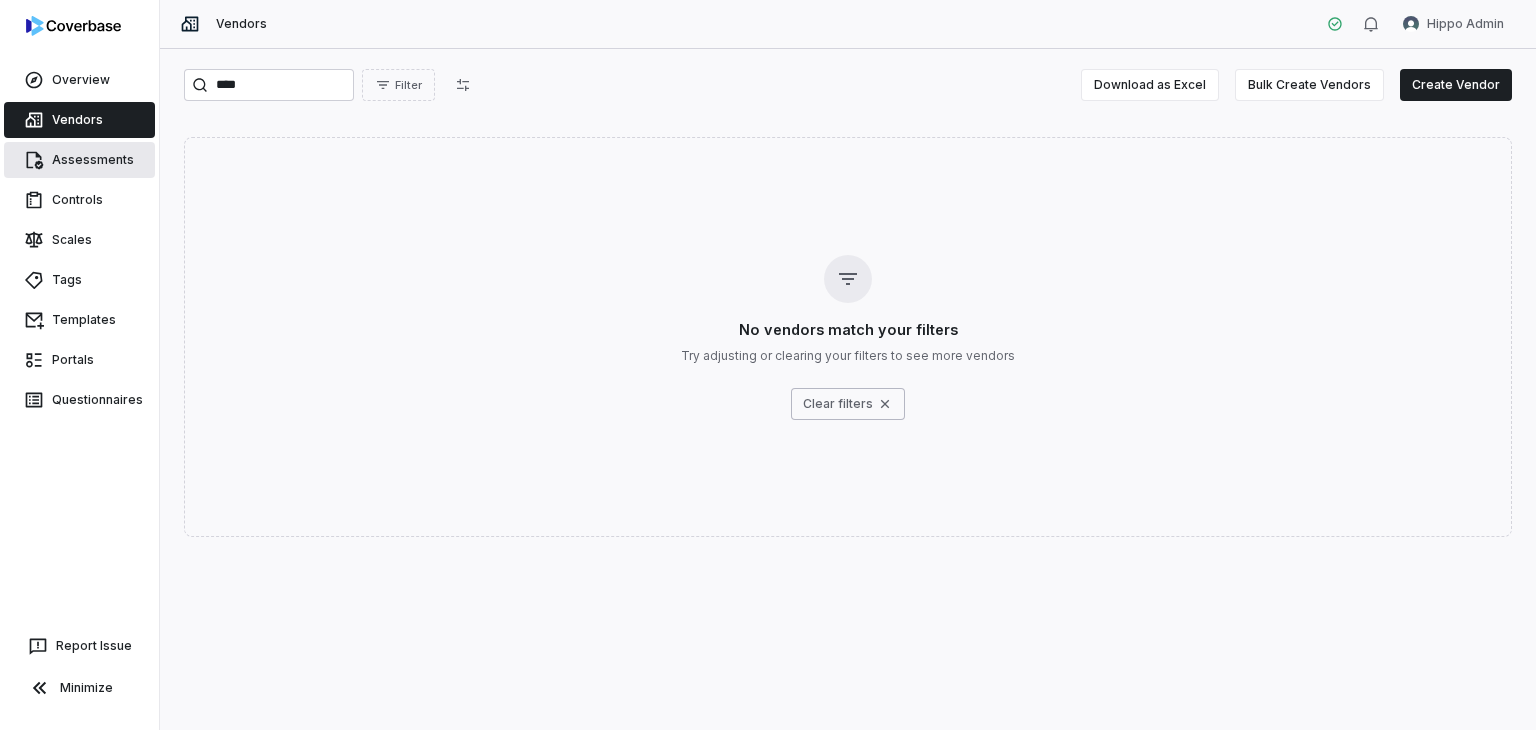 click on "Assessments" at bounding box center (79, 160) 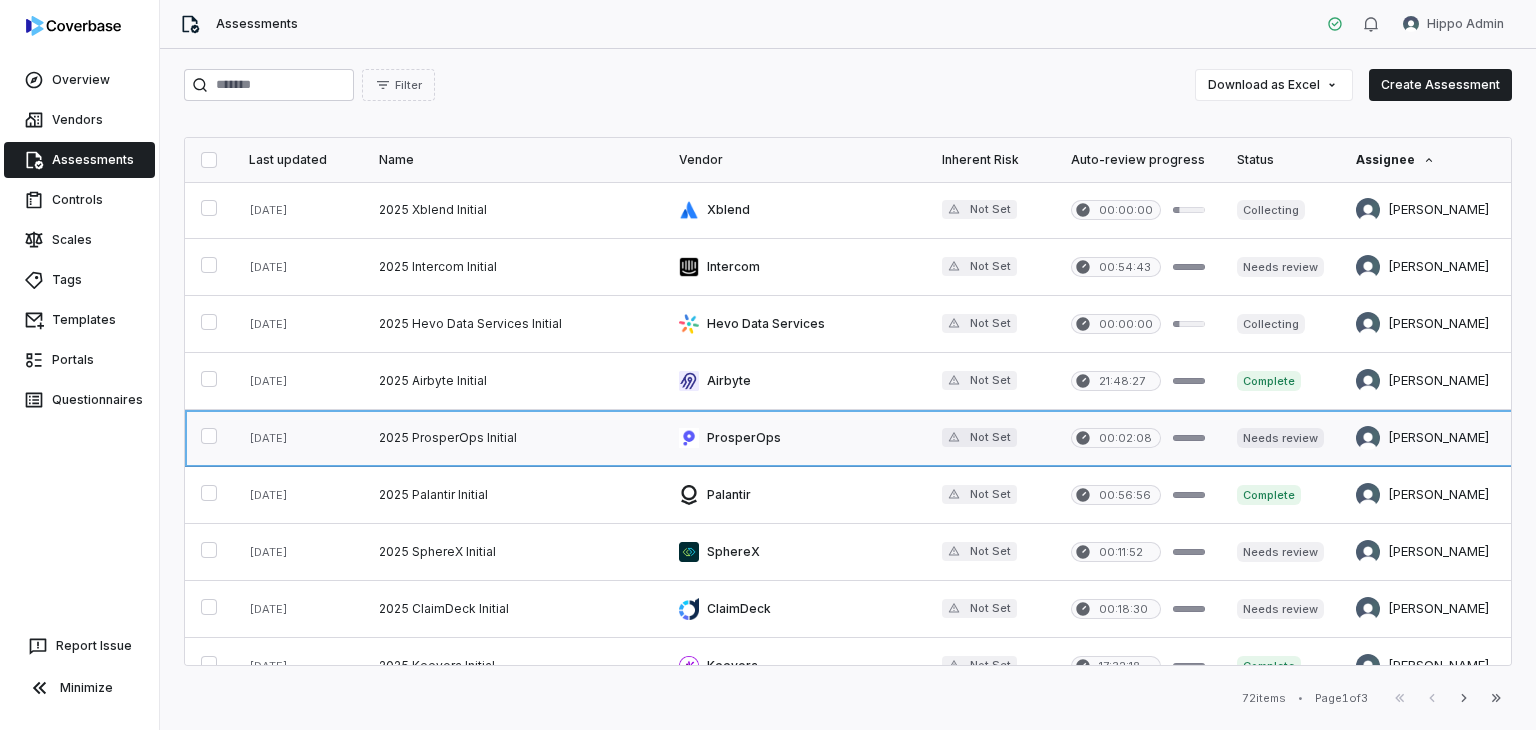 click at bounding box center (513, 438) 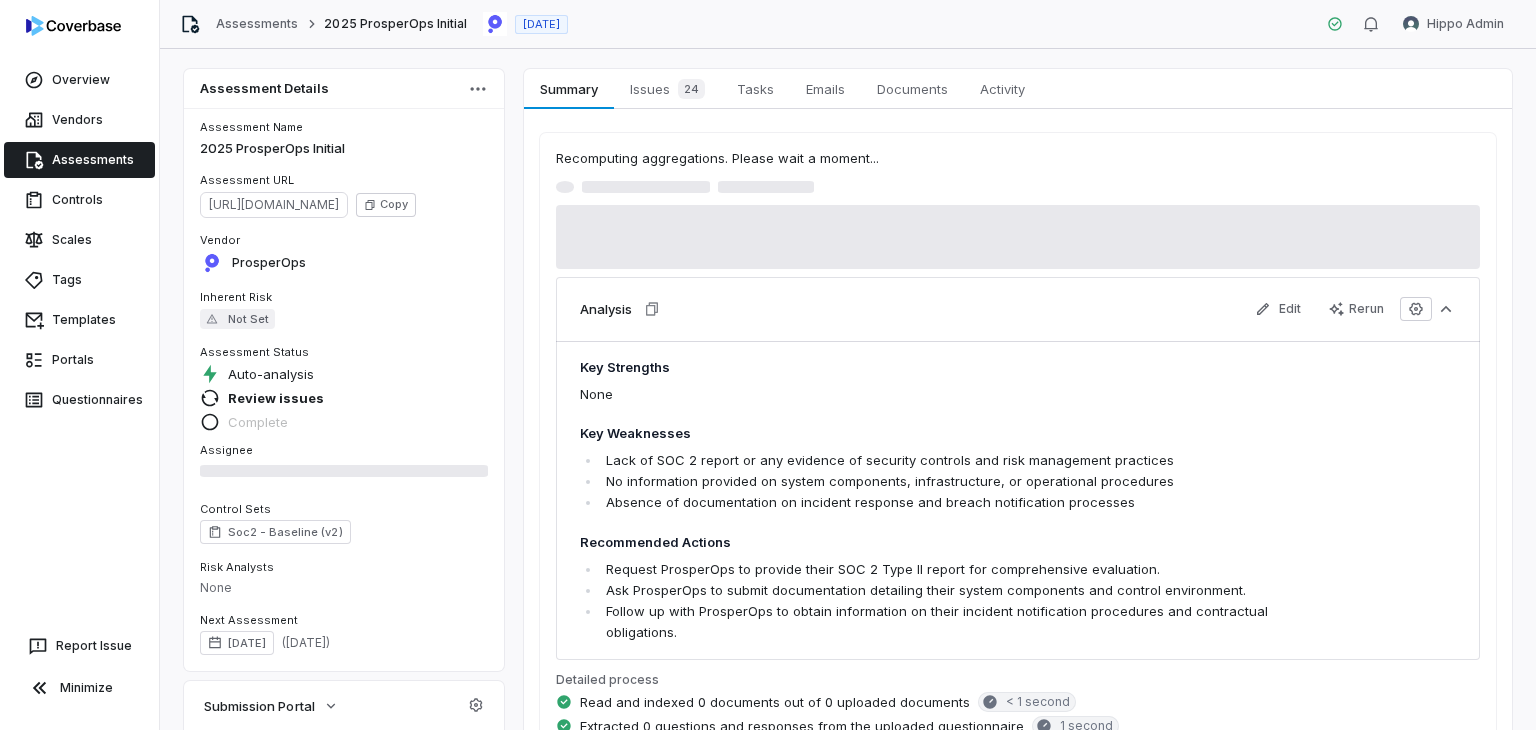 click on "Assessments 2025 ProsperOps Initial Jun 27, 2025" at bounding box center (374, 24) 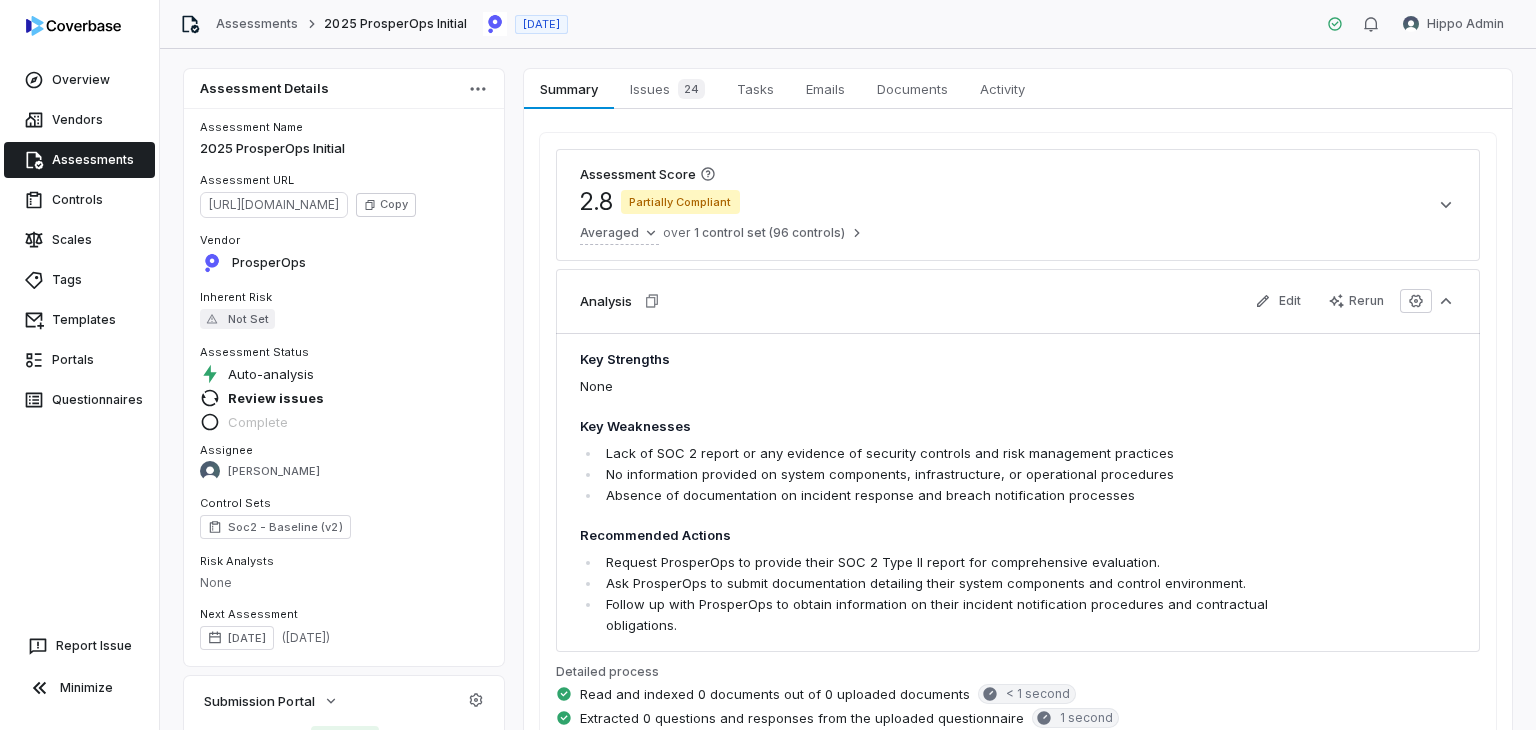 click on "Assessments" at bounding box center [257, 24] 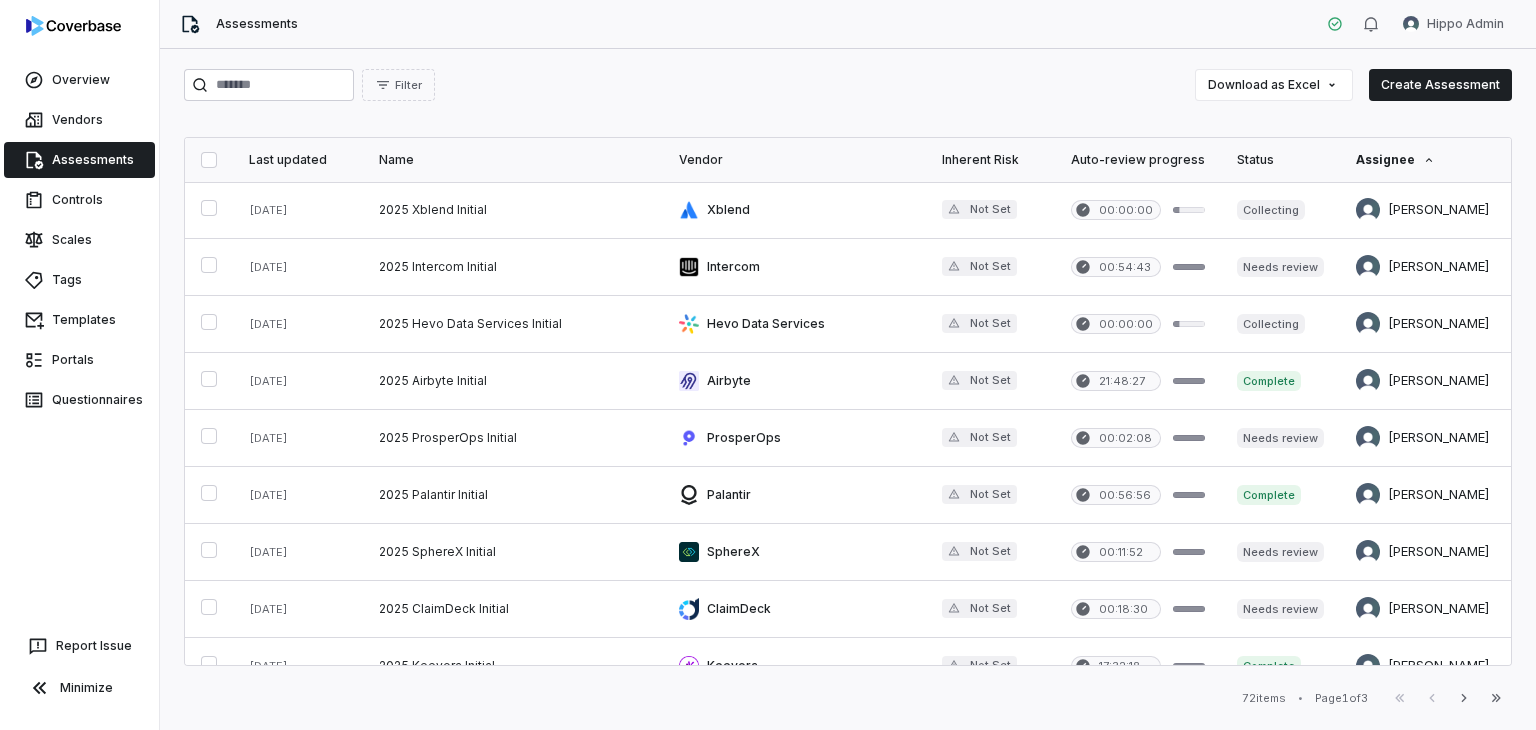 click on "Assessments Hippo Admin" at bounding box center [848, 24] 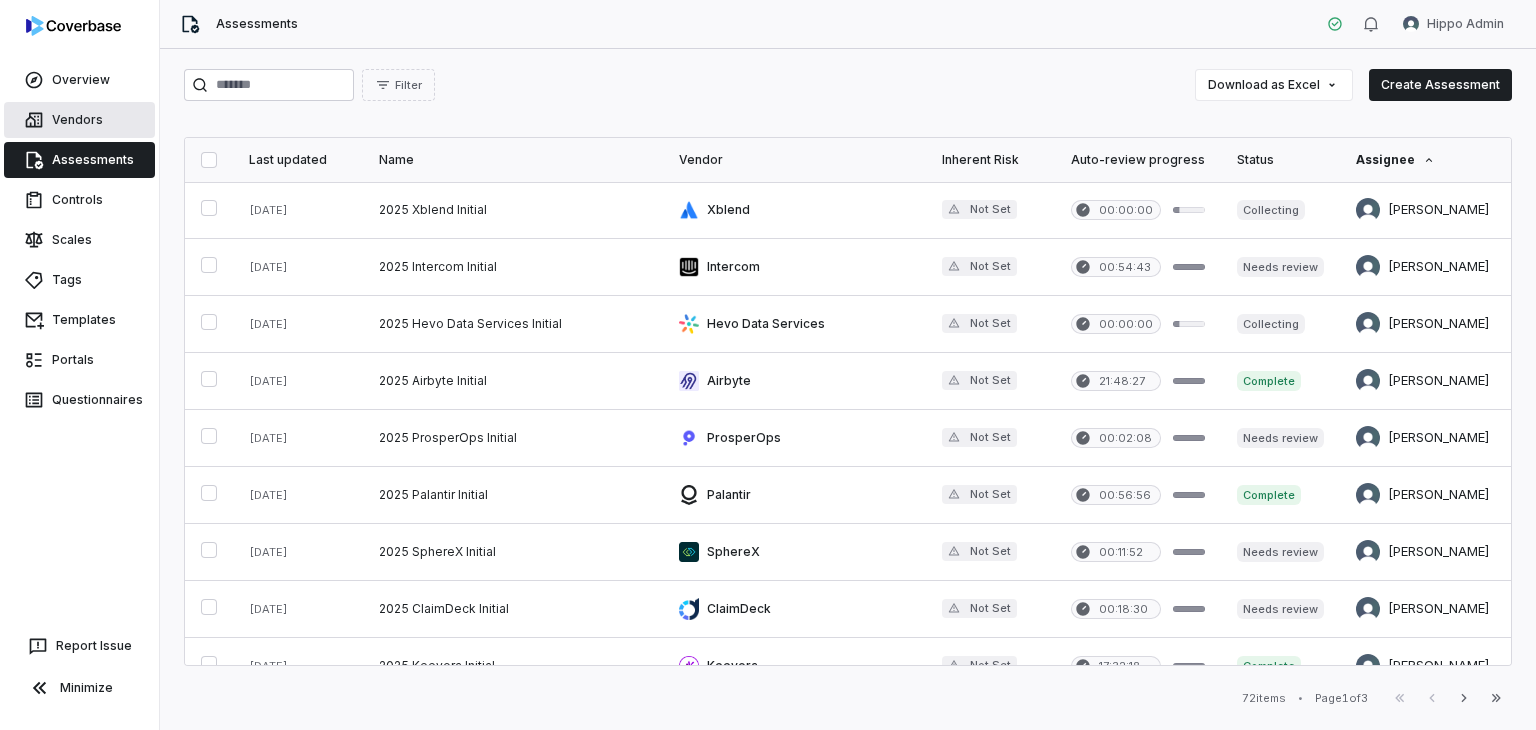 click on "Vendors" at bounding box center [79, 120] 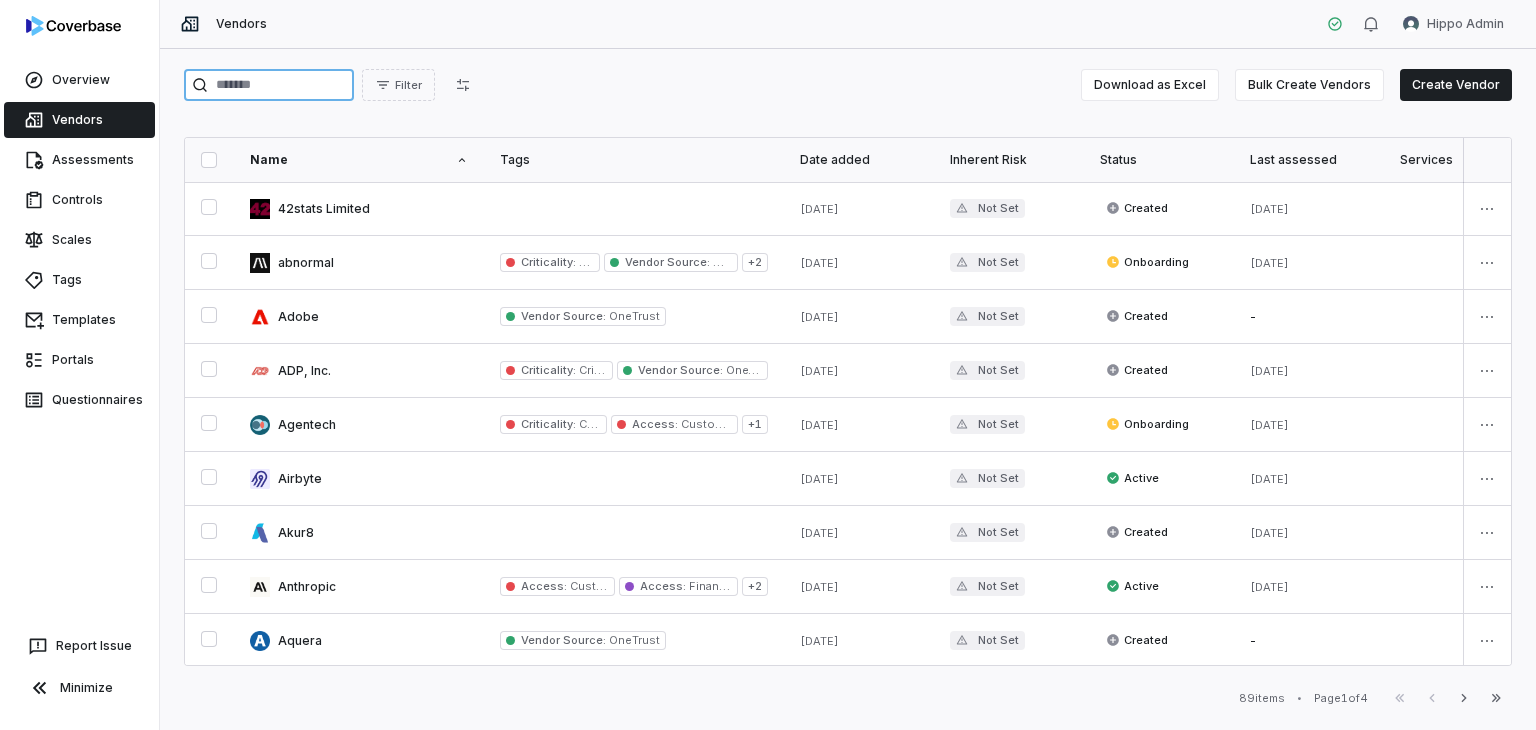 click at bounding box center (269, 85) 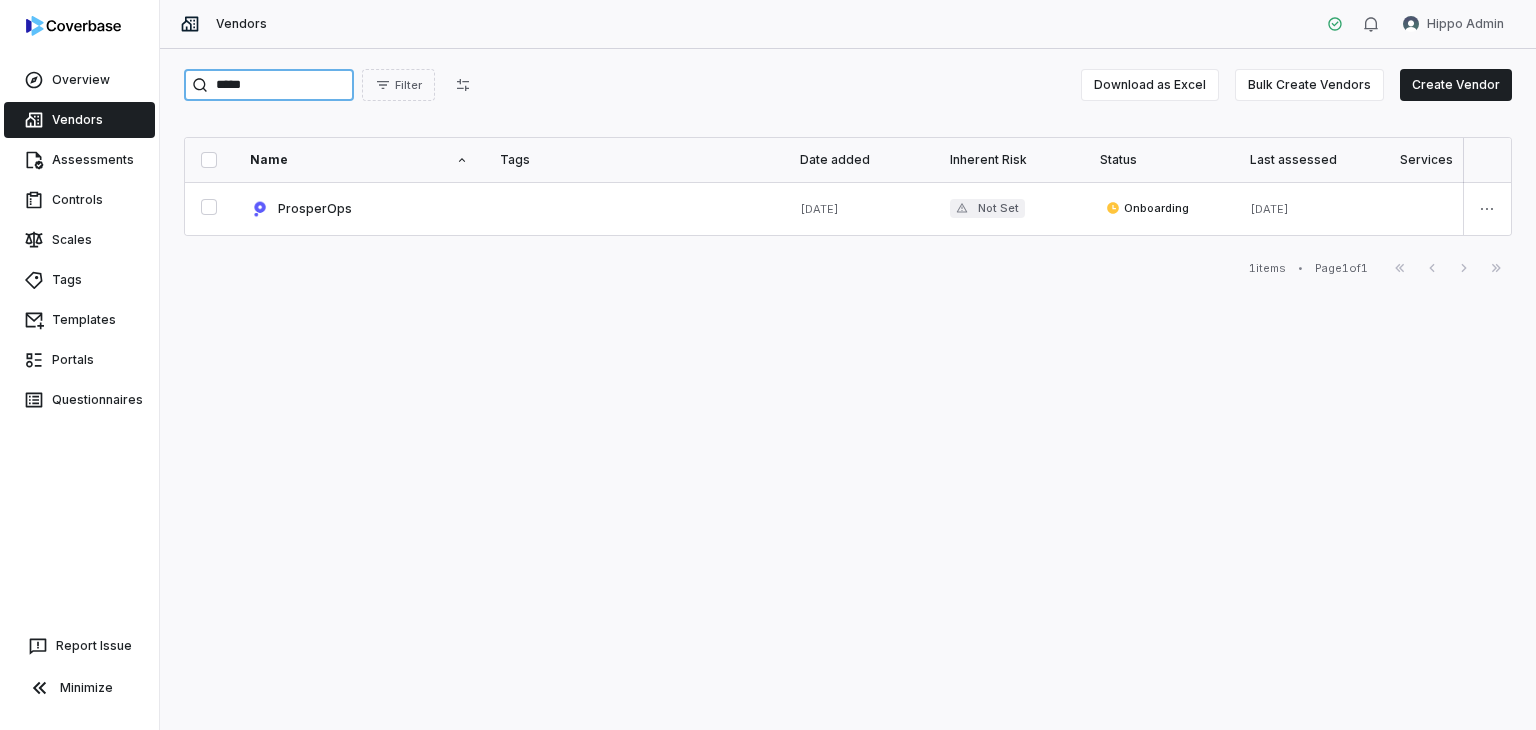 type on "*****" 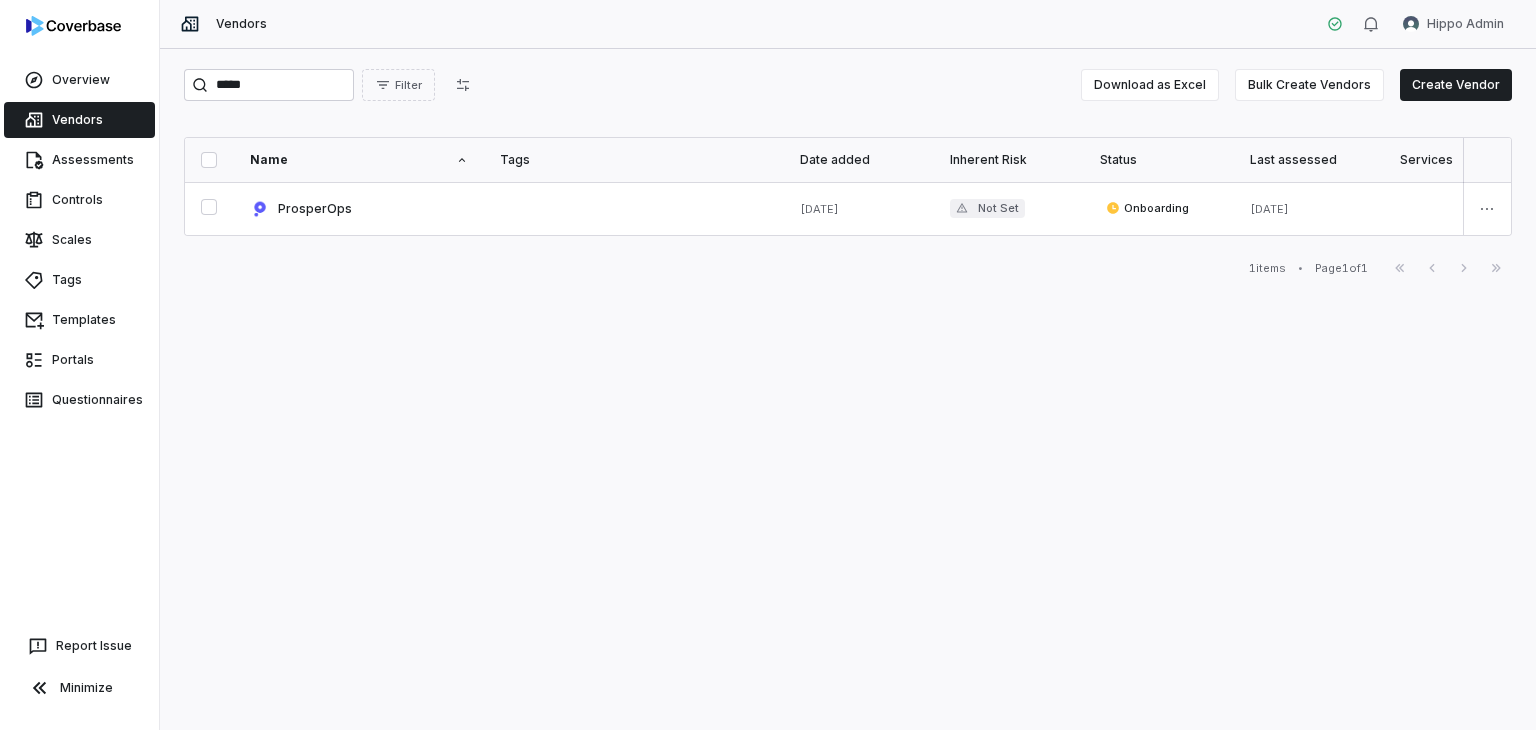 click on "Name" at bounding box center [359, 160] 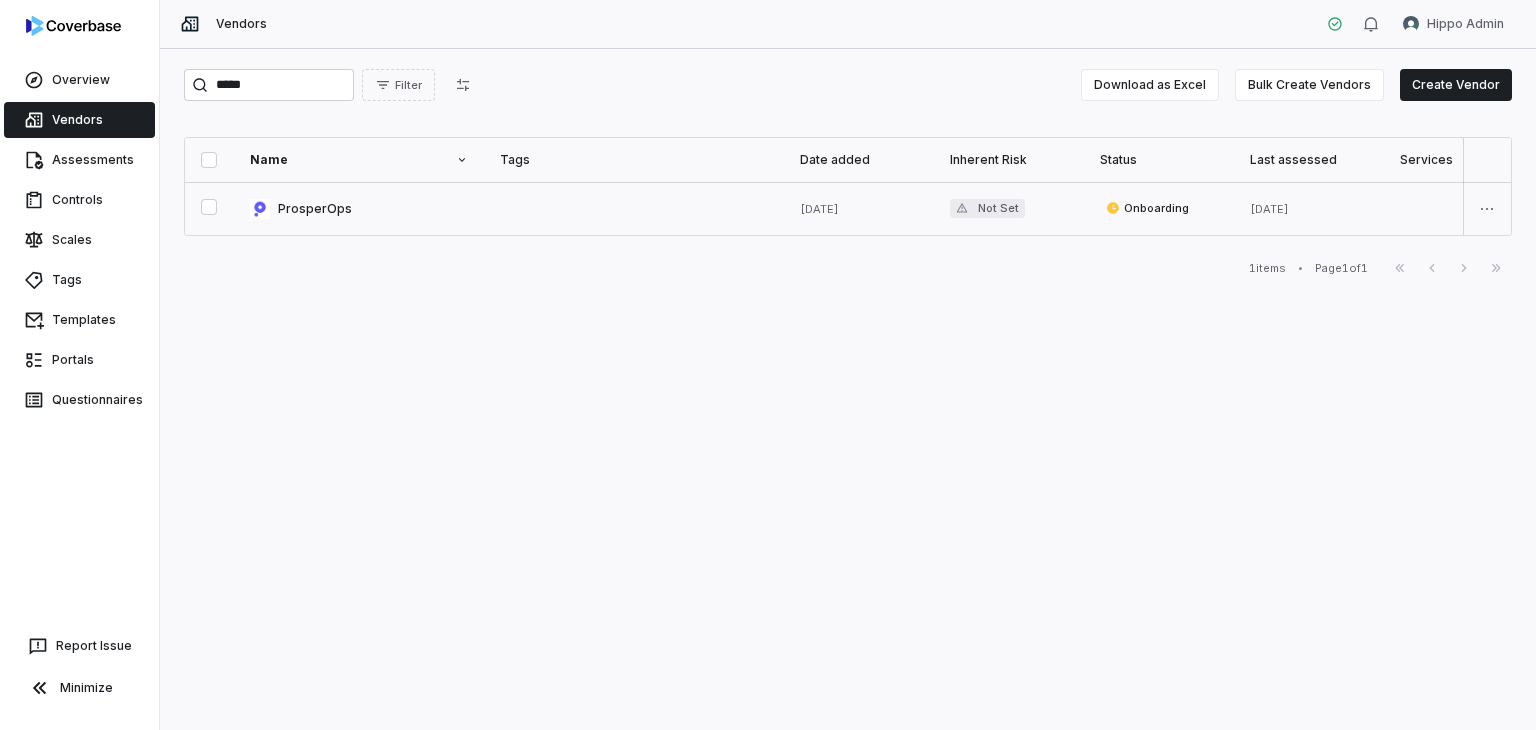 click at bounding box center (359, 208) 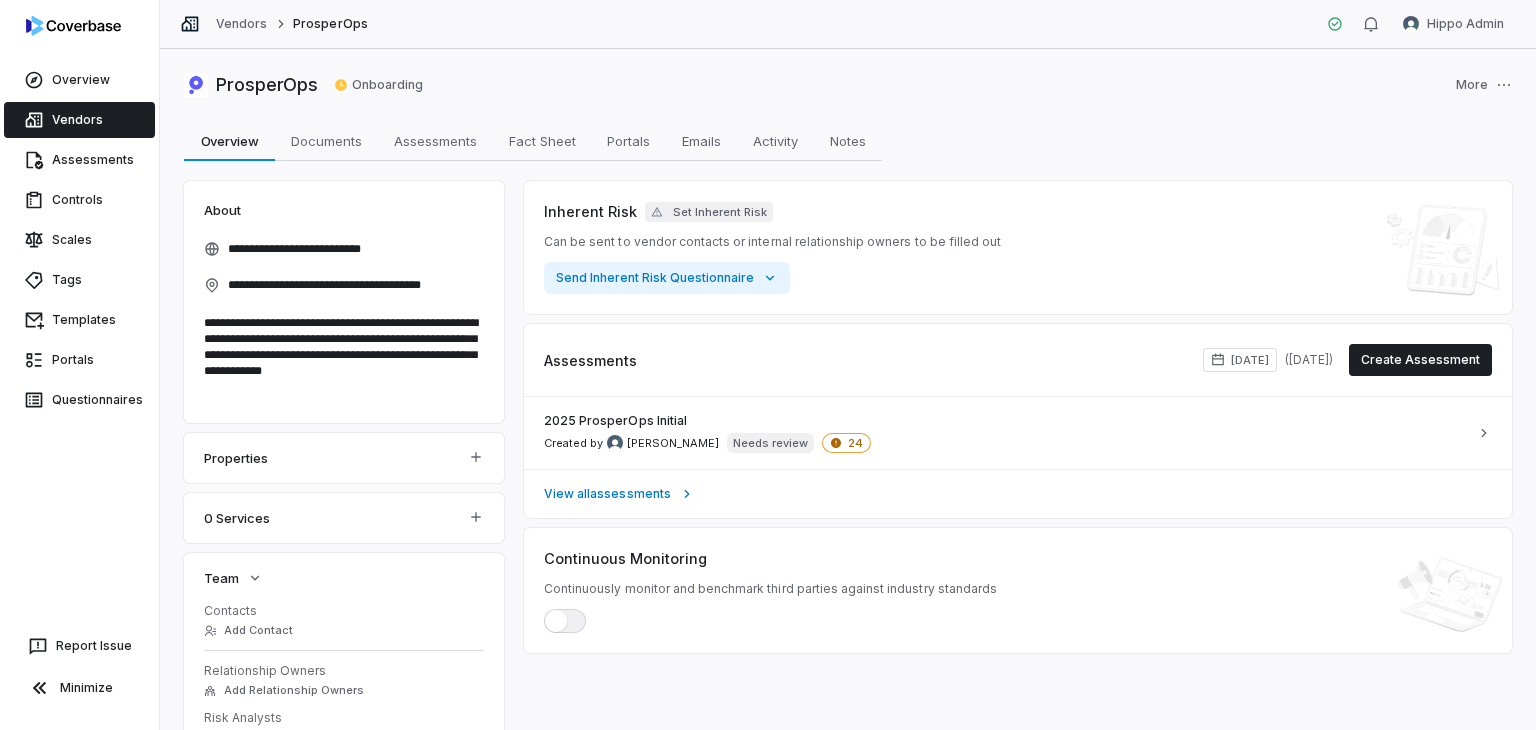click on "**********" at bounding box center (848, 389) 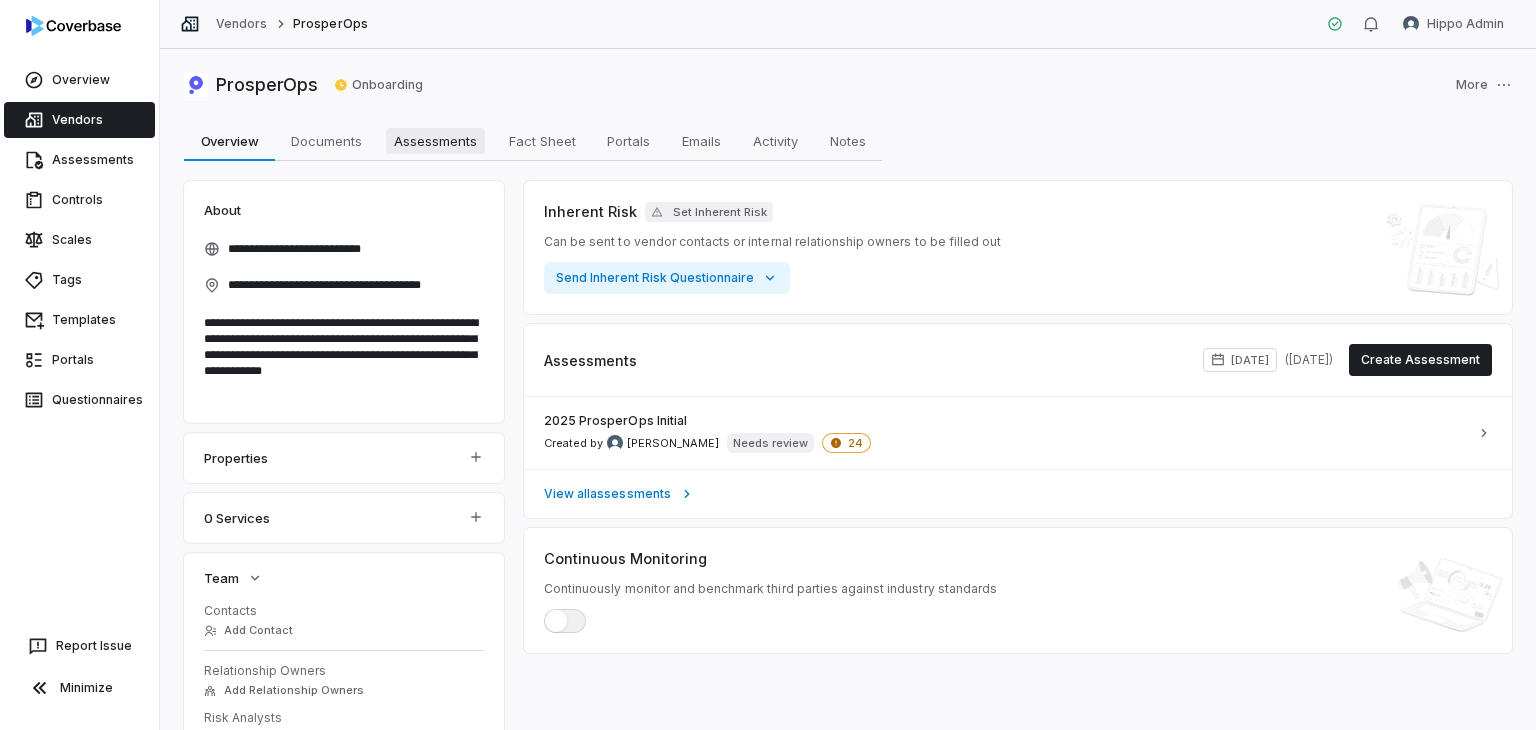 click on "Assessments" at bounding box center [435, 141] 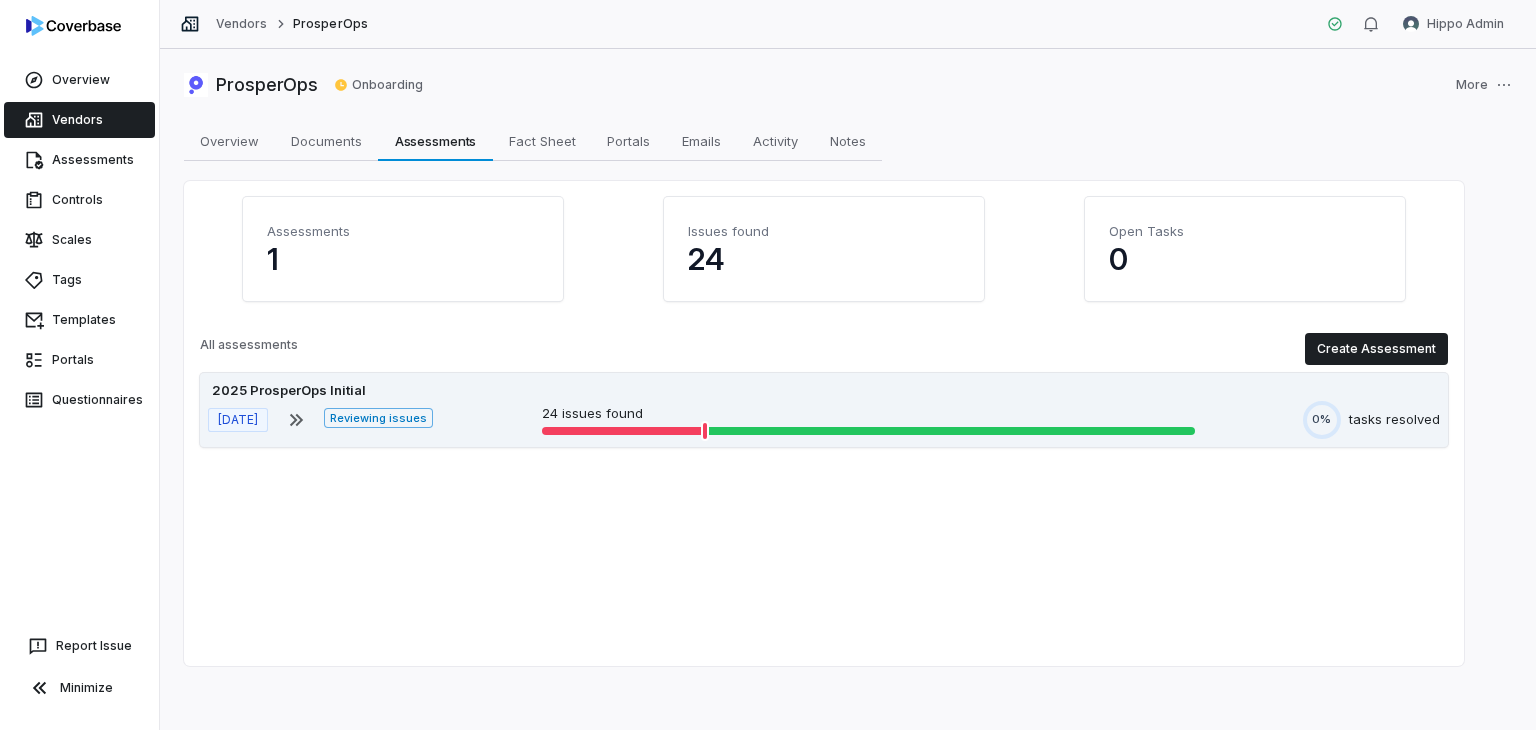 click on "2025 ProsperOps Initial" at bounding box center (824, 391) 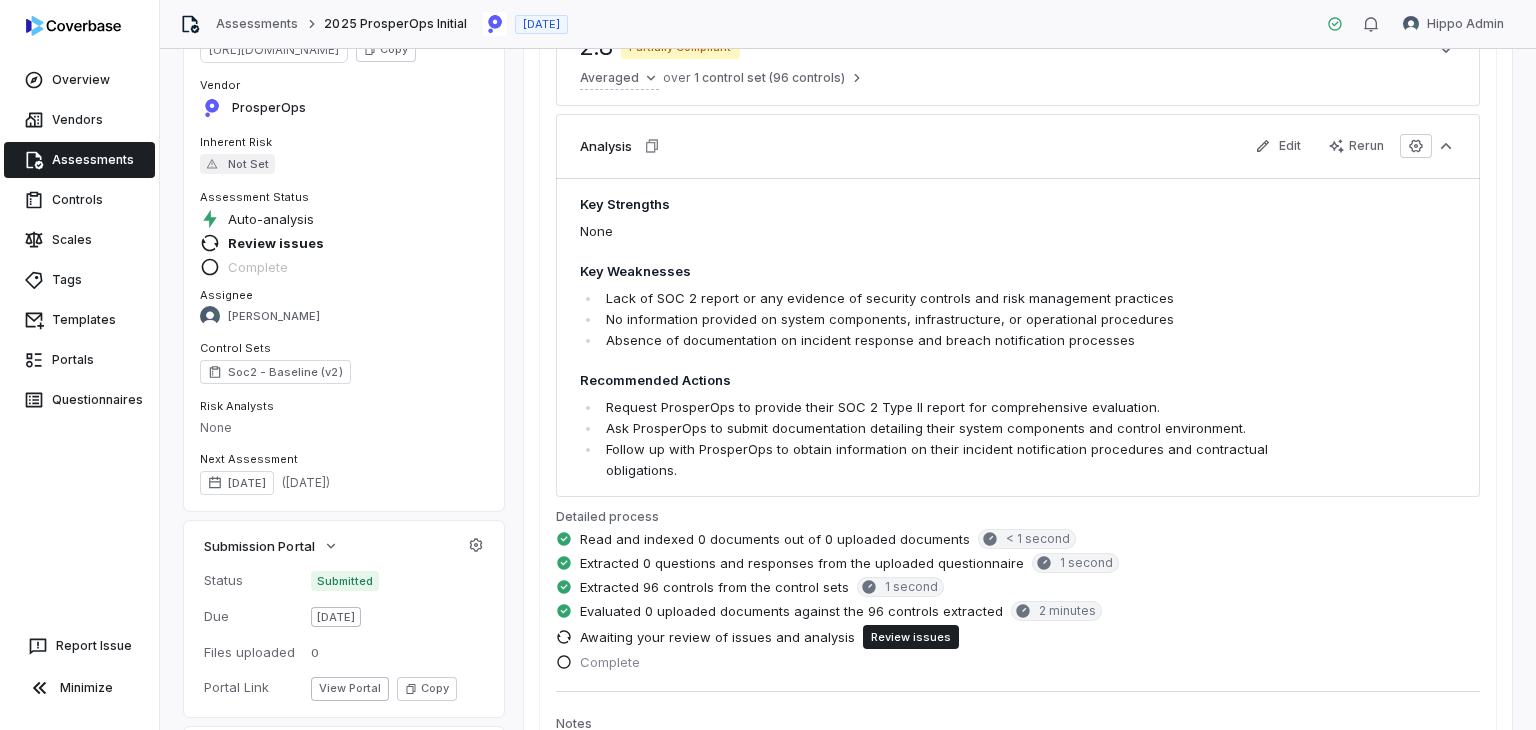 scroll, scrollTop: 0, scrollLeft: 0, axis: both 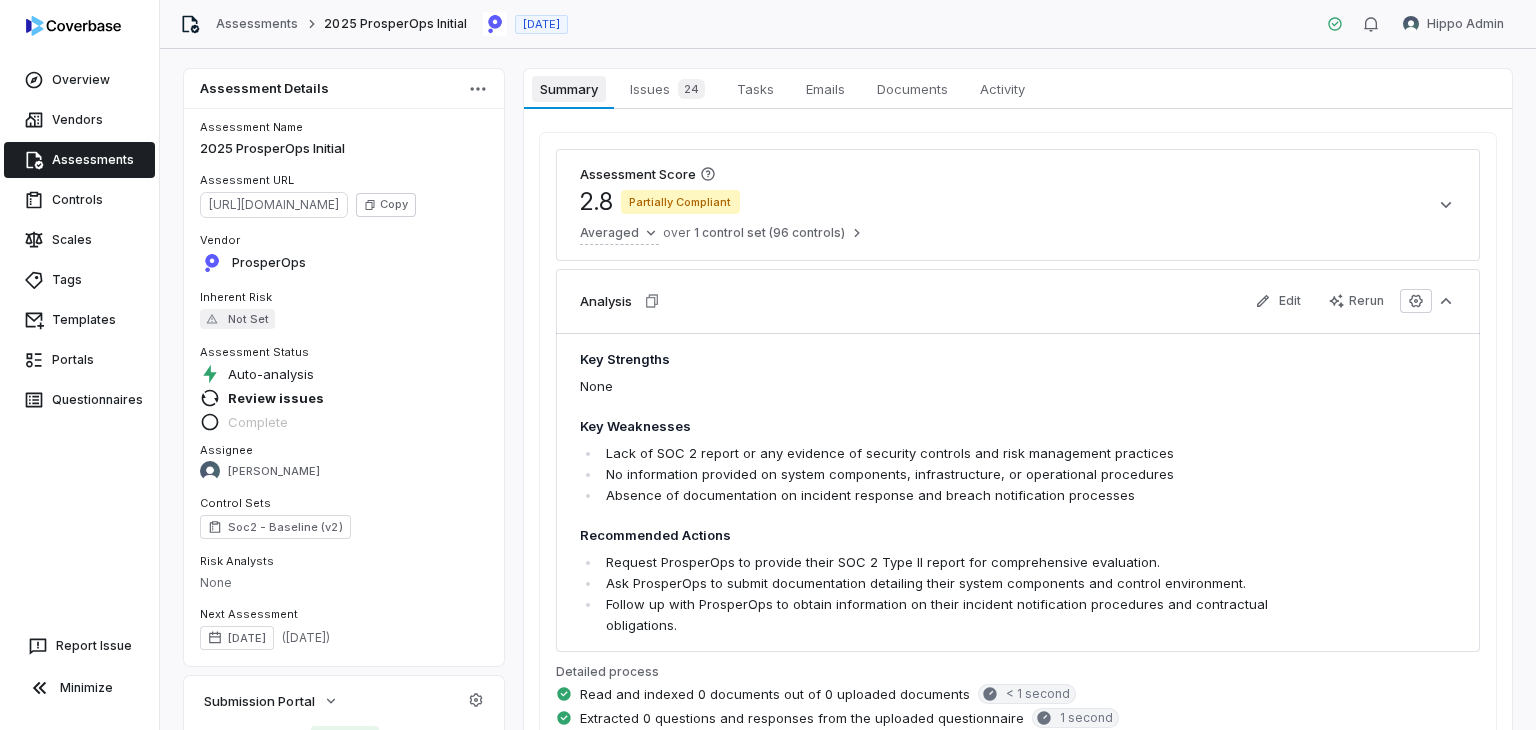 click on "Summary" at bounding box center (568, 89) 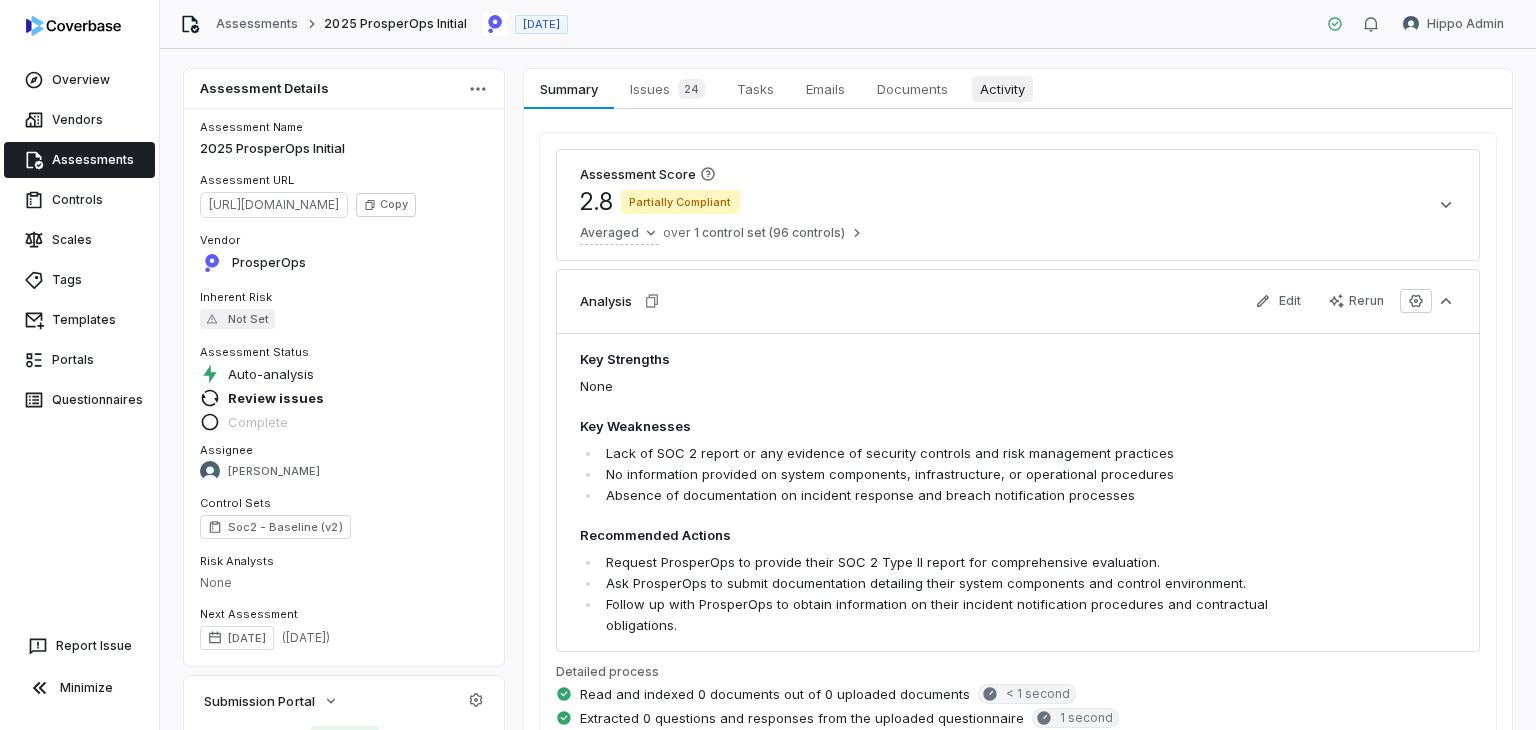 click on "Activity Activity" at bounding box center [1002, 89] 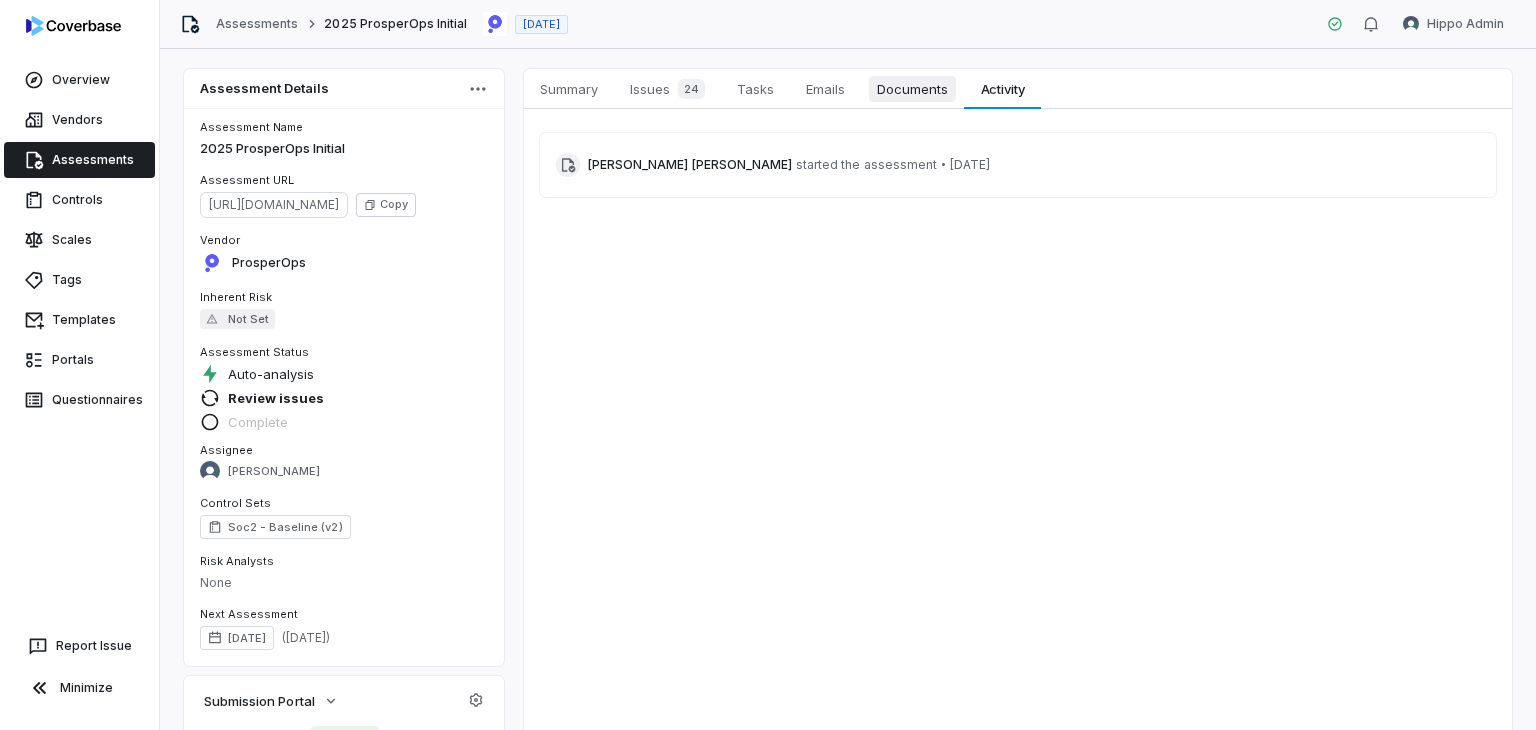 click on "Documents" at bounding box center [912, 89] 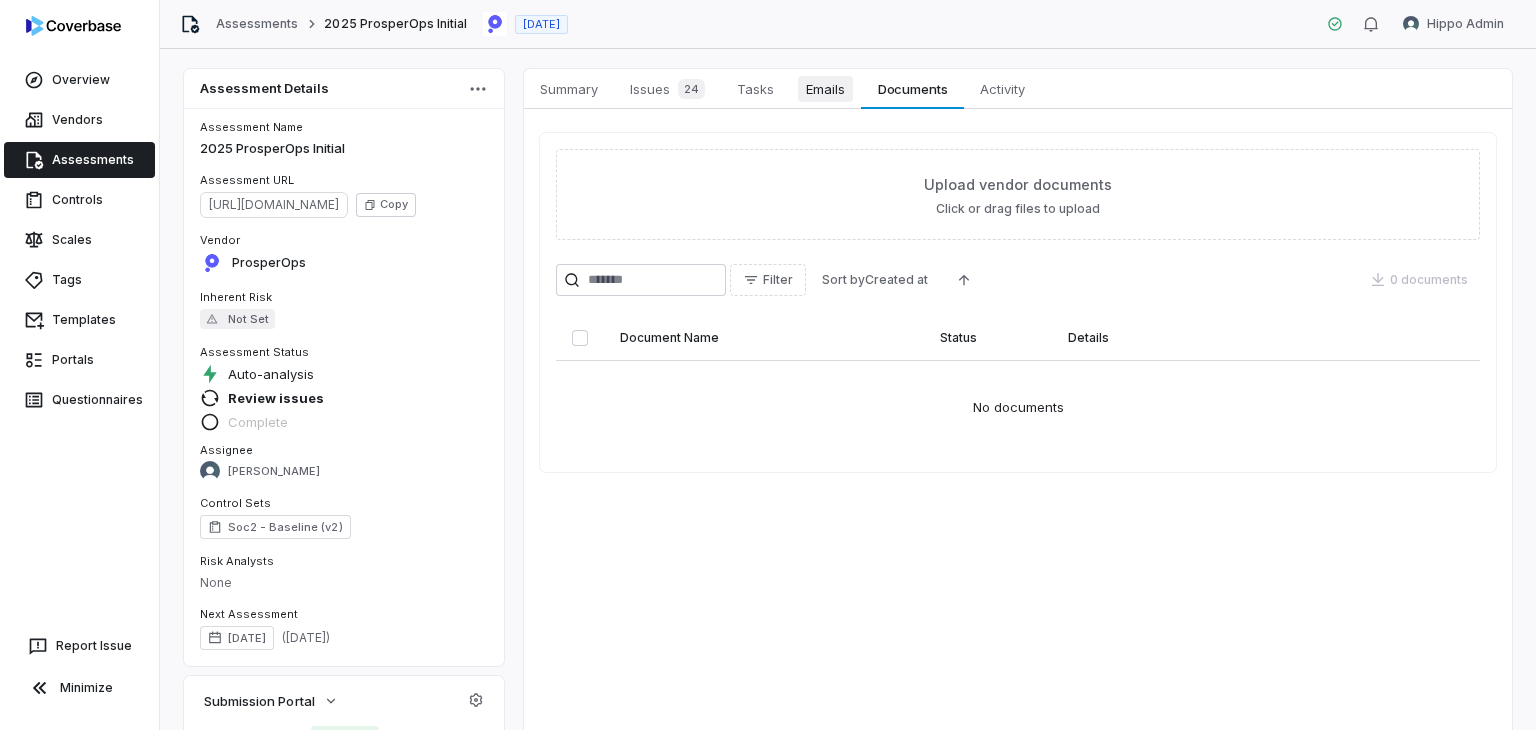 click on "Emails" at bounding box center (825, 89) 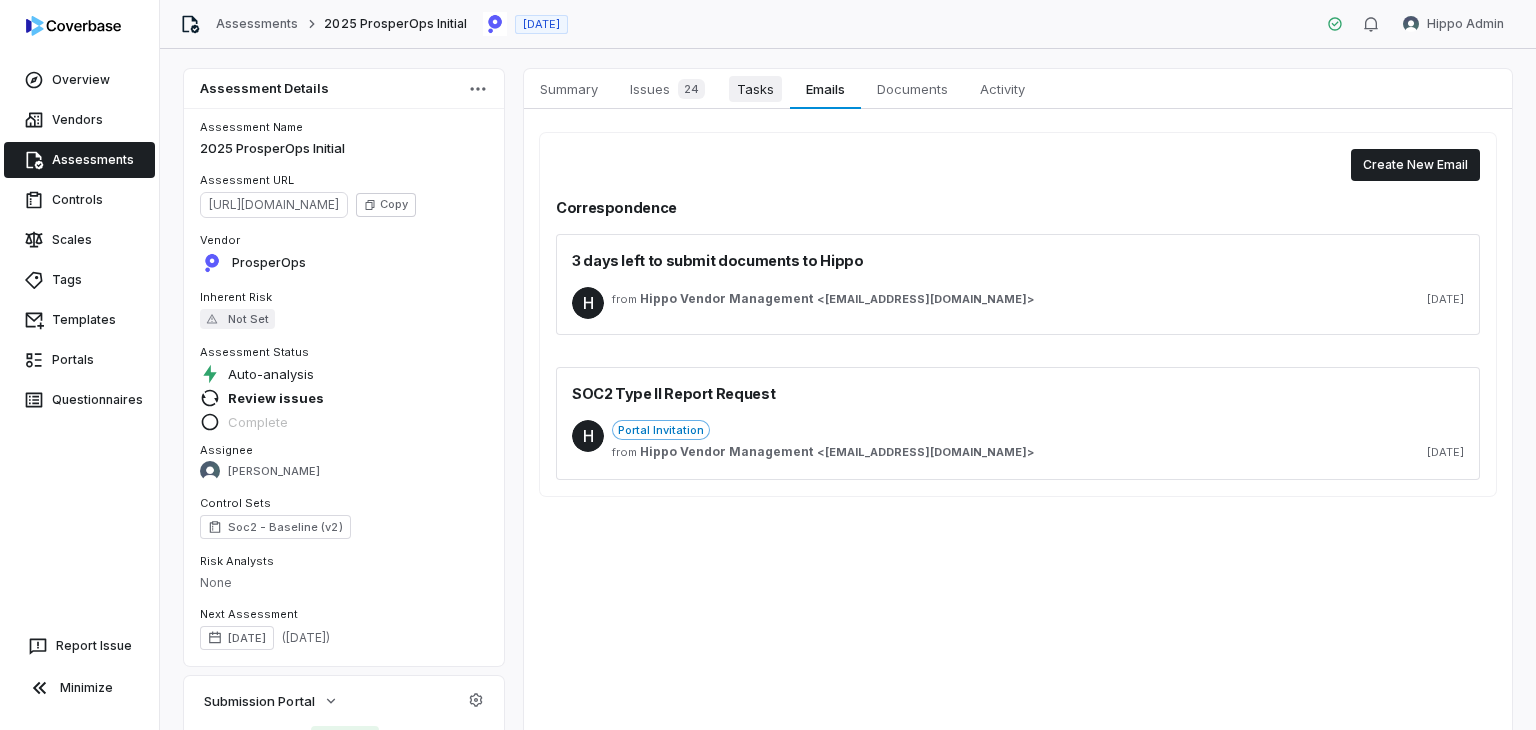 click on "Tasks" at bounding box center (755, 89) 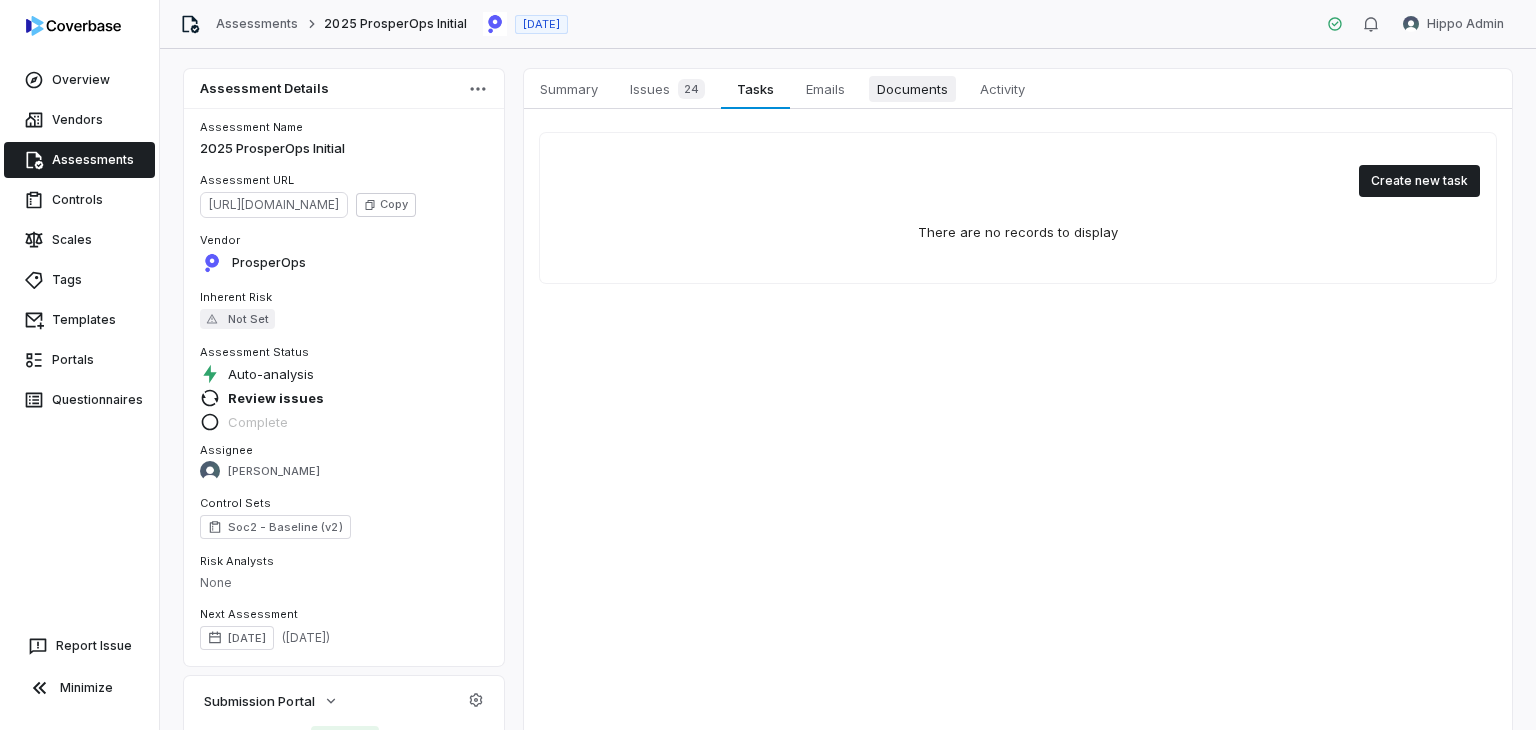 click on "Documents" at bounding box center (912, 89) 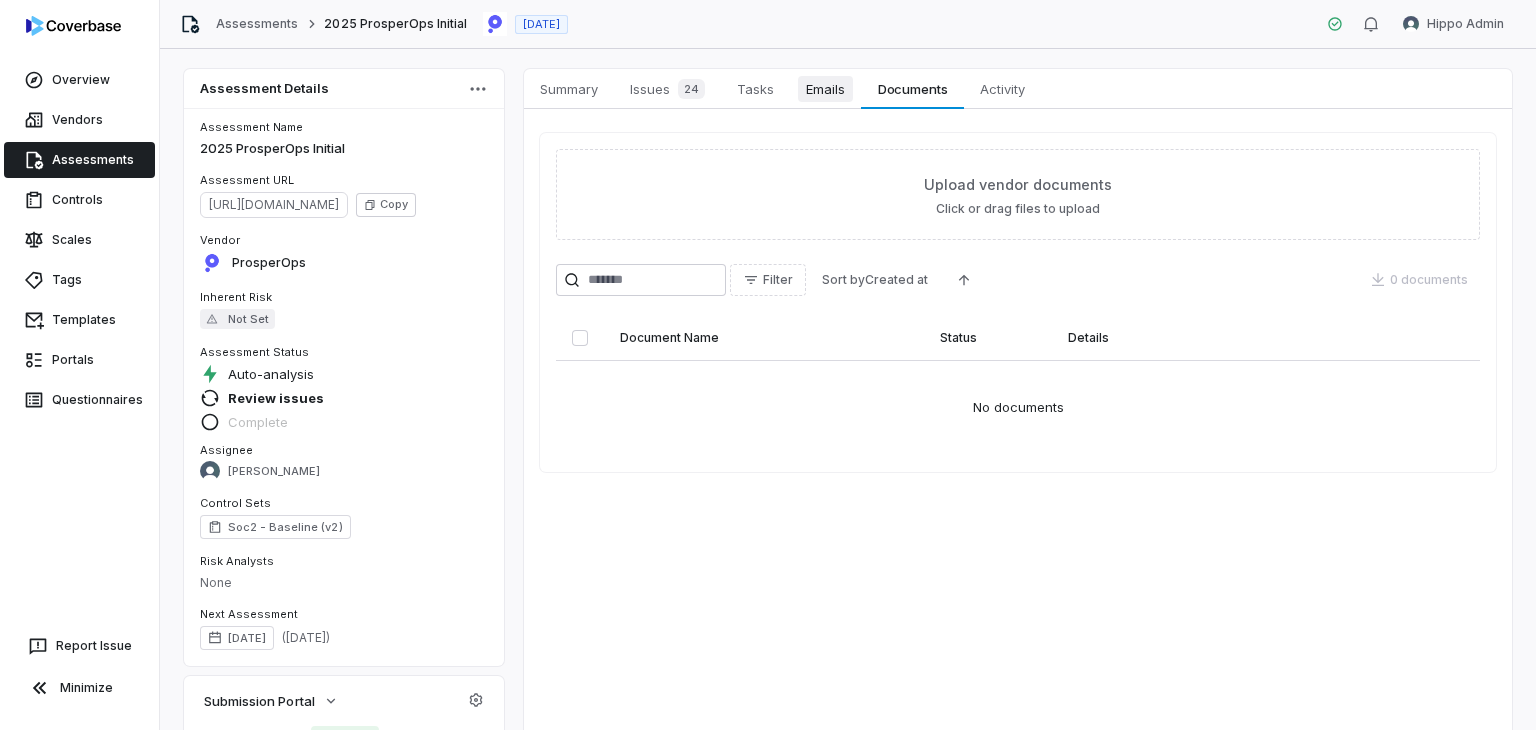 click on "Emails" at bounding box center [825, 89] 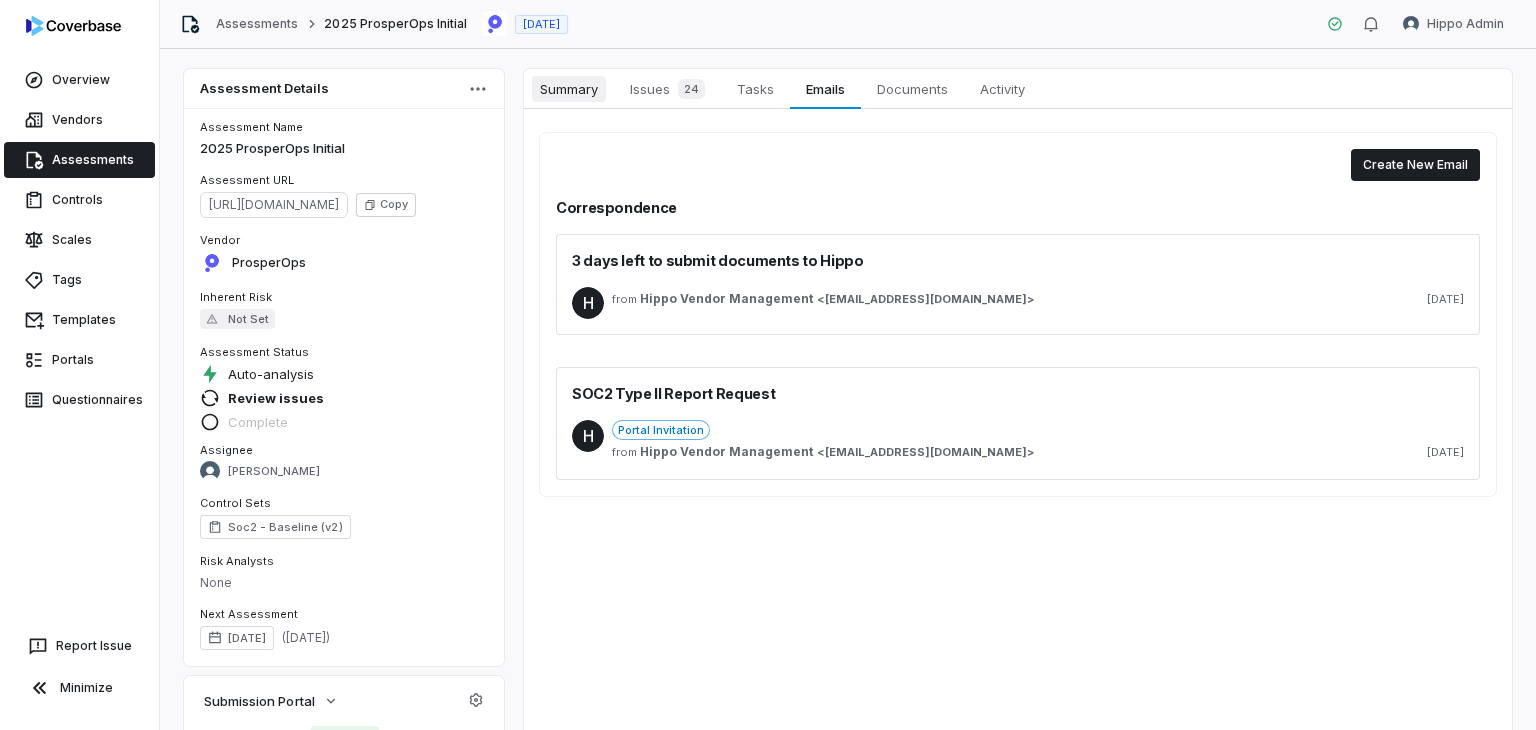 click on "Summary" at bounding box center (569, 89) 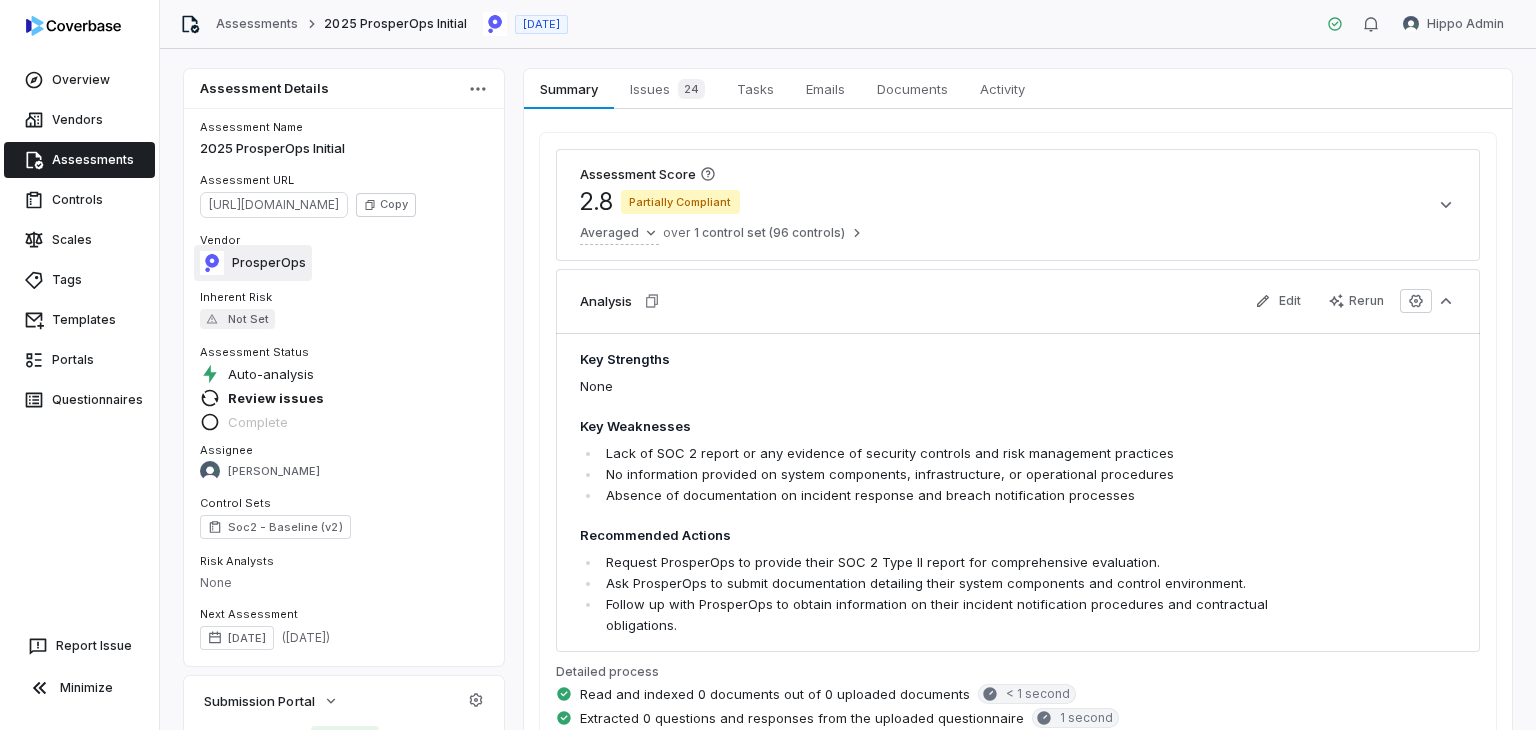 click on "ProsperOps" at bounding box center (269, 263) 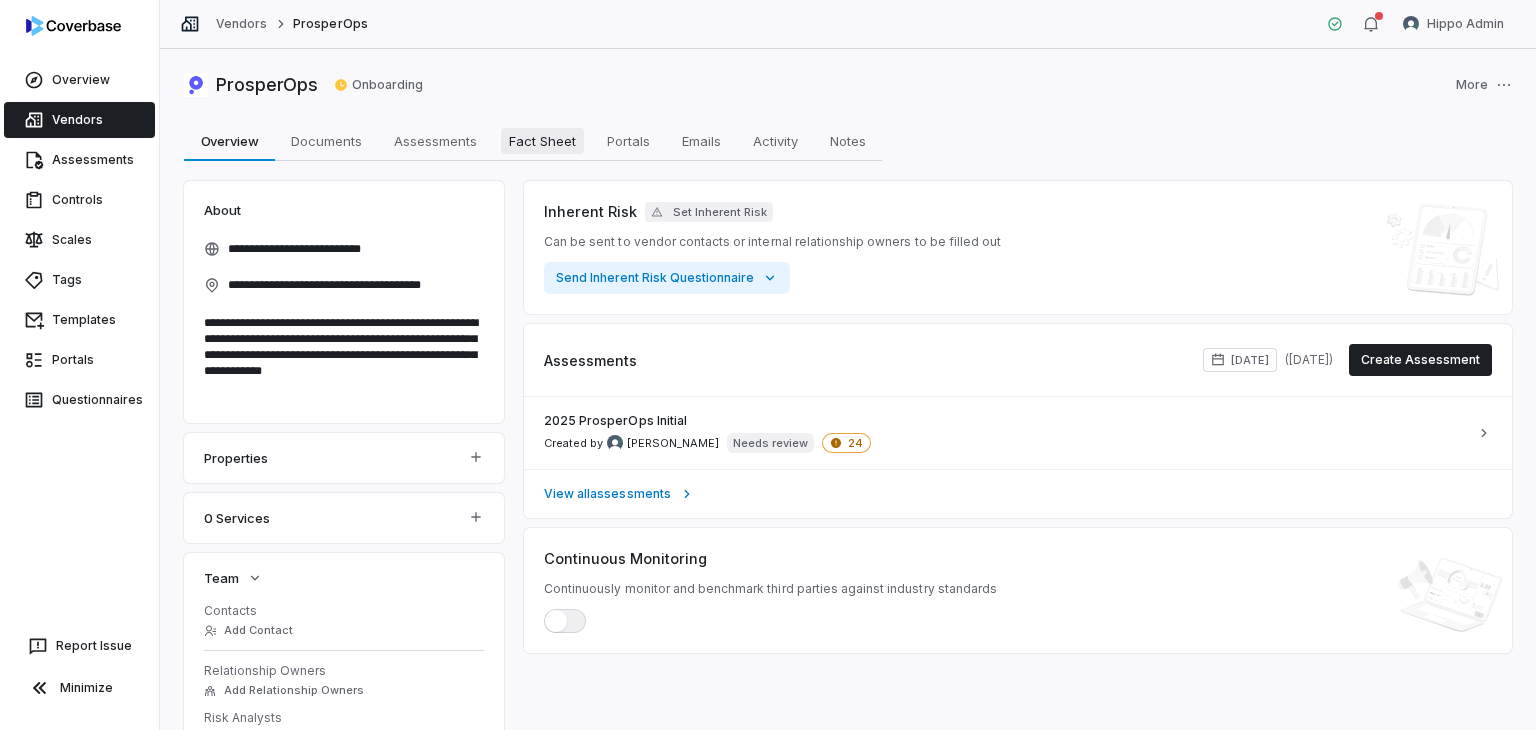 click on "Fact Sheet" at bounding box center (542, 141) 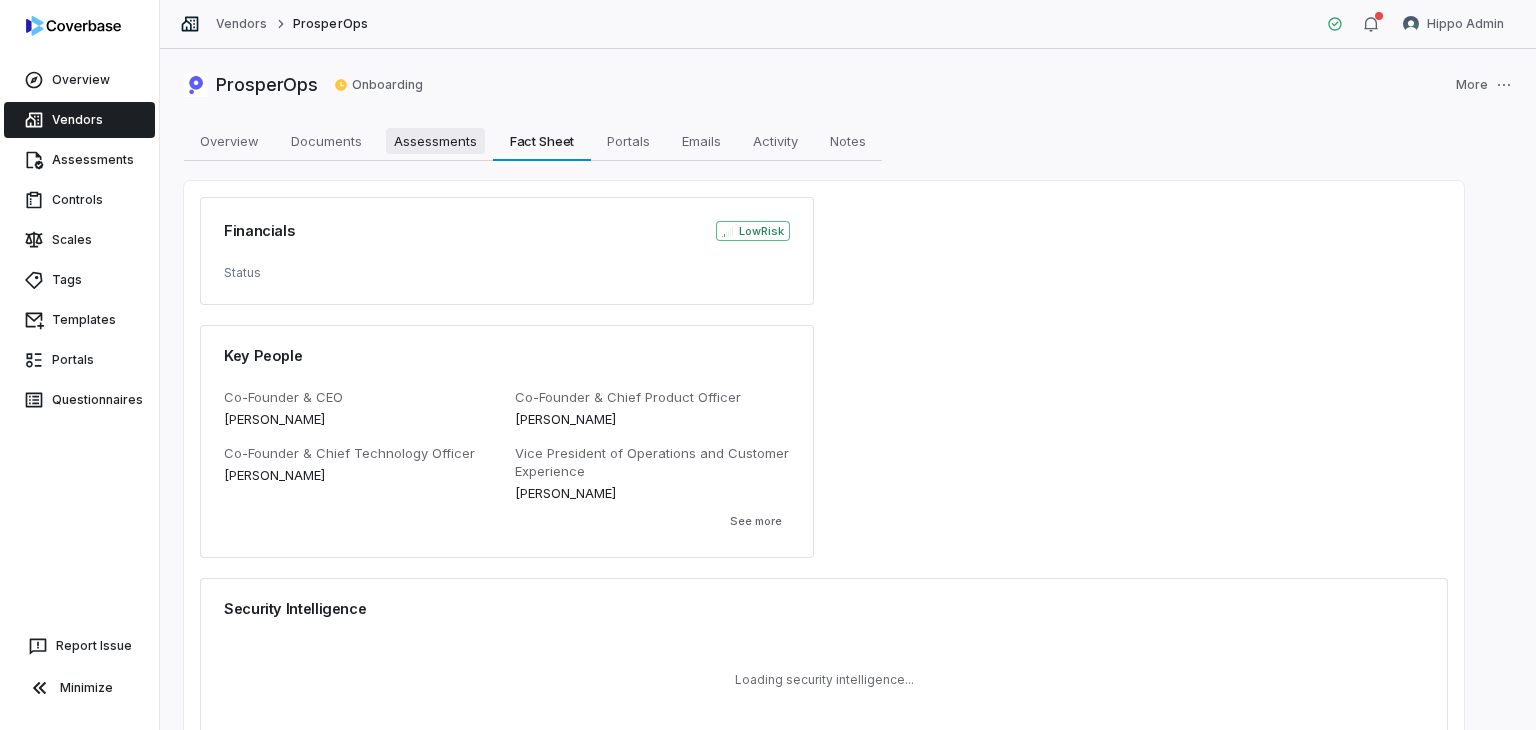 click on "Assessments" at bounding box center [435, 141] 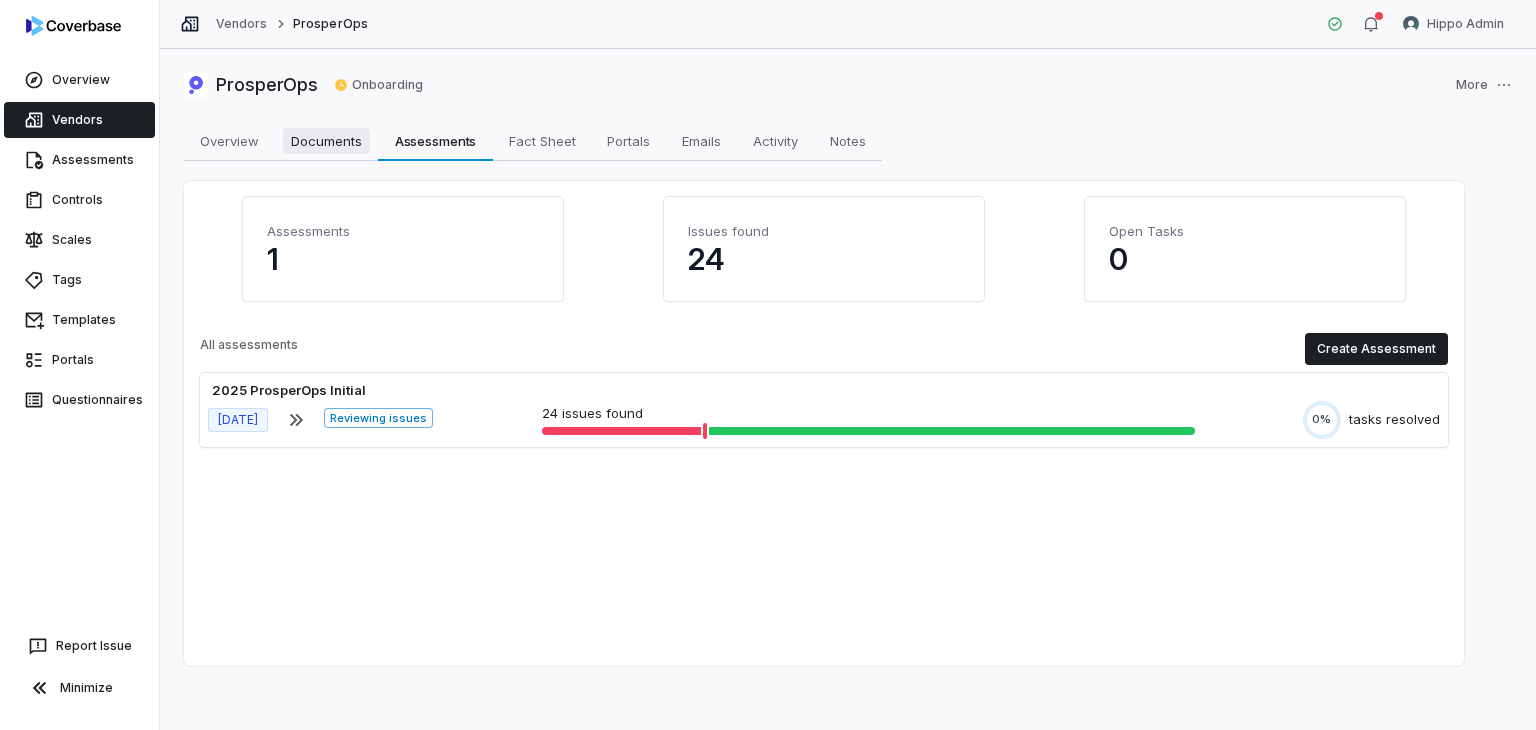 click on "Documents" at bounding box center (326, 141) 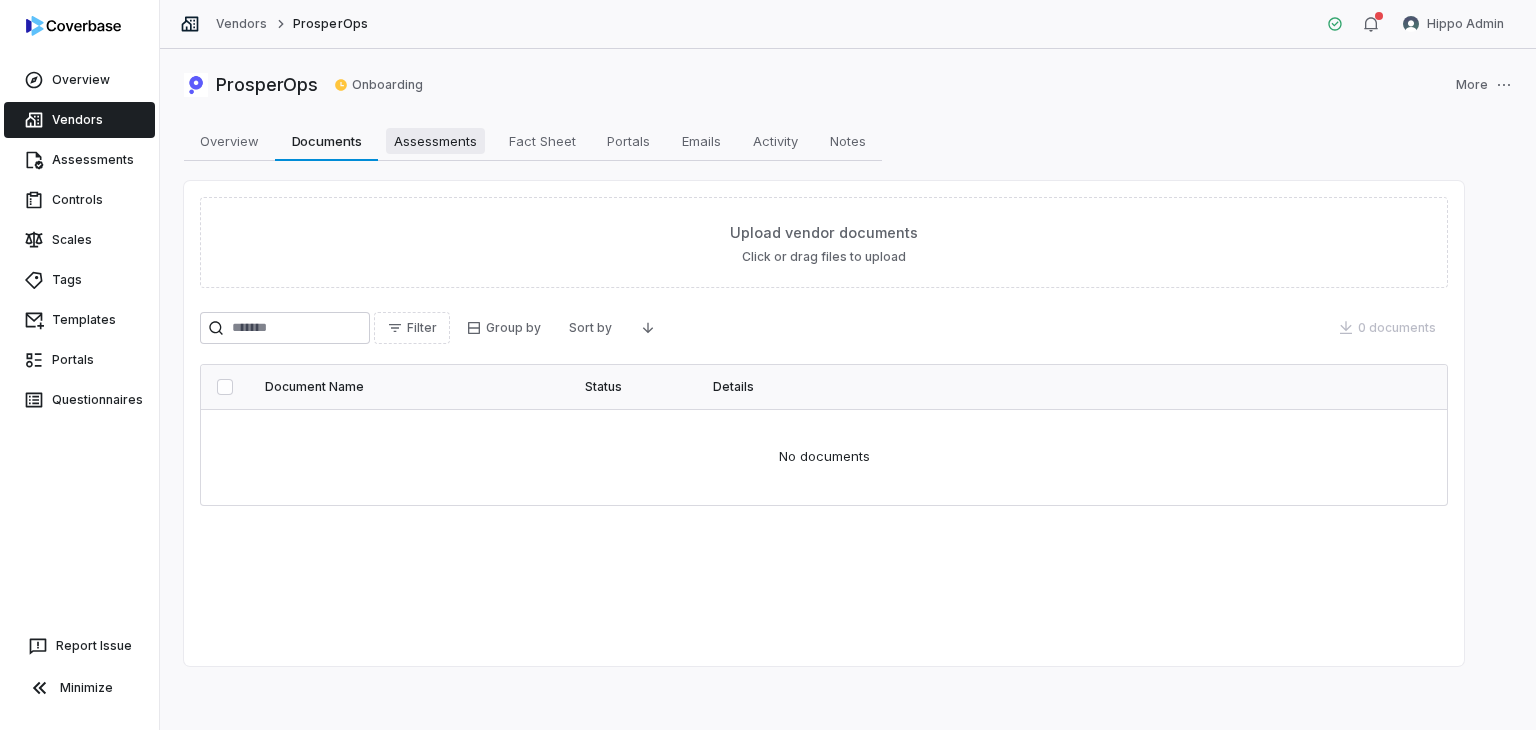 click on "Assessments" at bounding box center (435, 141) 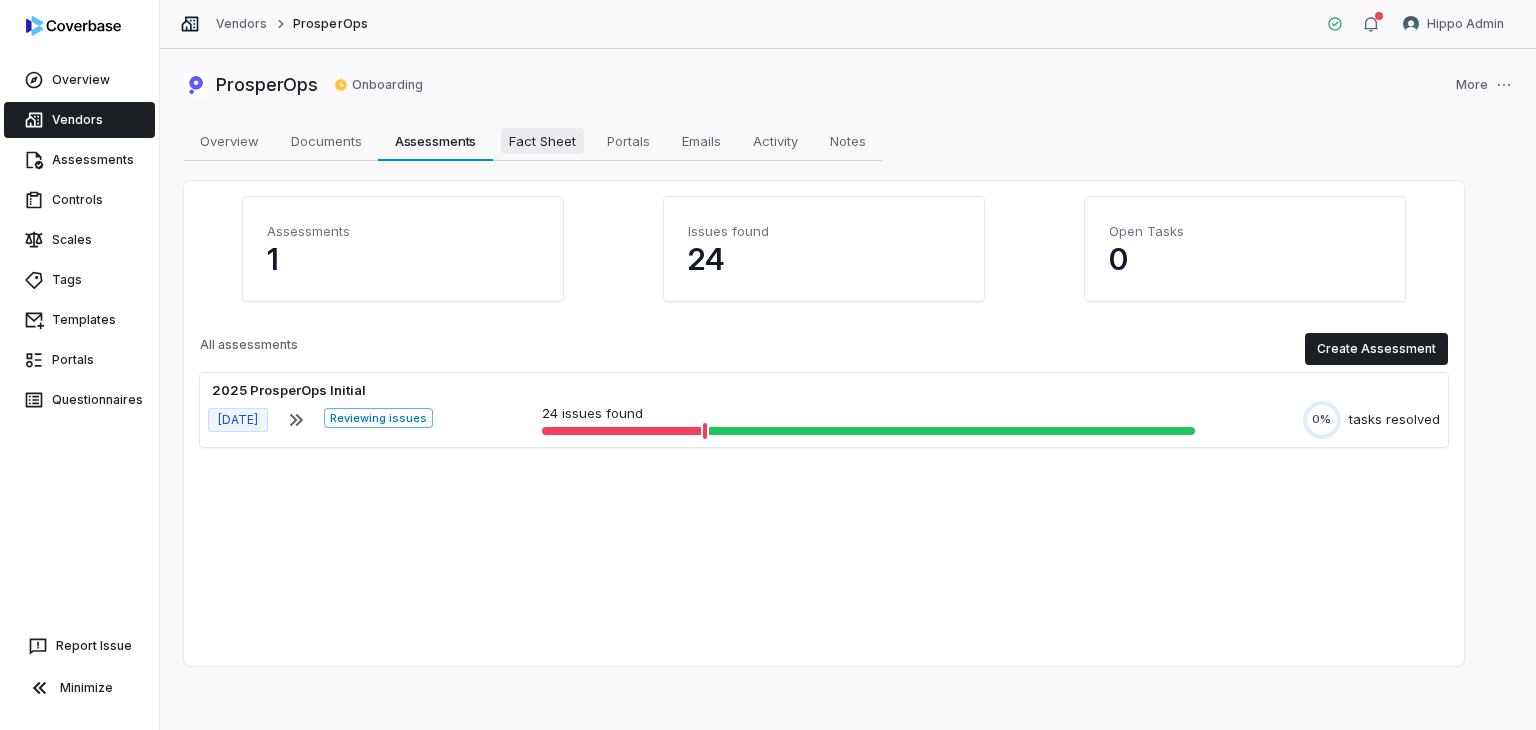 click on "Fact Sheet" at bounding box center [542, 141] 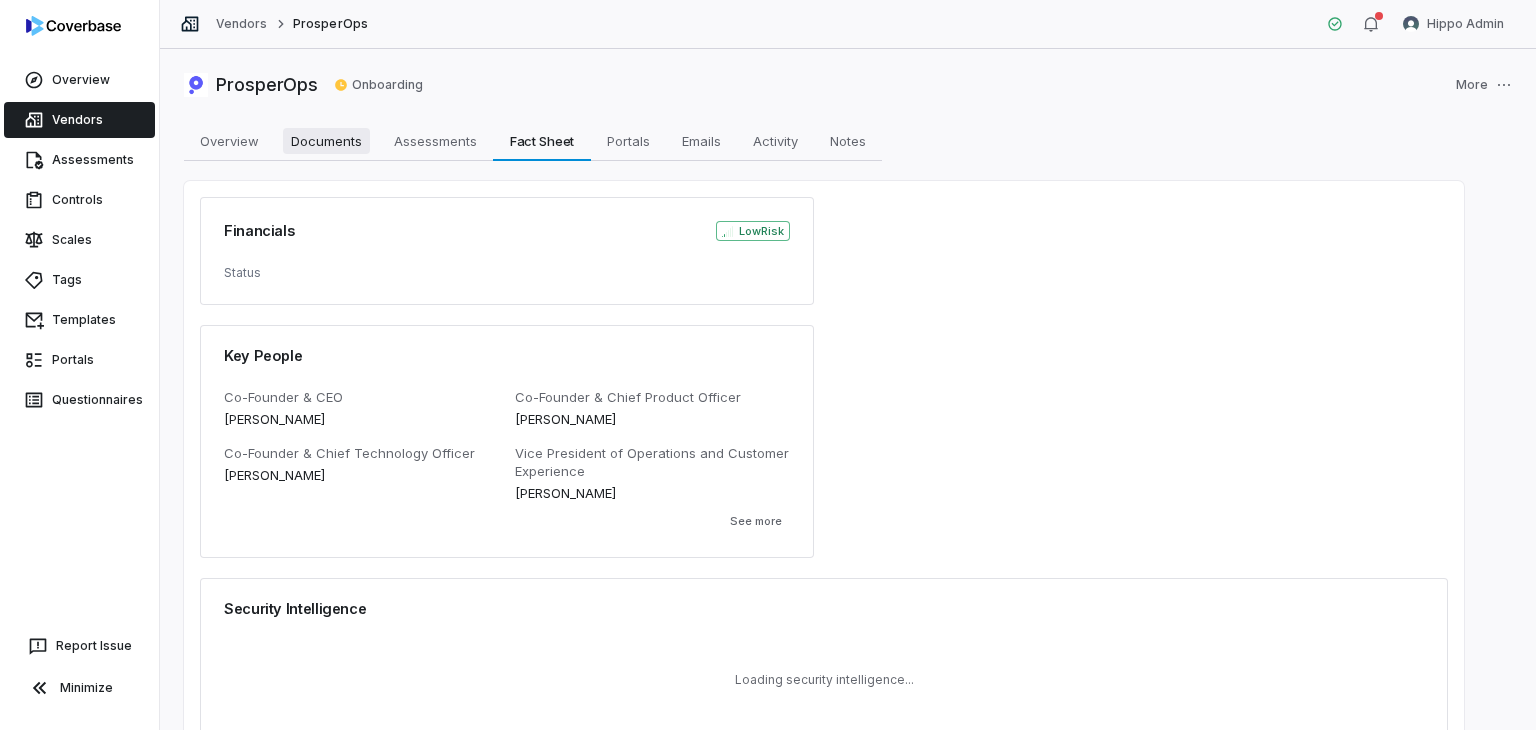 click on "Documents" at bounding box center (326, 141) 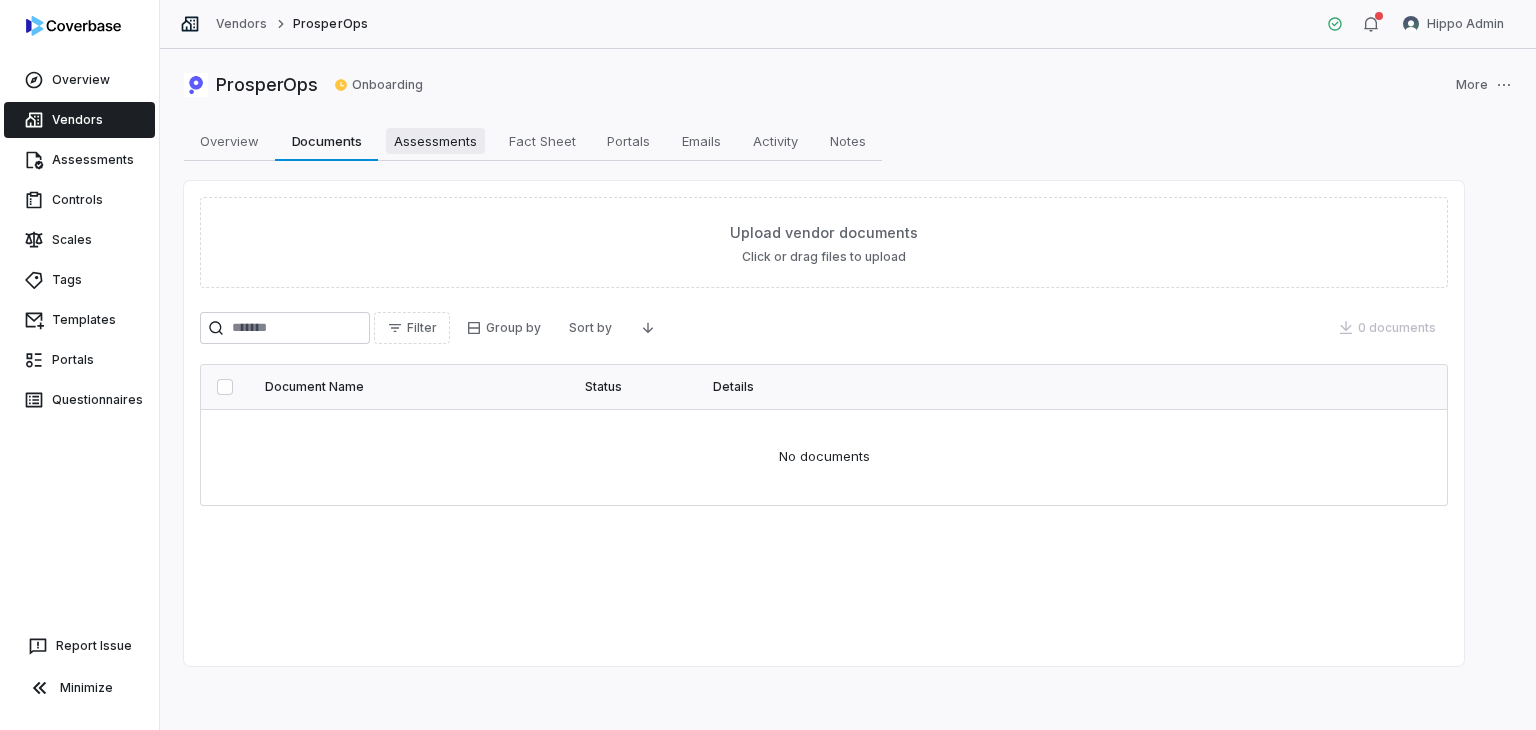 click on "Assessments" at bounding box center (435, 141) 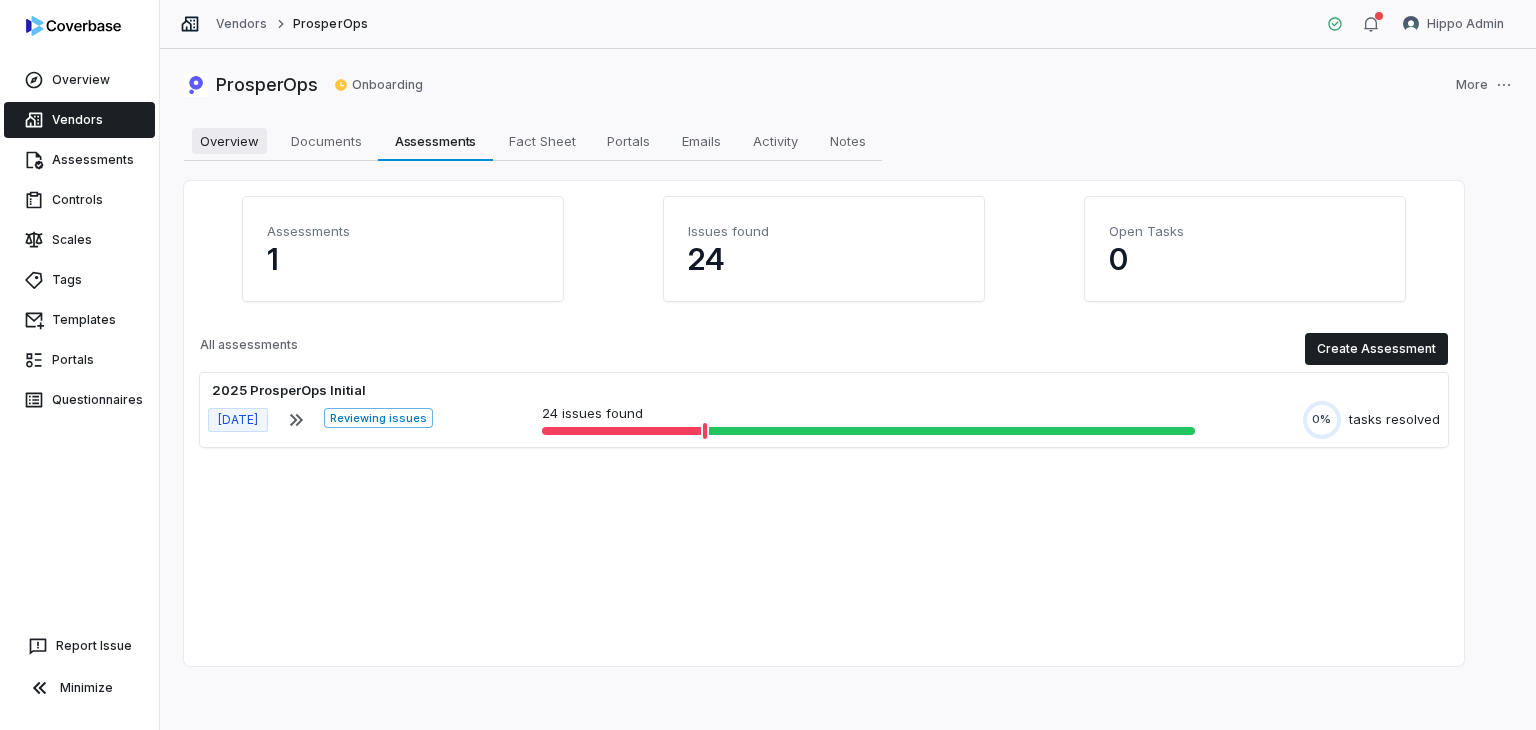 click on "Overview" at bounding box center (229, 141) 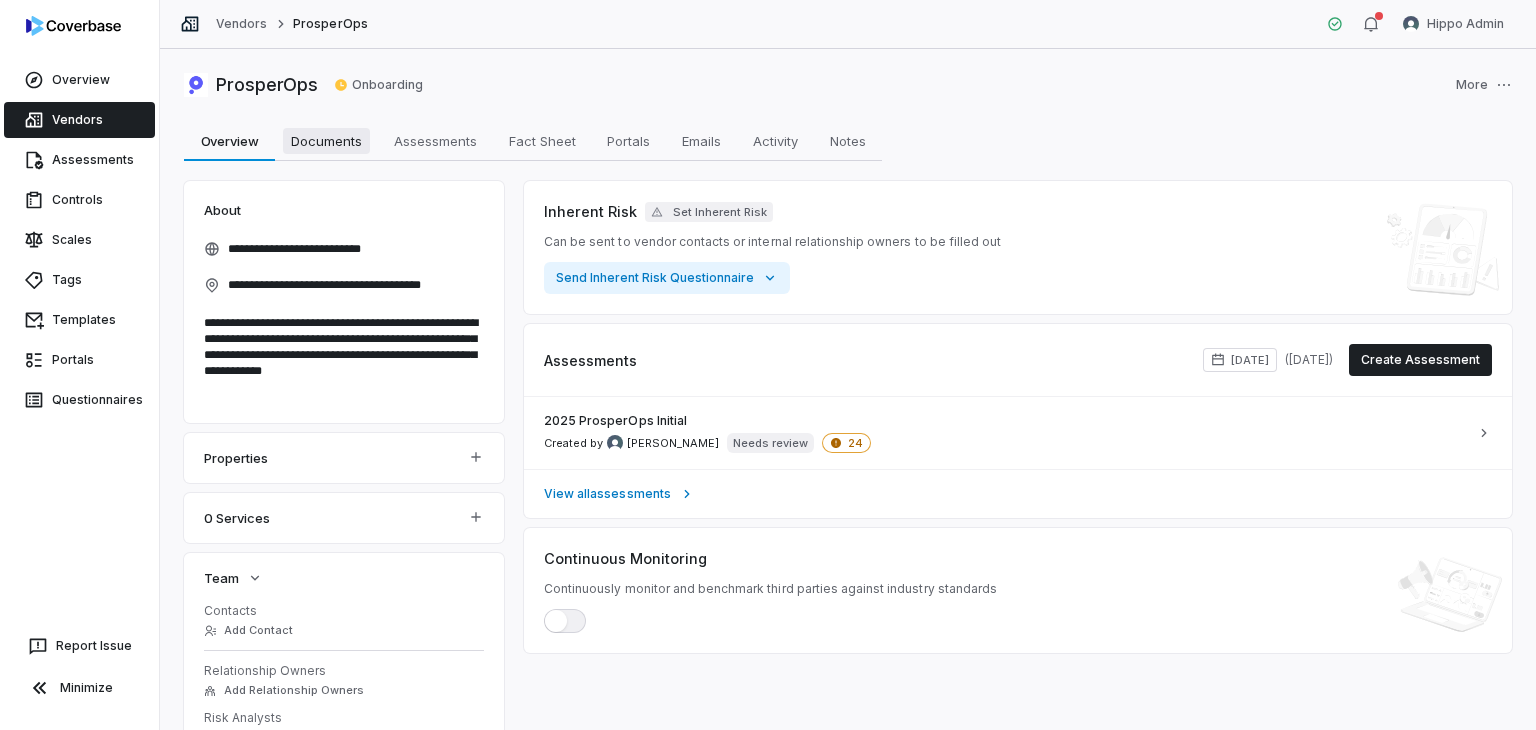 click on "Documents" at bounding box center (326, 141) 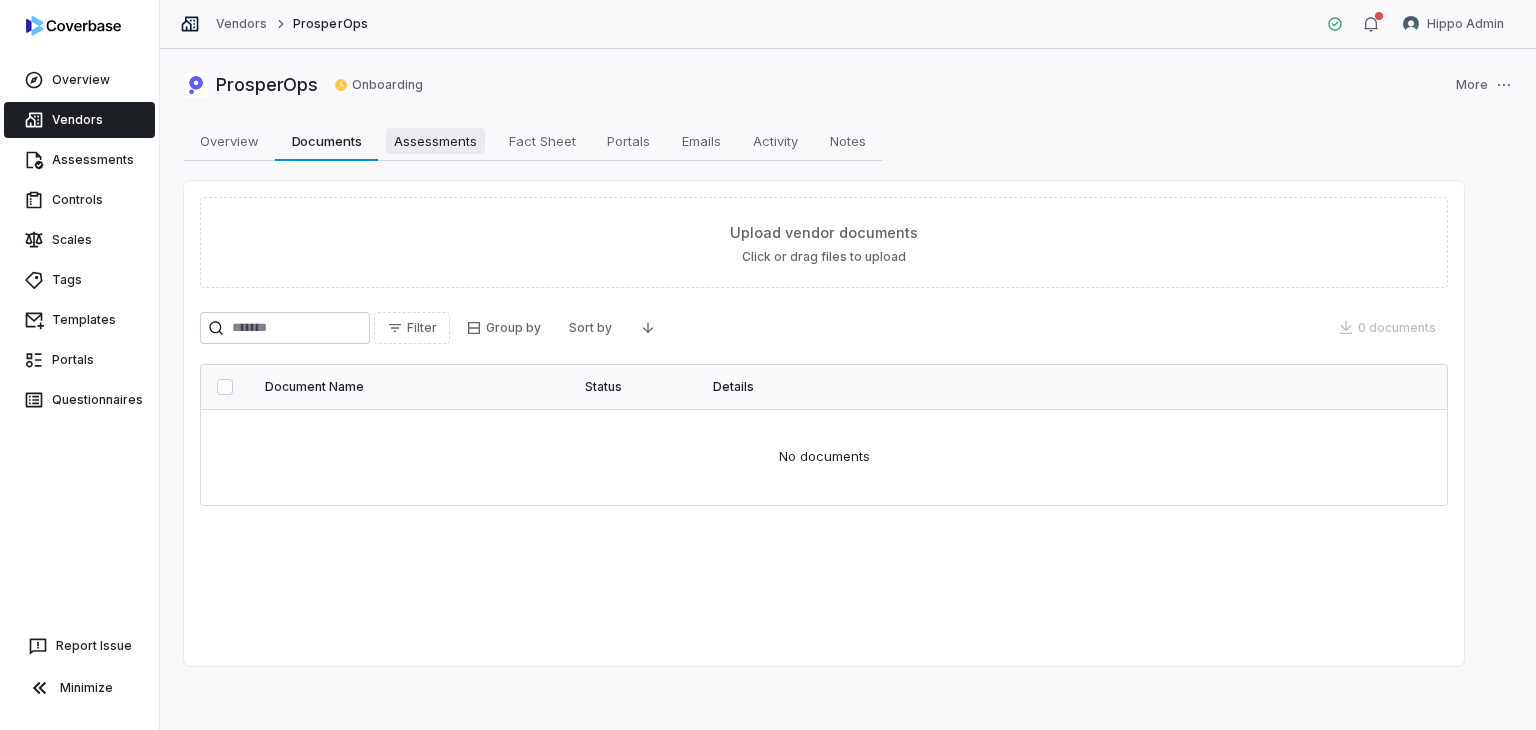 click on "Assessments" at bounding box center [435, 141] 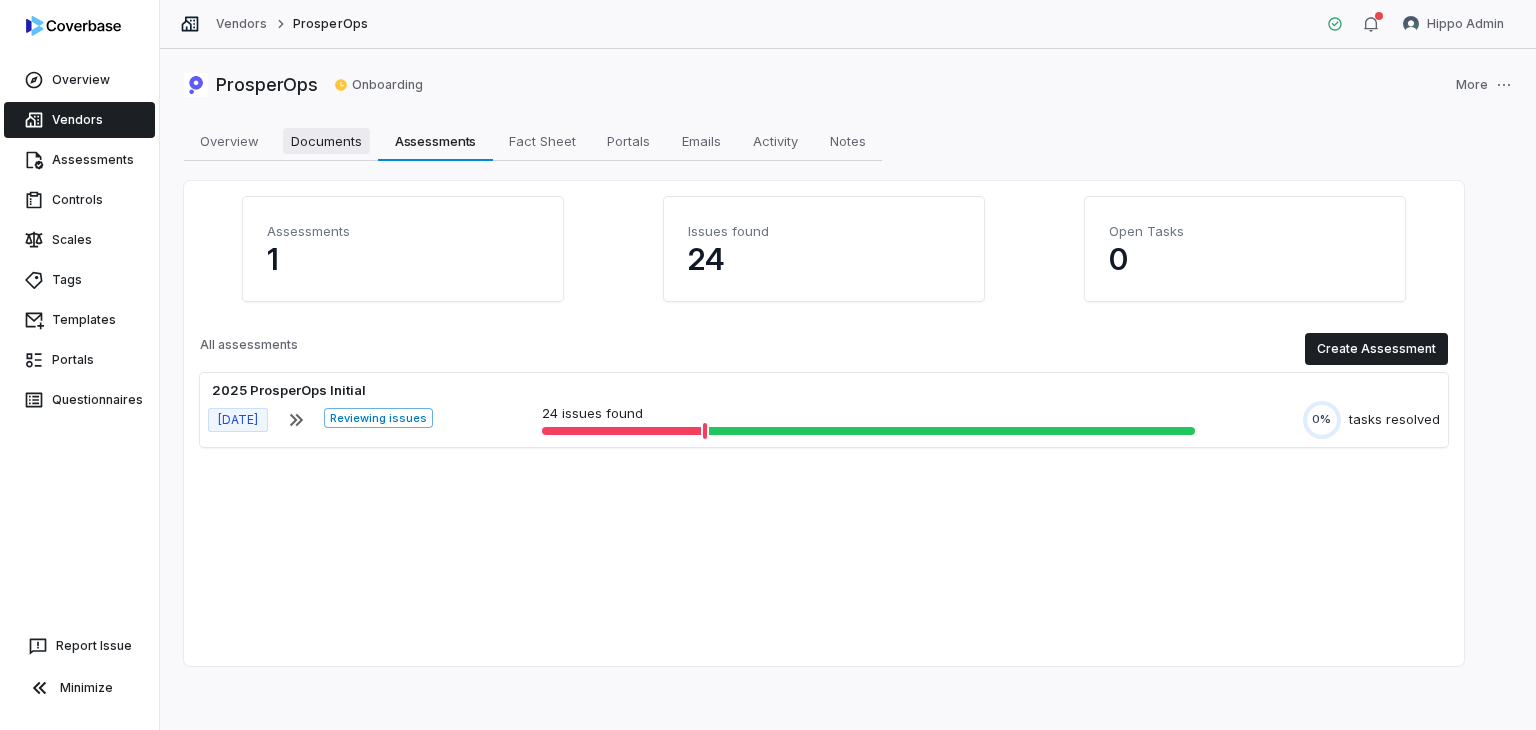 click on "Documents" at bounding box center [326, 141] 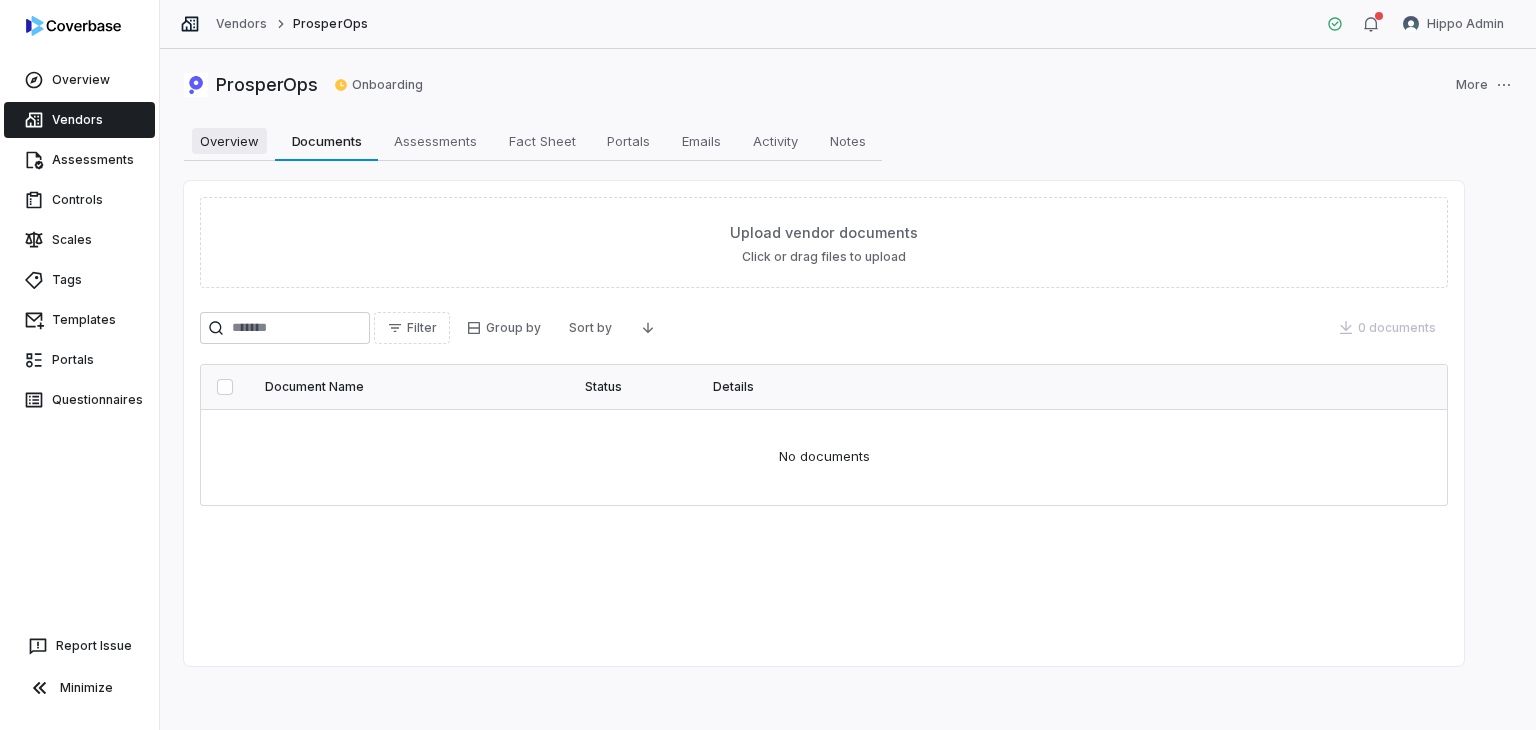 click on "Overview" at bounding box center (229, 141) 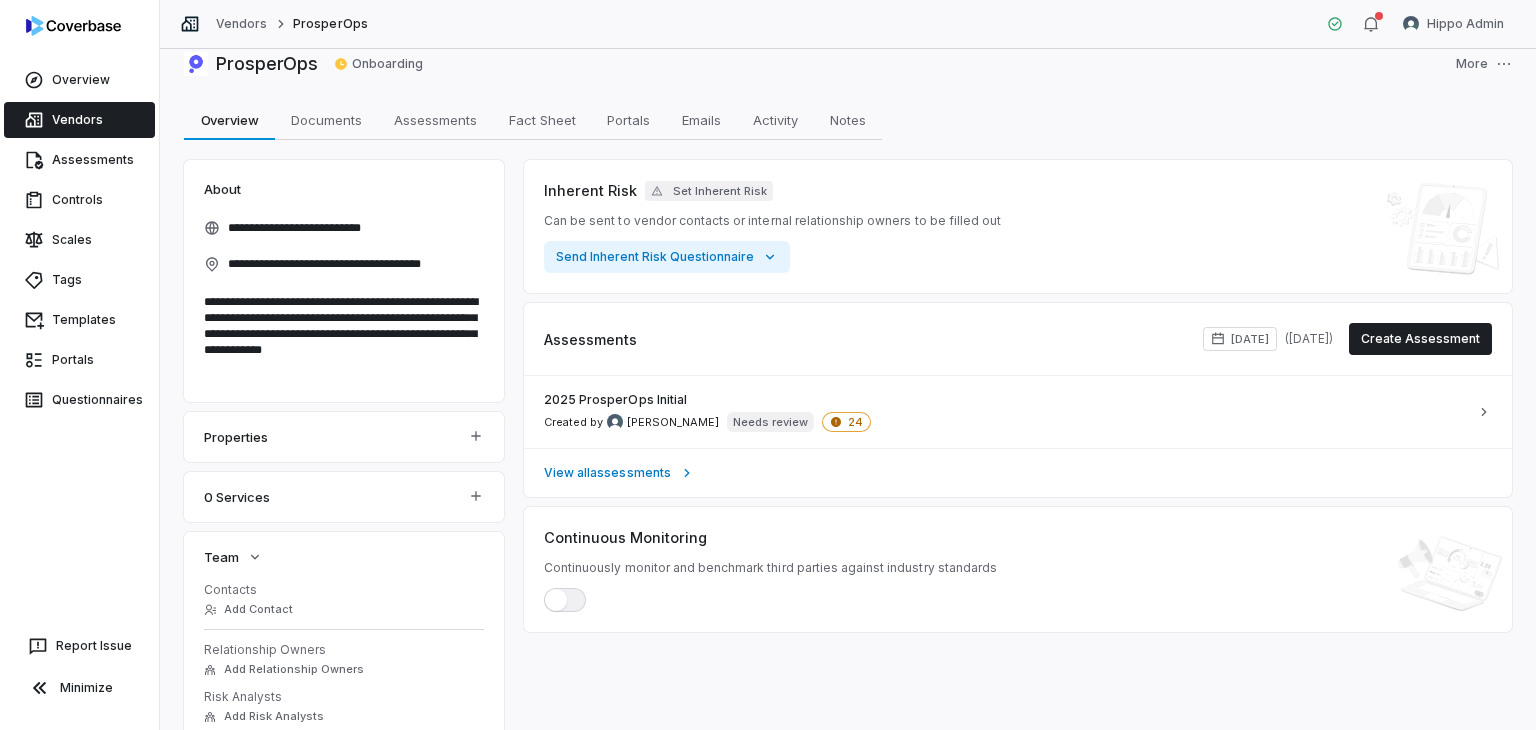 scroll, scrollTop: 0, scrollLeft: 0, axis: both 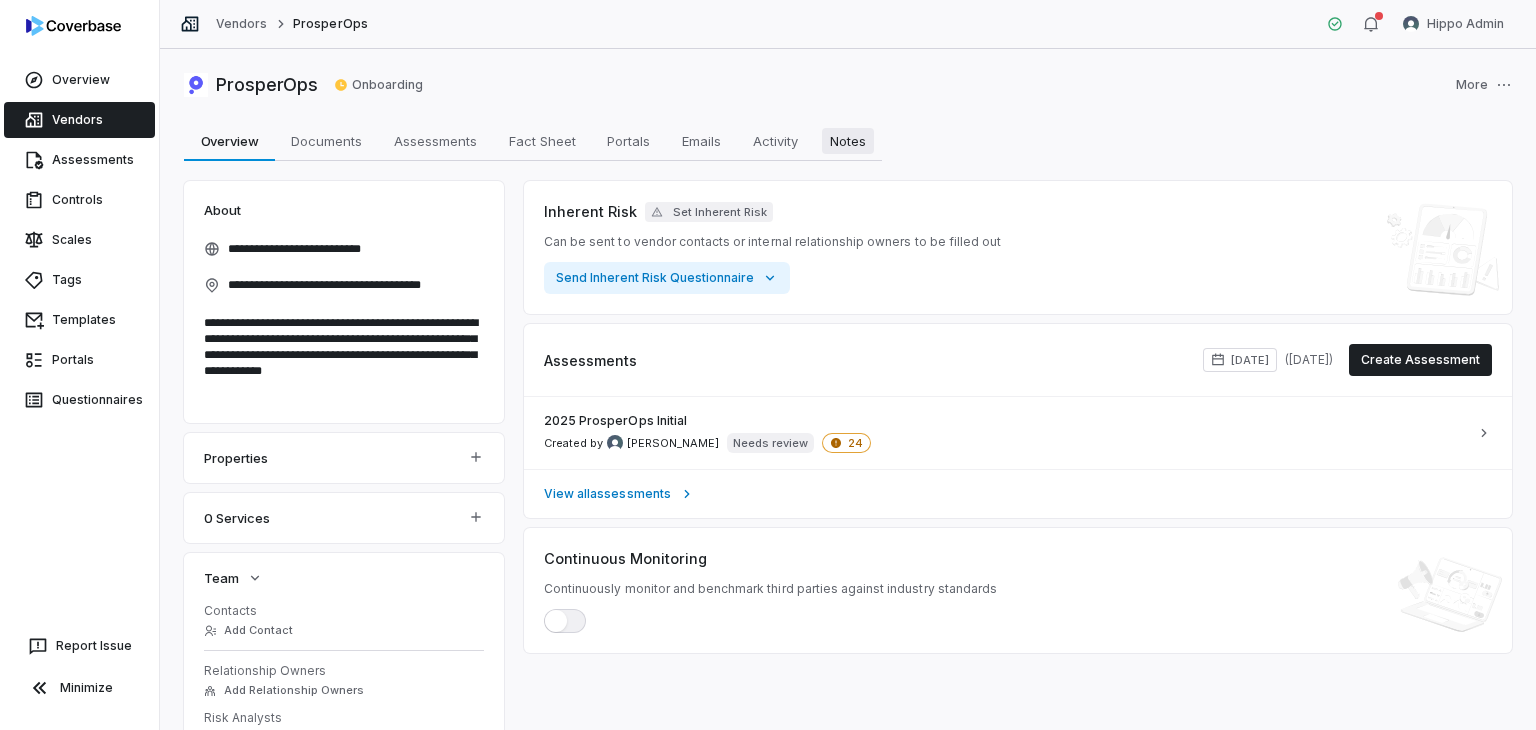 click on "Notes" at bounding box center (848, 141) 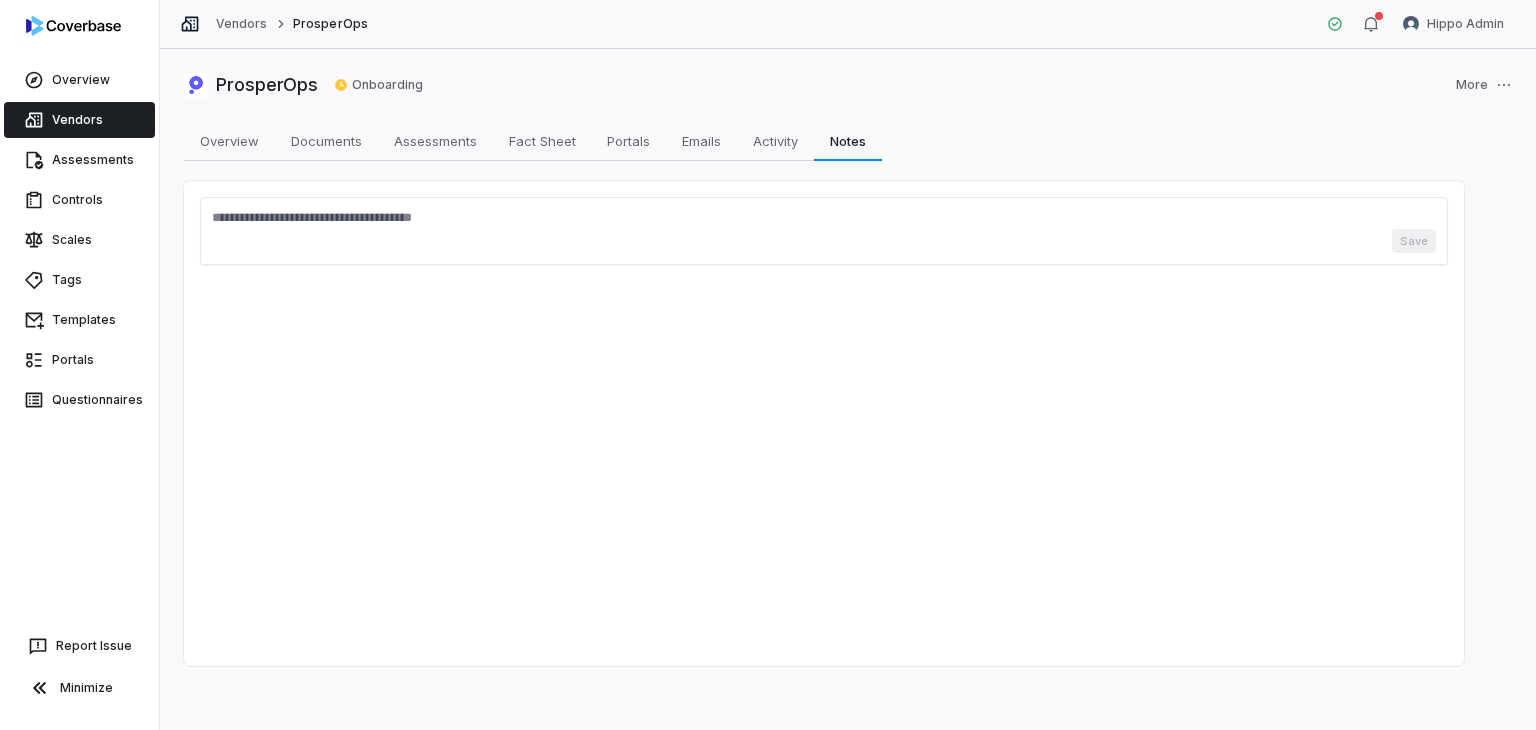 click on "Save" at bounding box center [824, 241] 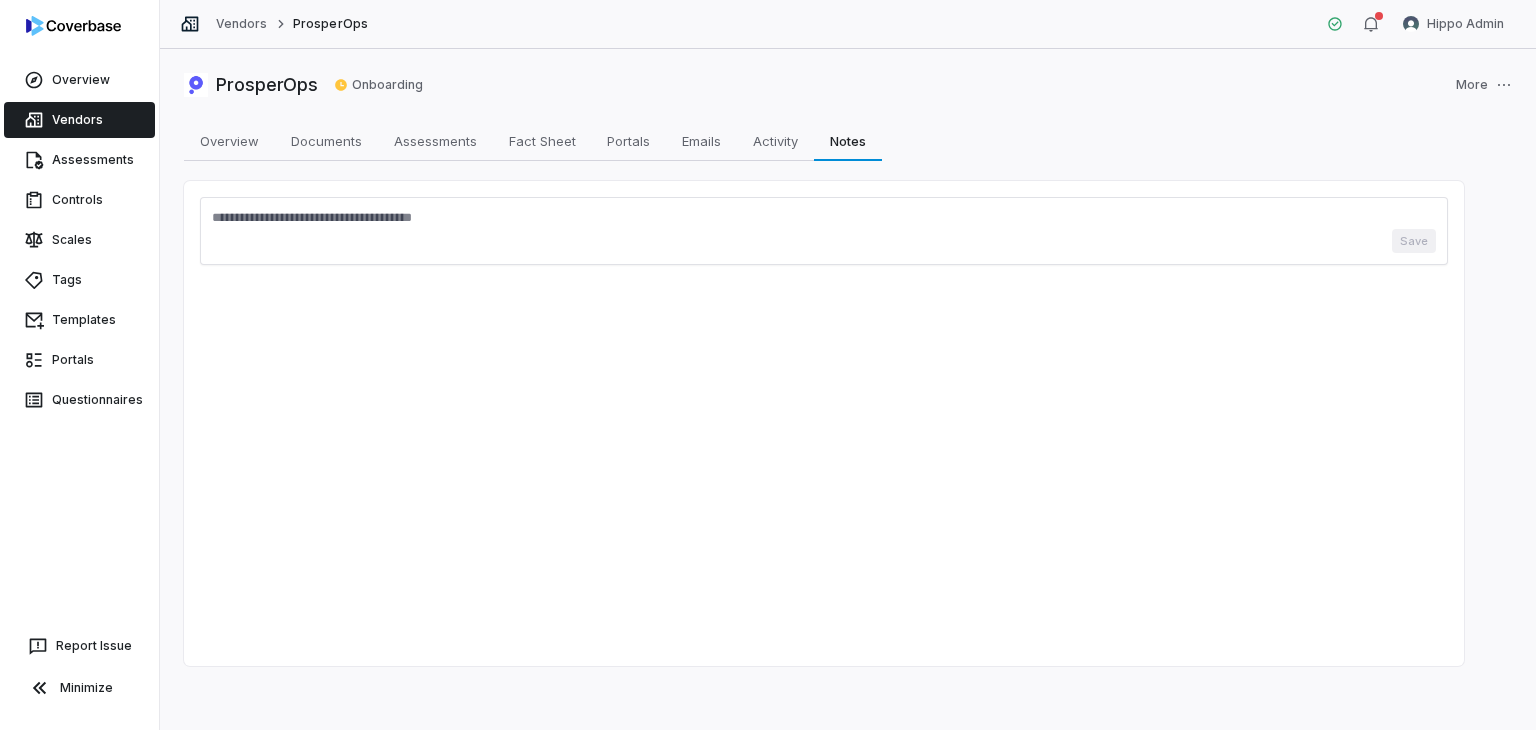 paste on "**********" 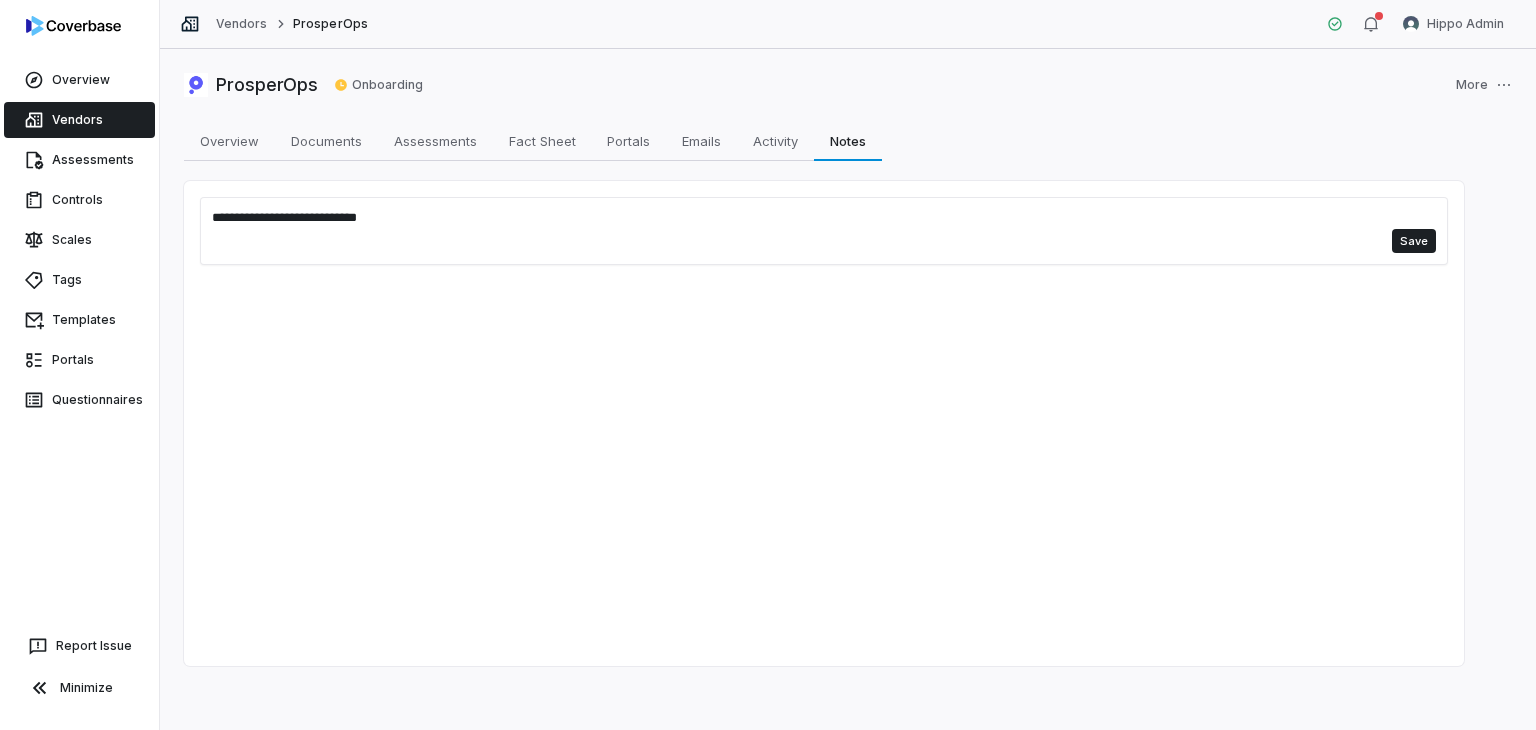 click on "**********" at bounding box center (824, 423) 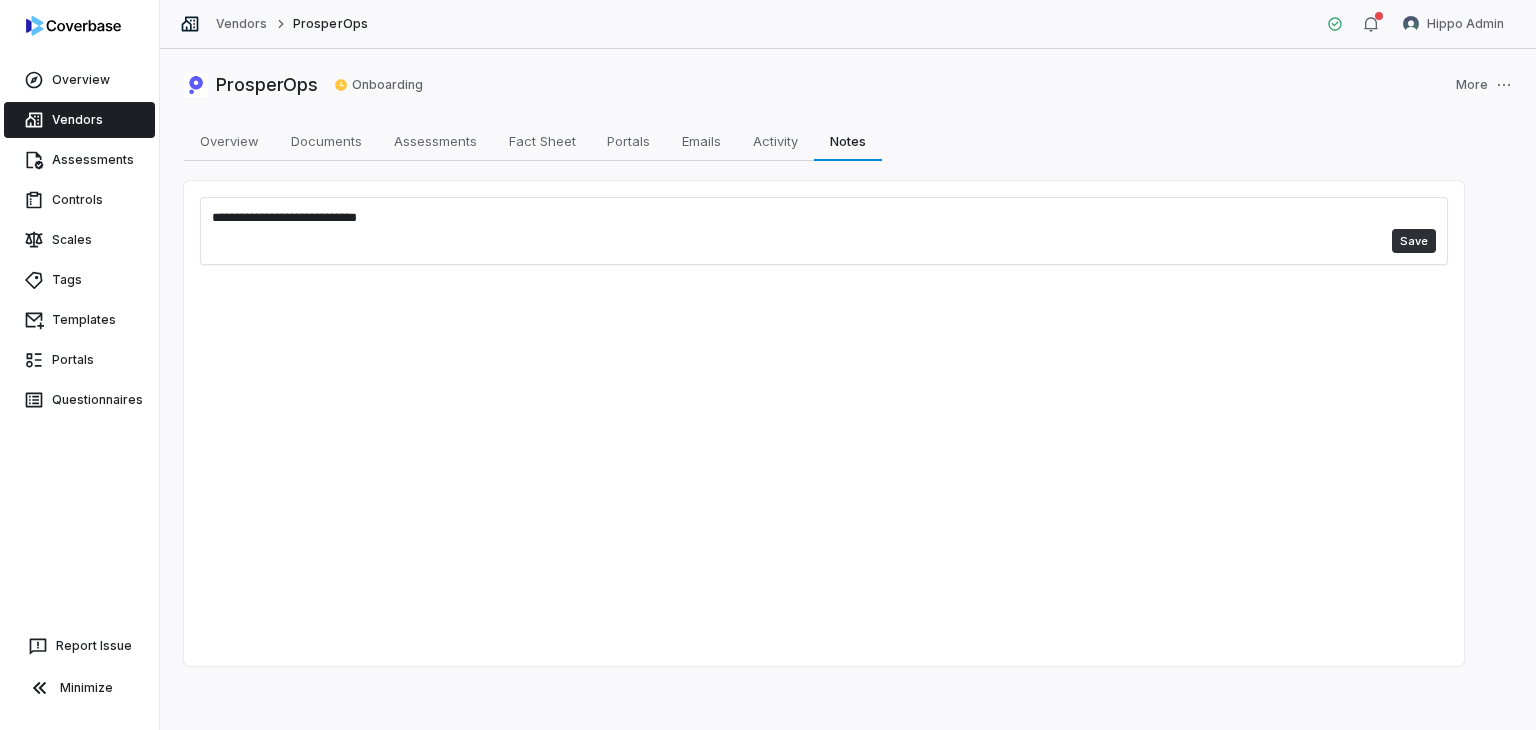 click on "Save" at bounding box center (1414, 241) 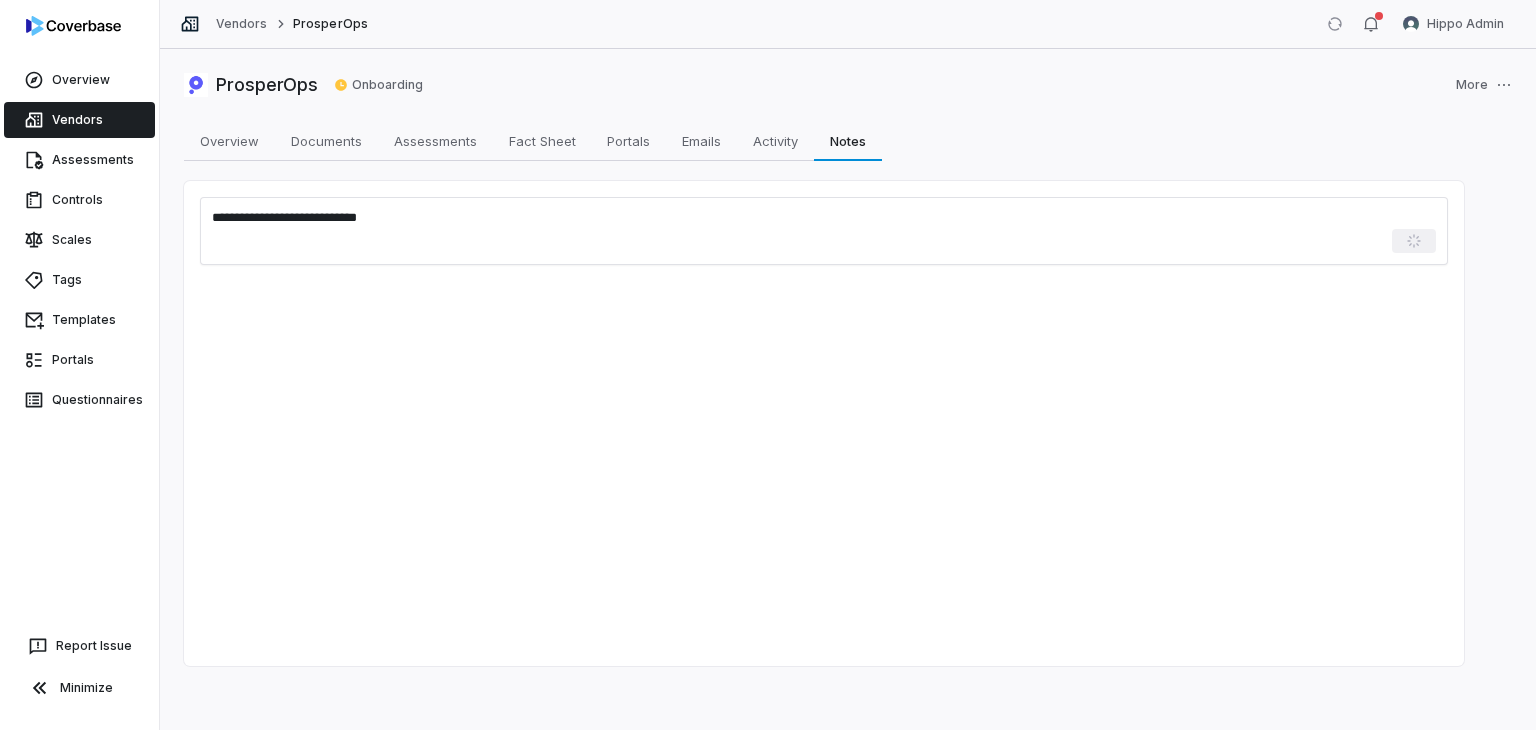 type 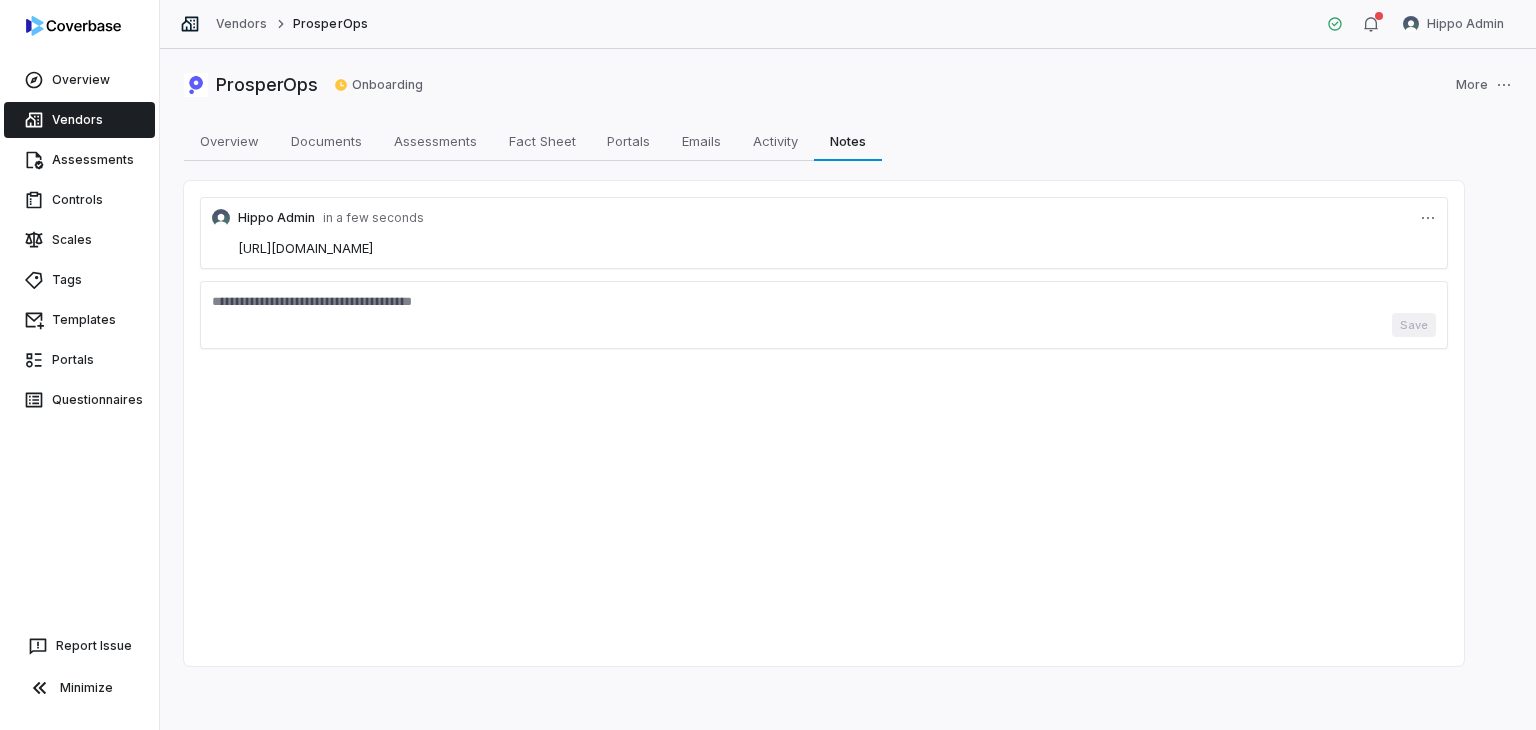 click on "ProsperOps Onboarding More Overview Overview Documents Documents Assessments Assessments Fact Sheet Fact Sheet Portals Portals Emails Emails Activity Activity Notes Notes   Hippo Admin in a few seconds https://trust.prosperops.com/   Save" at bounding box center [848, 389] 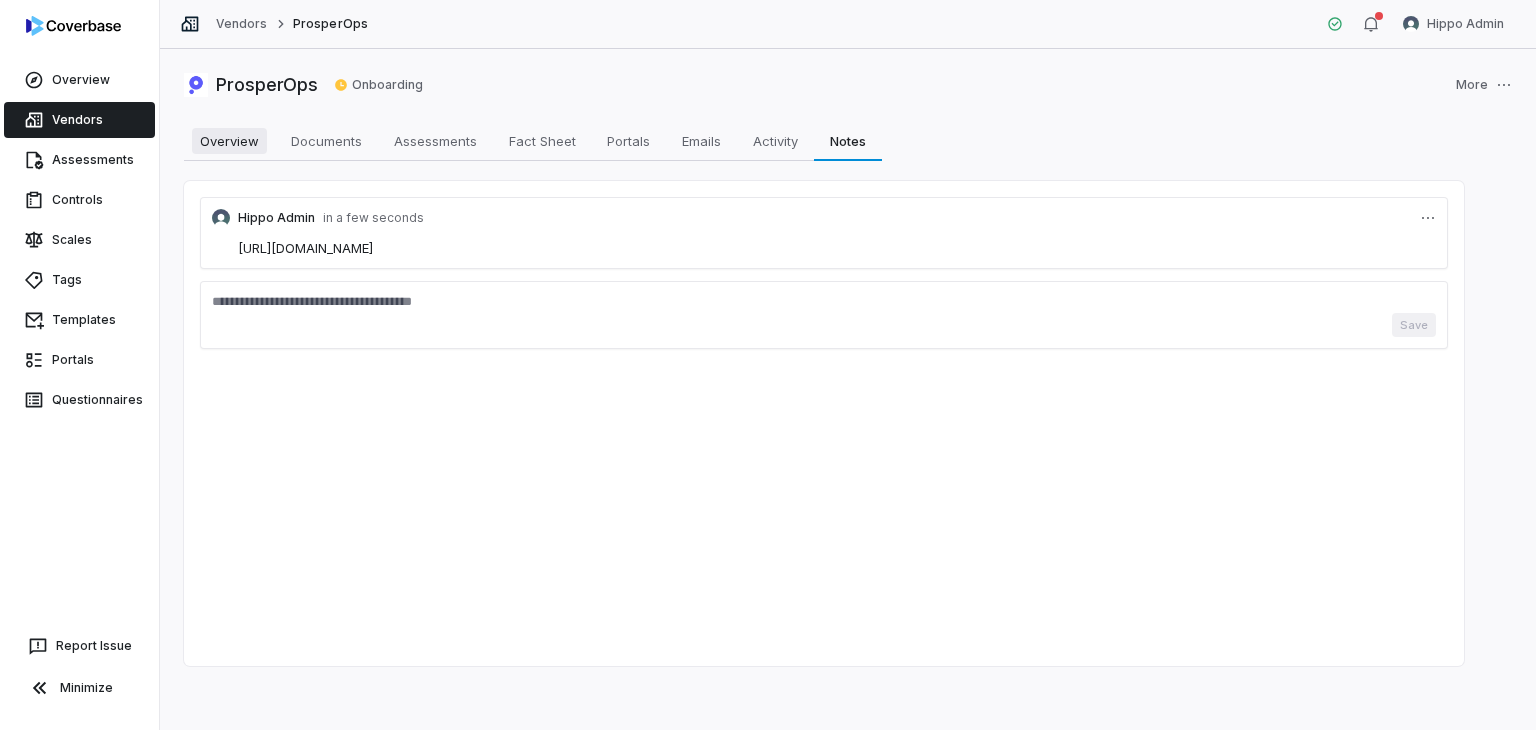 click on "Overview" at bounding box center (229, 141) 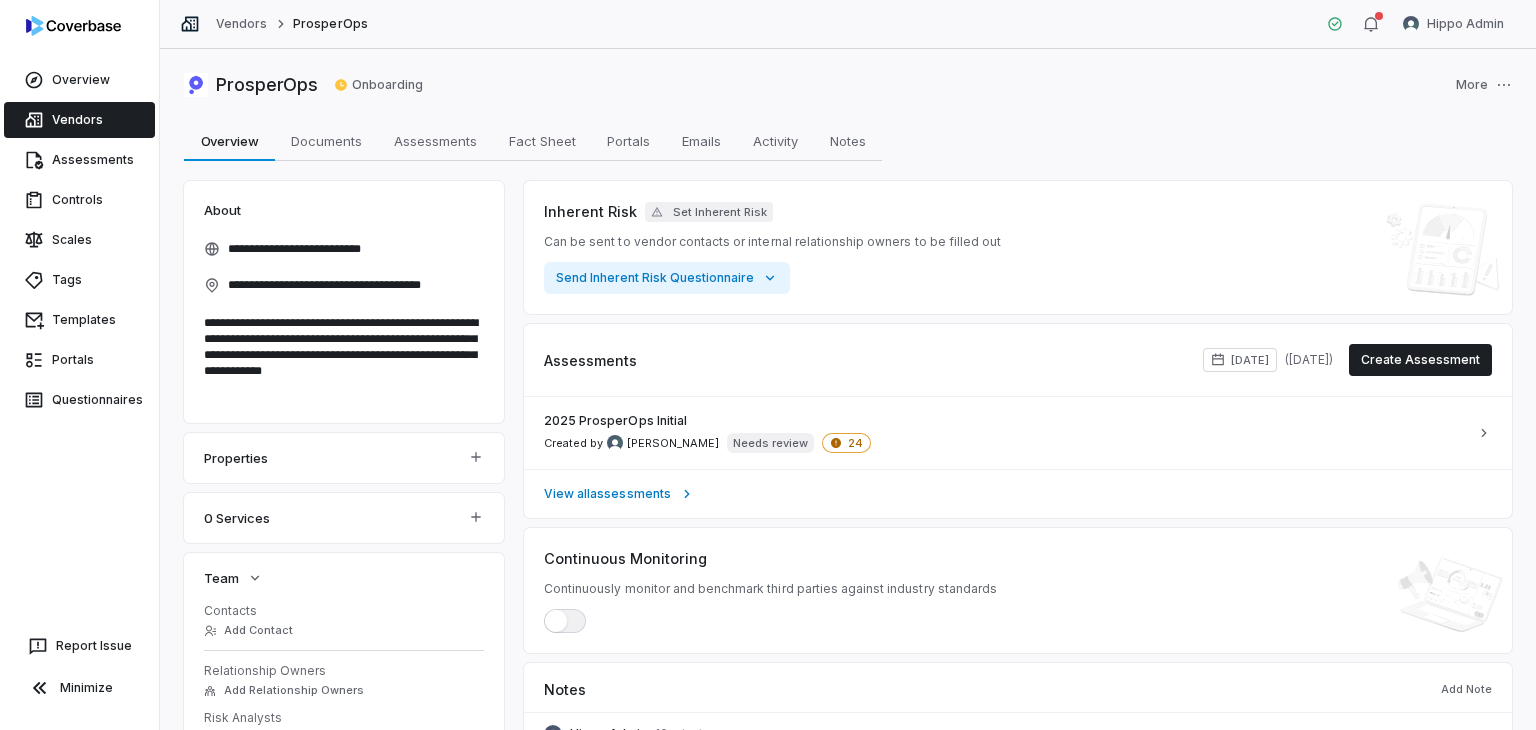 click on "Vendors" at bounding box center (79, 120) 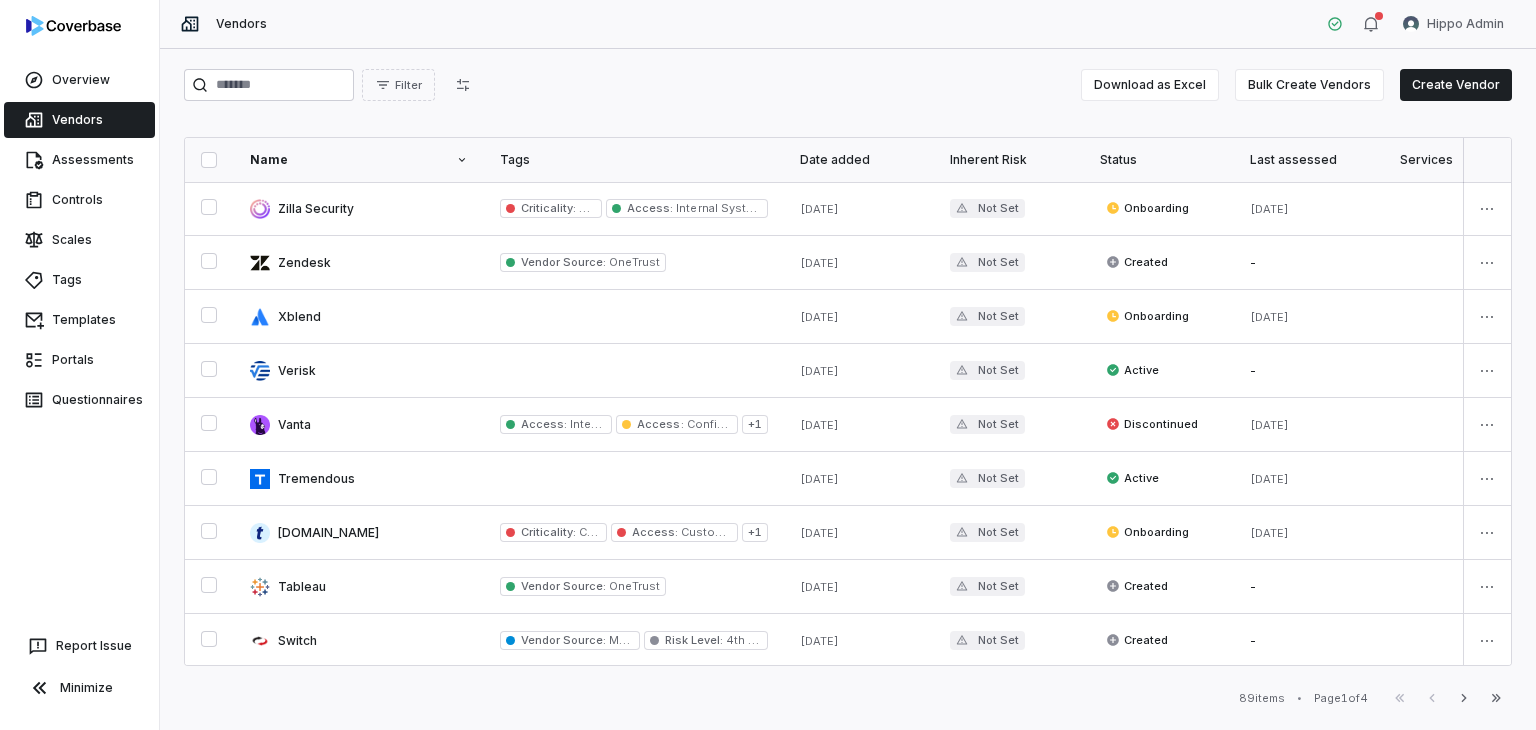 click on "Vendors" at bounding box center [79, 120] 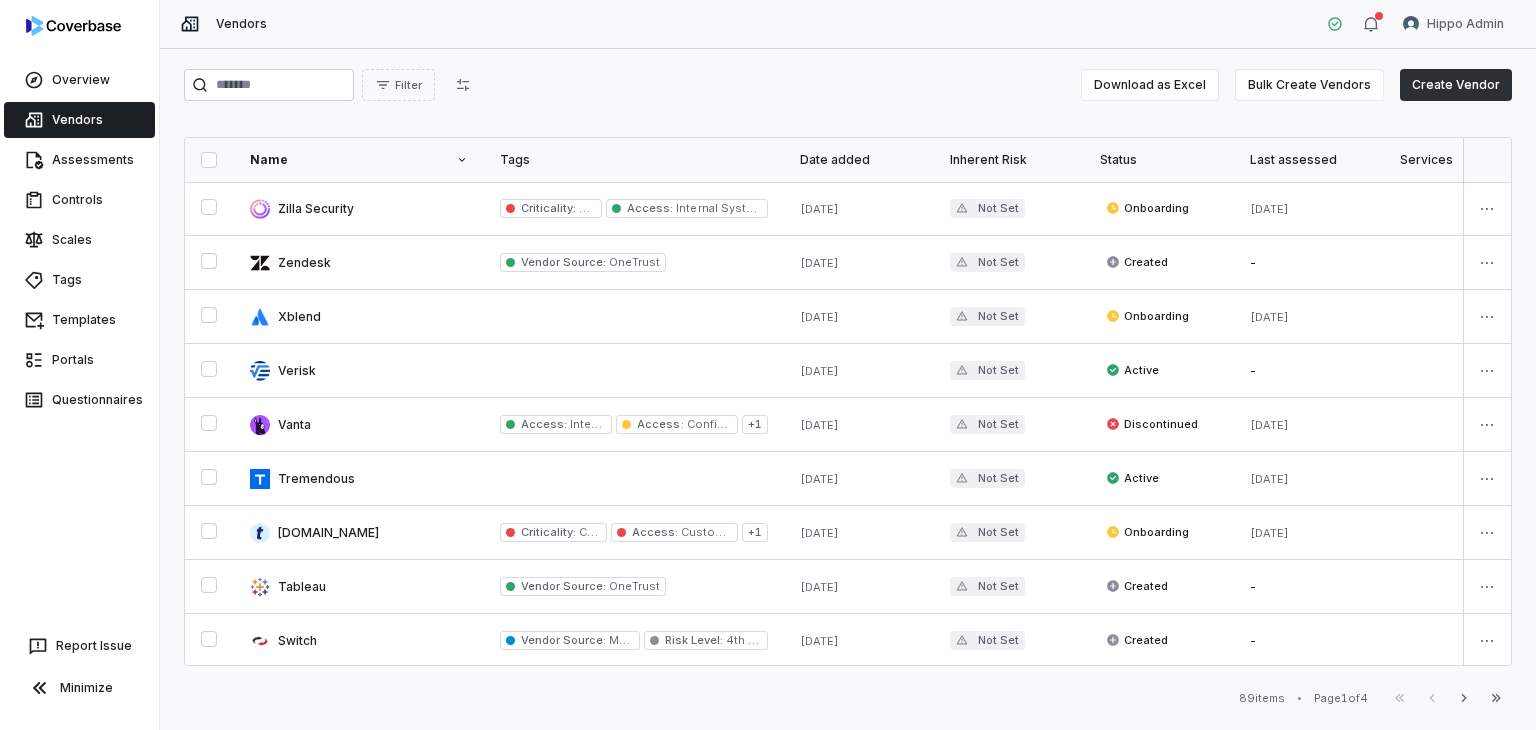 click on "Create Vendor" at bounding box center (1456, 85) 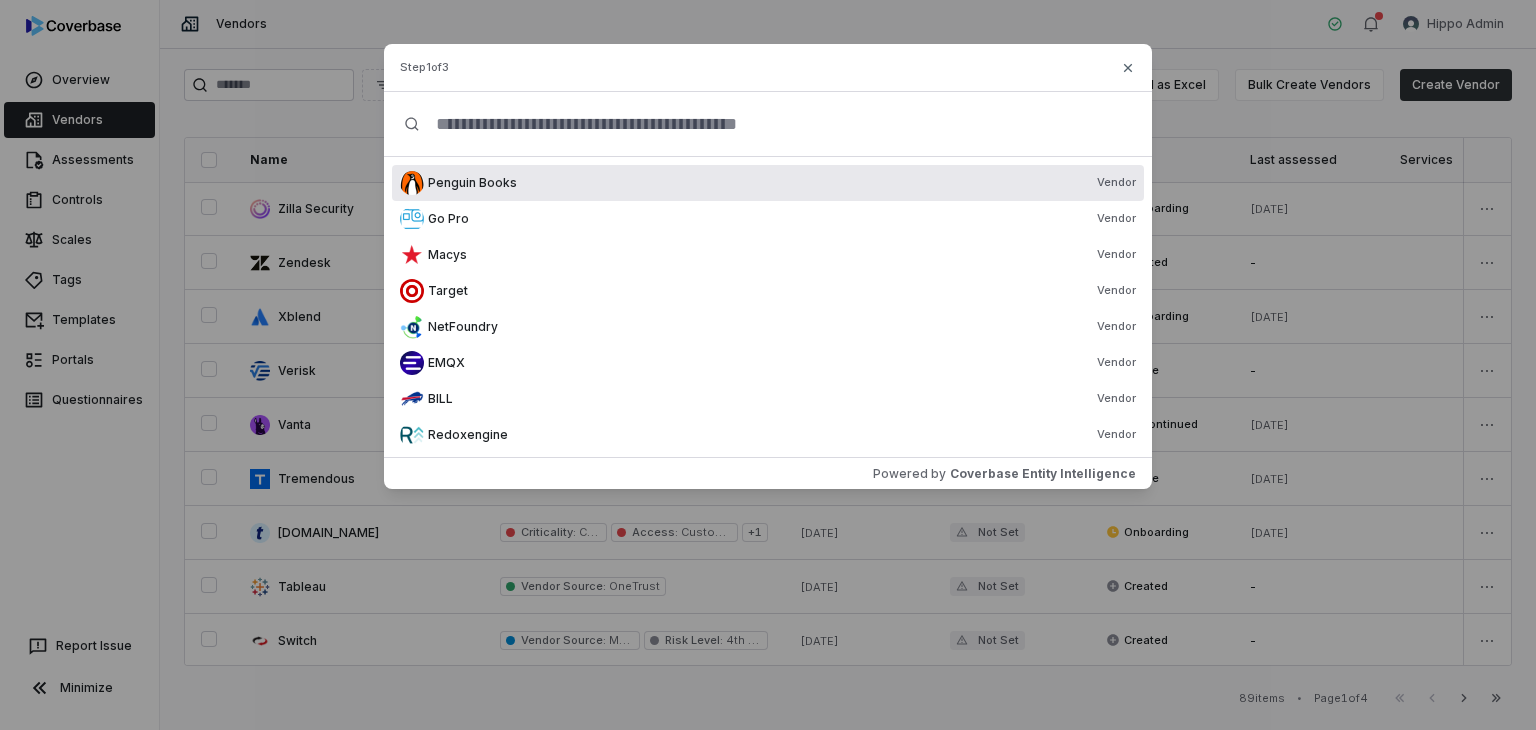 click at bounding box center (776, 124) 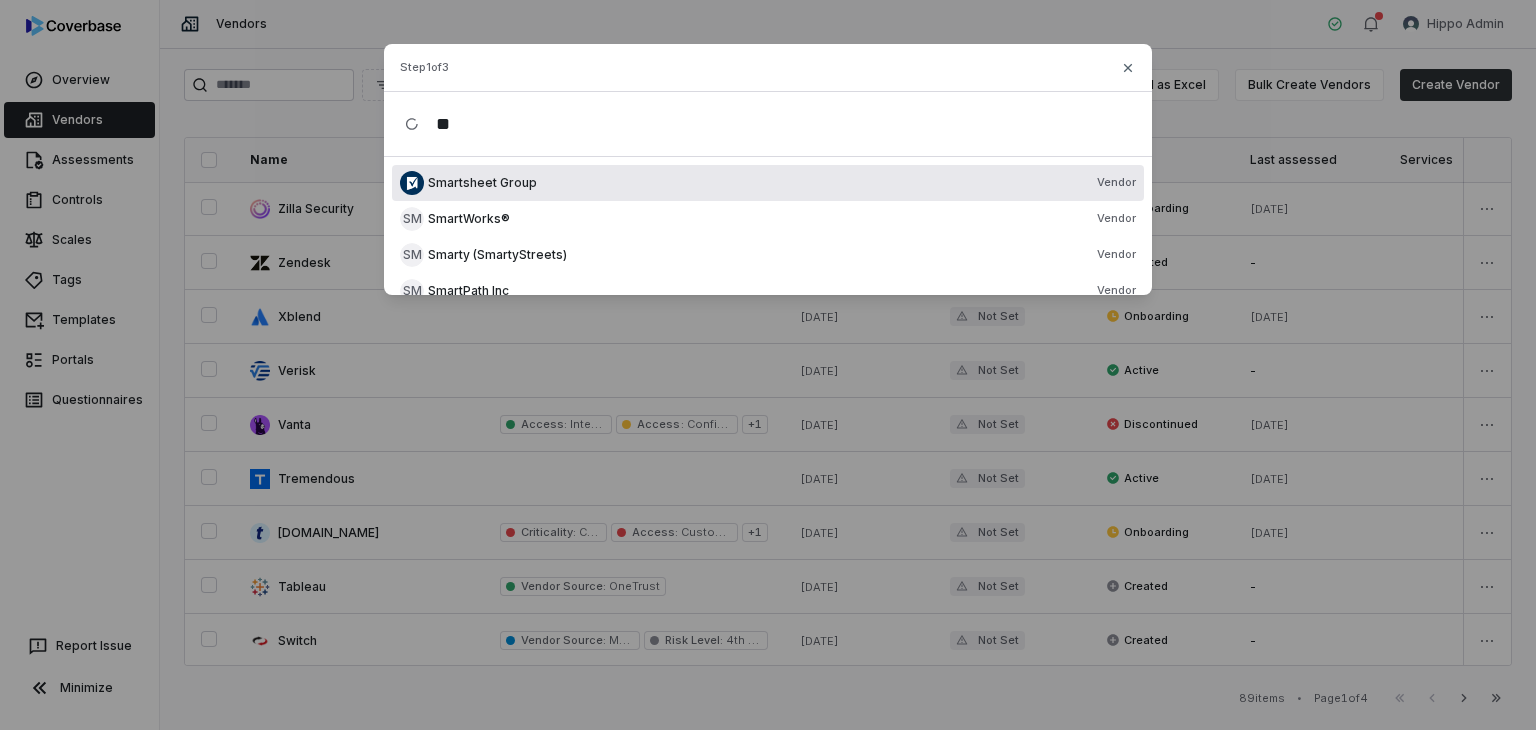 type on "*" 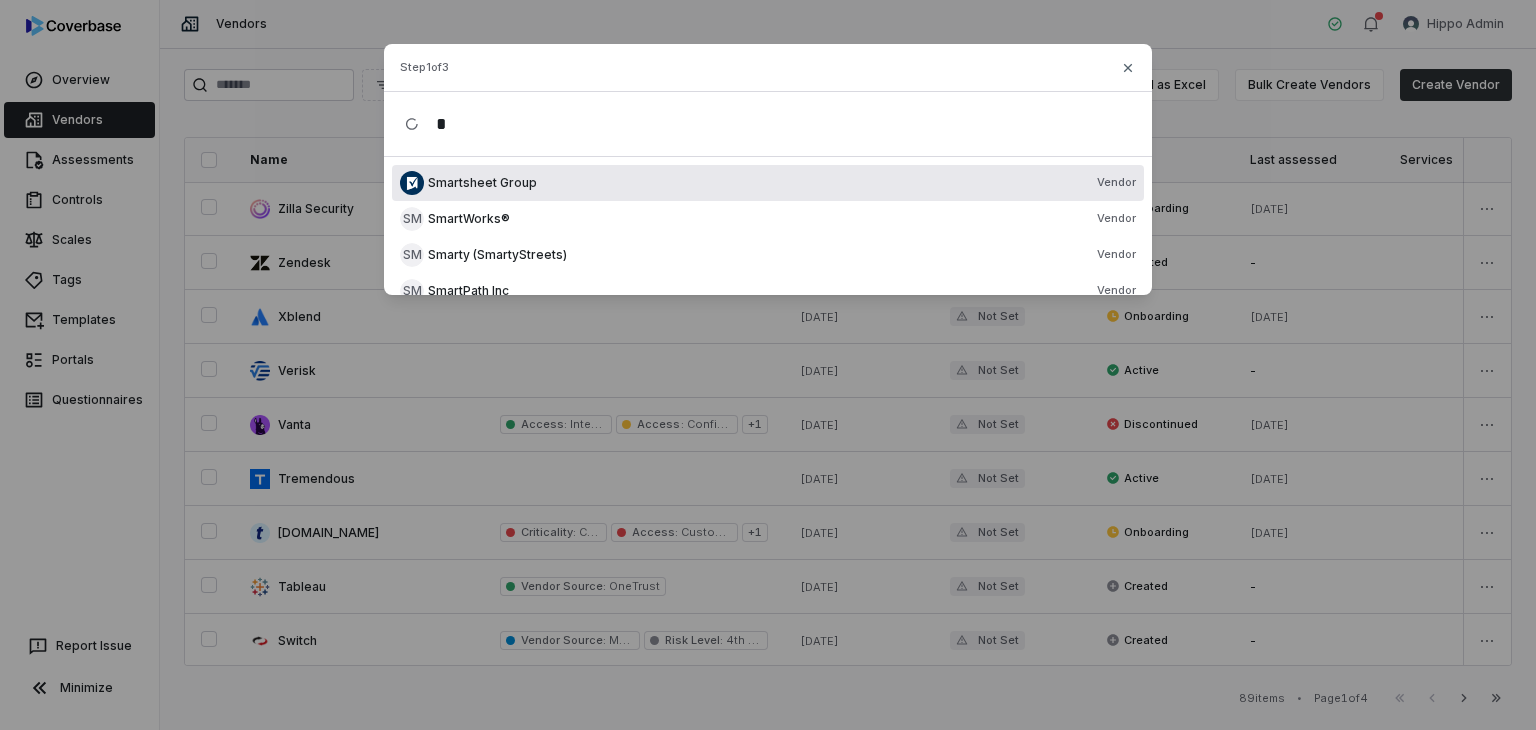 type 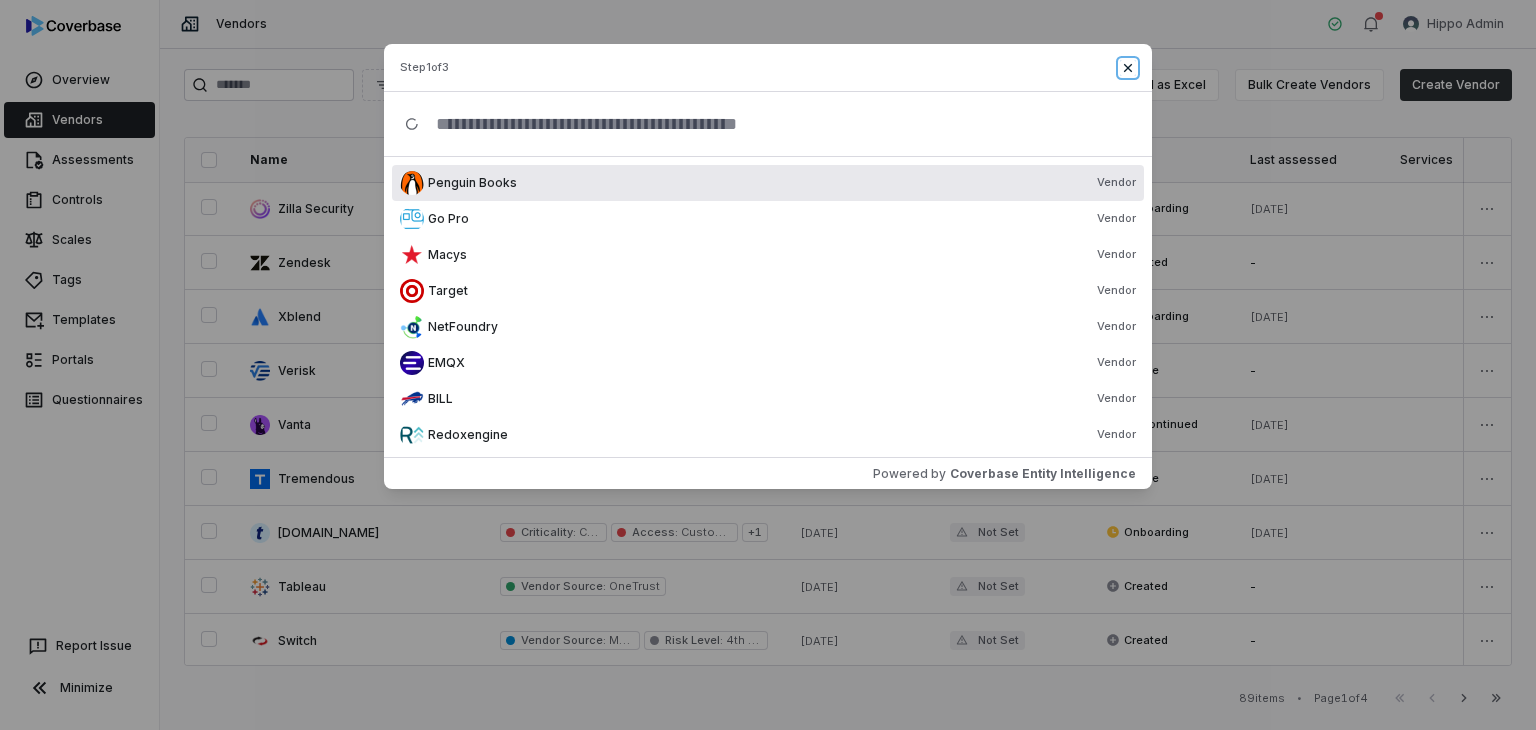 click 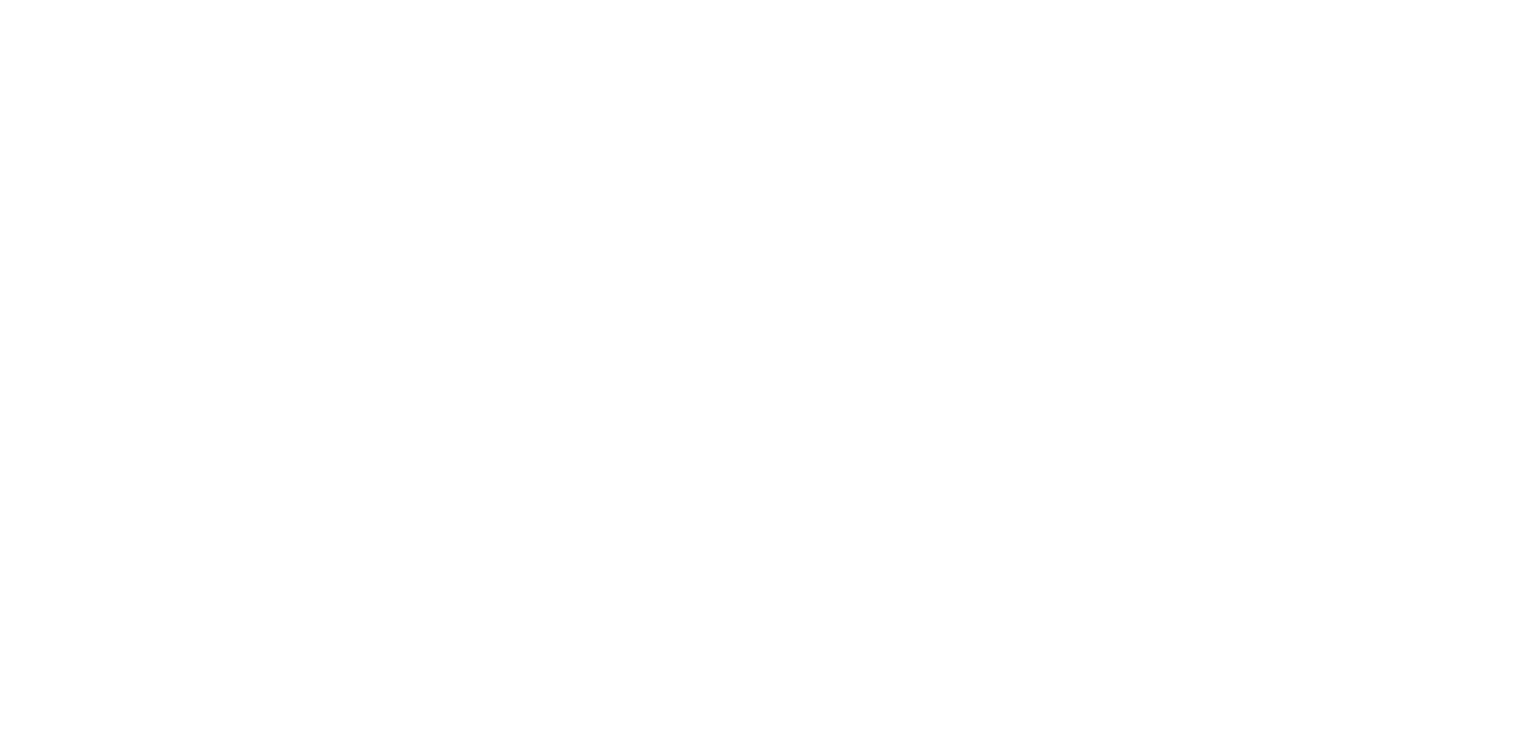 scroll, scrollTop: 0, scrollLeft: 0, axis: both 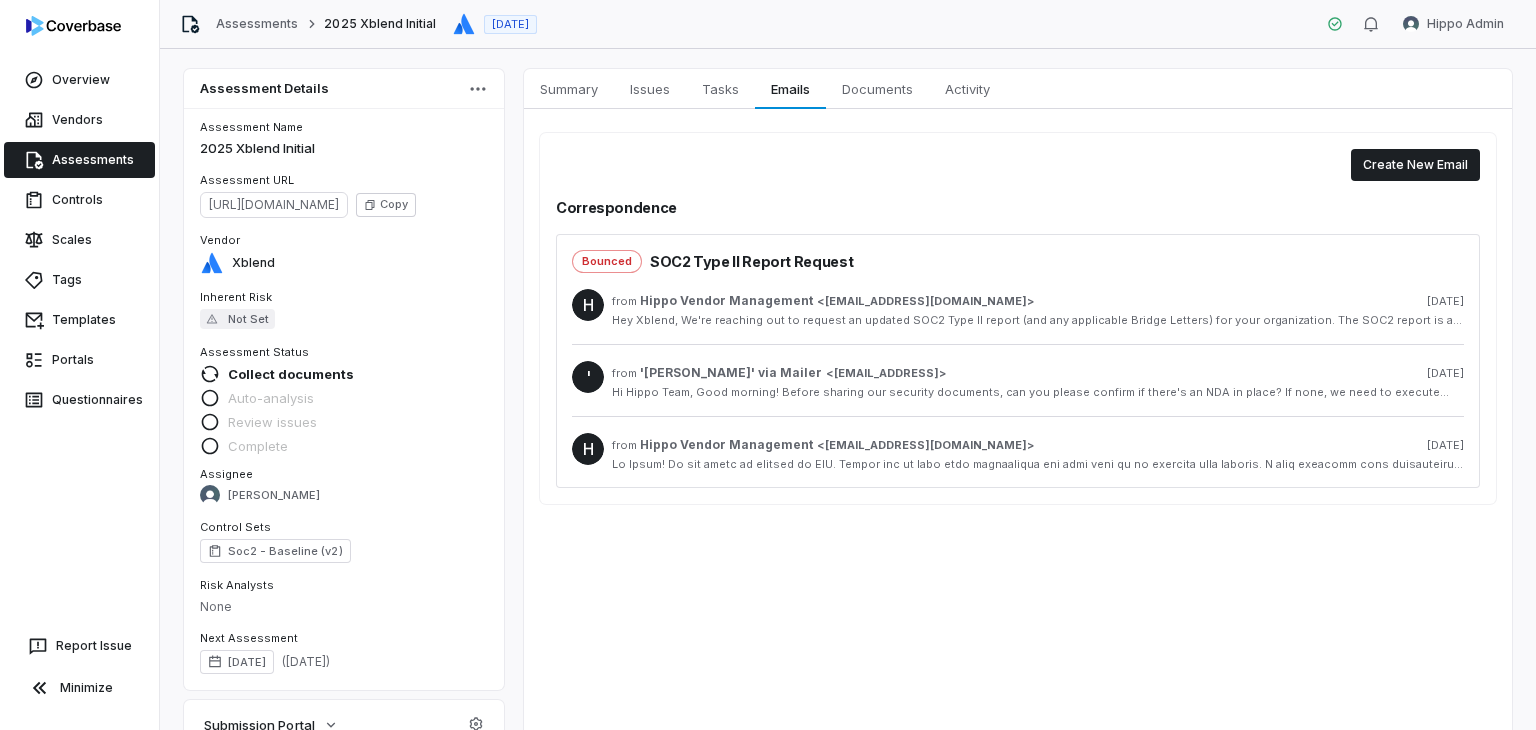 click at bounding box center [1038, 464] 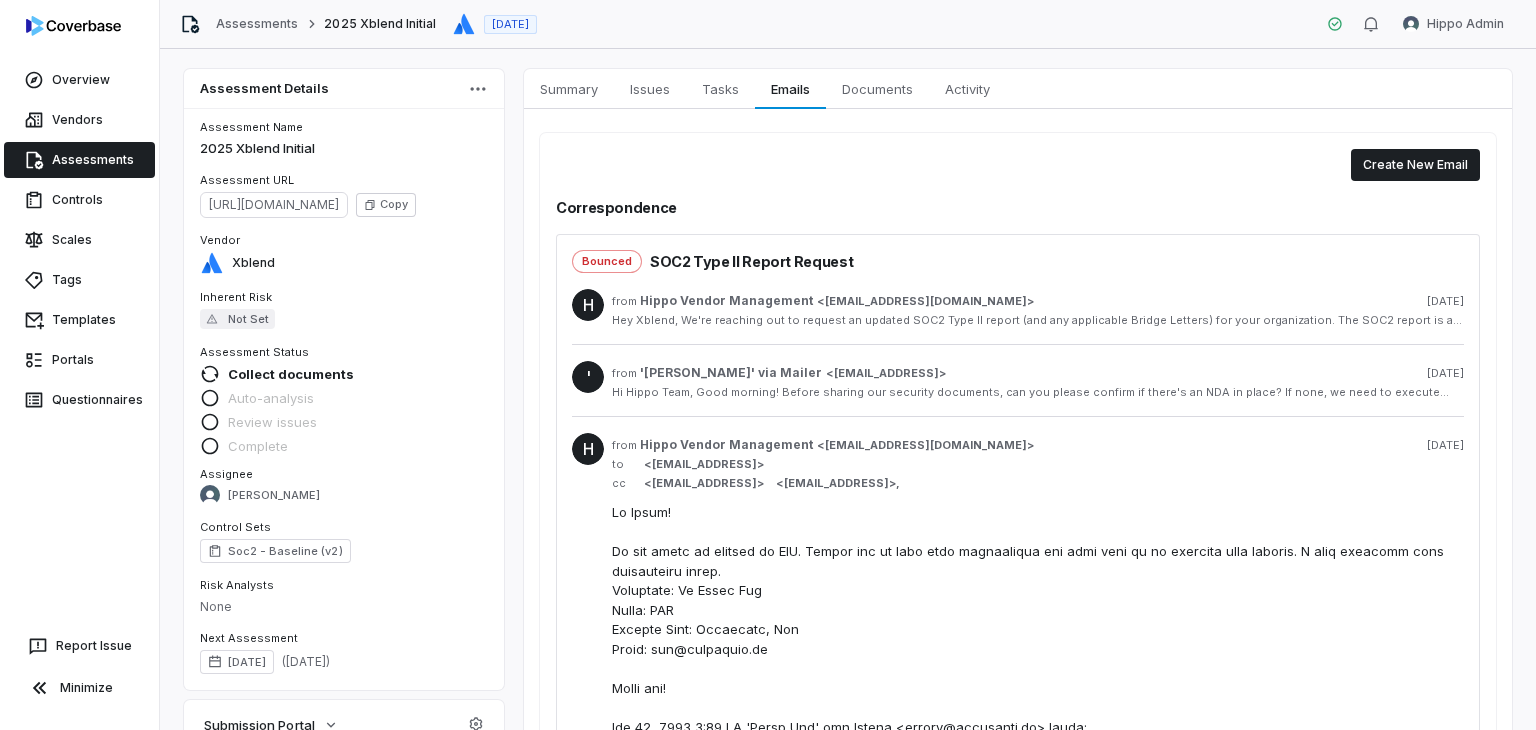 scroll, scrollTop: 100, scrollLeft: 0, axis: vertical 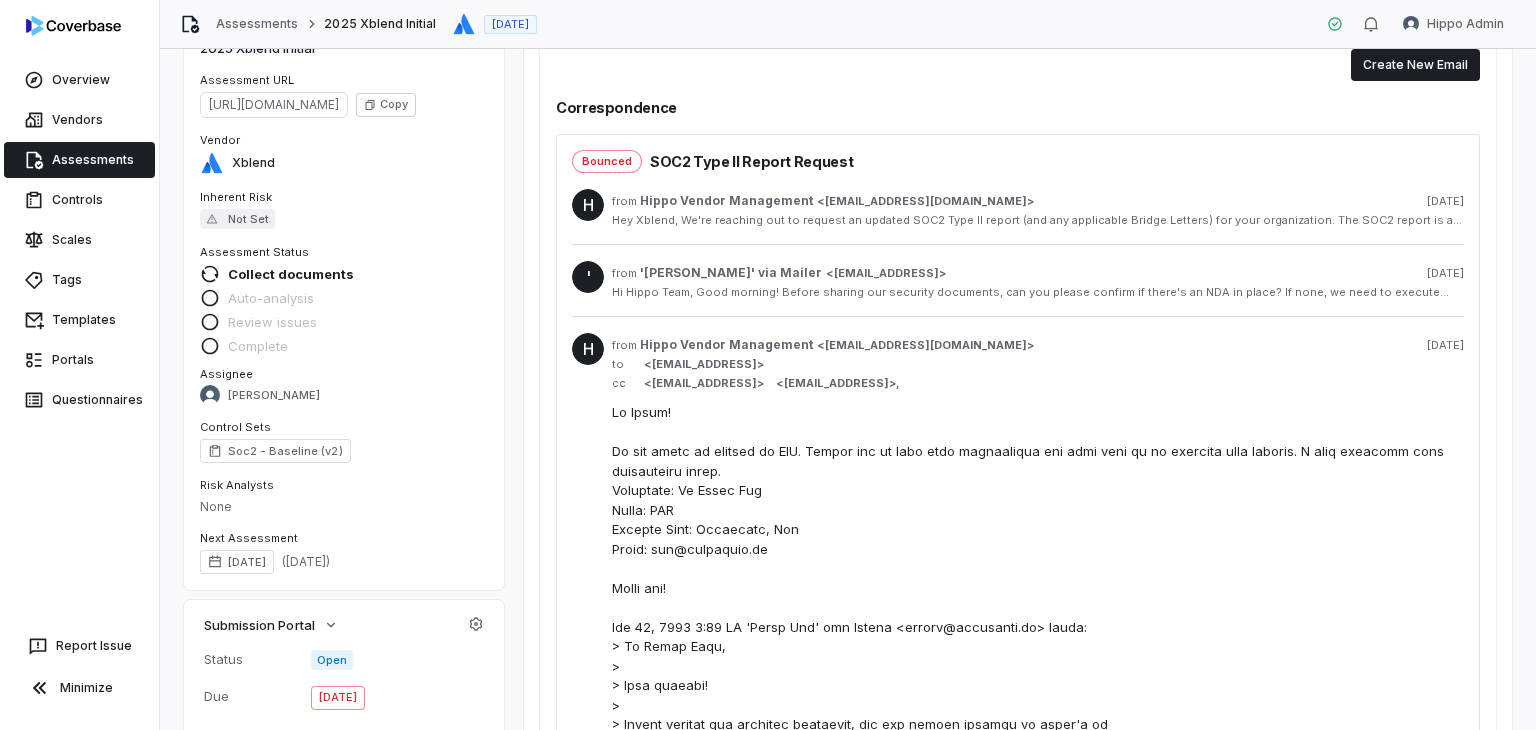 click on "Hi Hippo Team,
Good morning!
Before sharing our security documents, can you please confirm if there's an
NDA in place? If none, we need to execute one. Thank you!
On Fri, Jun 27, 2025 at 6:36 AM 'Hippo Vendor Management' via Xblend
Compliance <compliance@xblend.com> wrote:
> Hey Xblend,
>
> We're reaching out to request an updated SOC2 Type II report (and any
> applicable Bridge Letters) for your organization. The SOC2 report is a key
> part of our vendor risk assessment process. Please provide the latest
> report at your earliest convenience.
>
> If you need any clarification or have questions, feel free to reply to
> this email. We appreciate your prompt attention to this matter.
>
> Thanks so much!
>
>
>
--
Kind Regards,
Maria Tan
Compliance Integration Specialist
E: maria.tan@idera.com
www.ideracorp.com" at bounding box center (1038, 292) 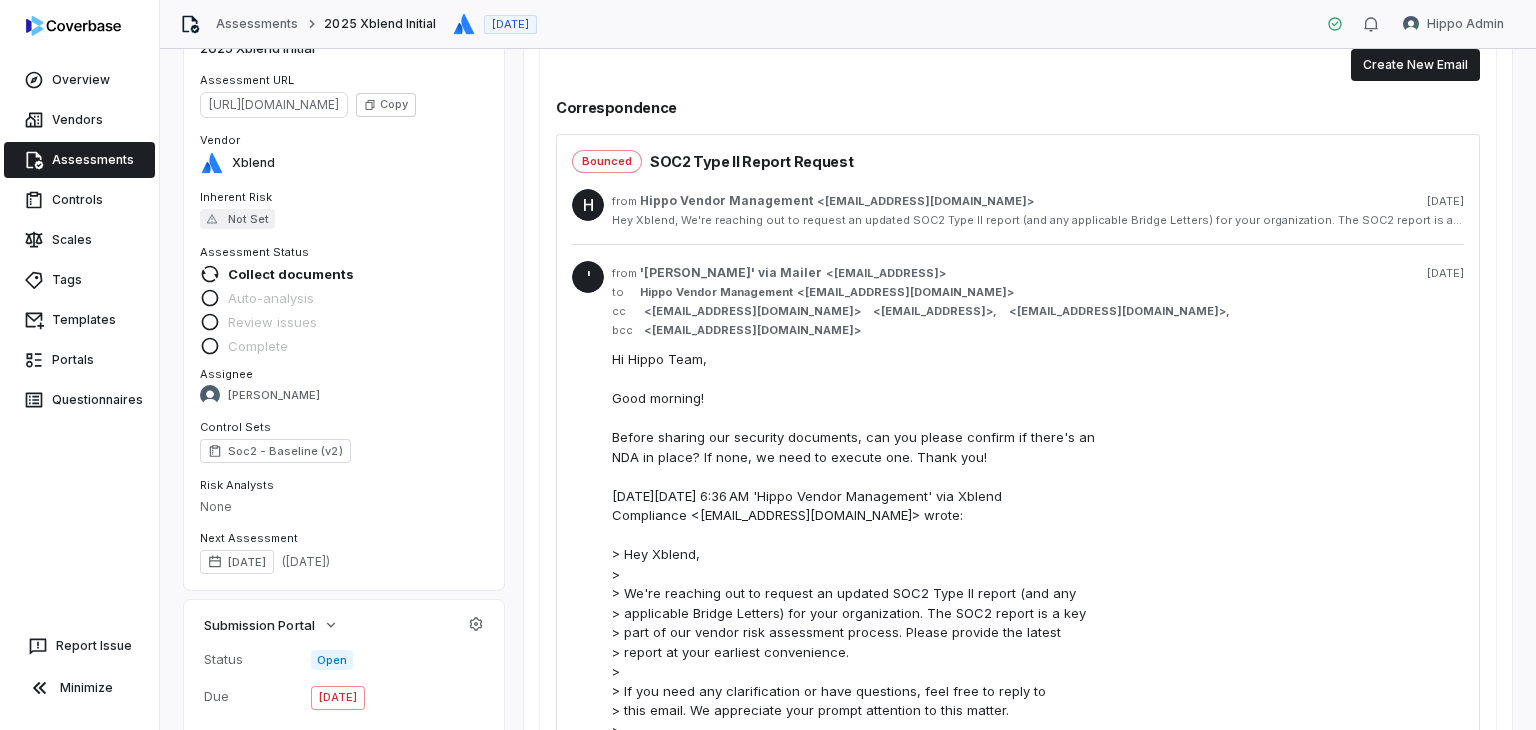 click on "Hey Xblend,
We're reaching out to request an updated SOC2 Type II report (and any applicable Bridge Letters) for your organization. The SOC2 report is a key part of our vendor risk assessment process. Please provide the latest report at your earliest convenience.
If you need any clarification or have questions, feel free to reply to this email. We appreciate your prompt attention to this matter.
Thanks so much!" at bounding box center (1038, 220) 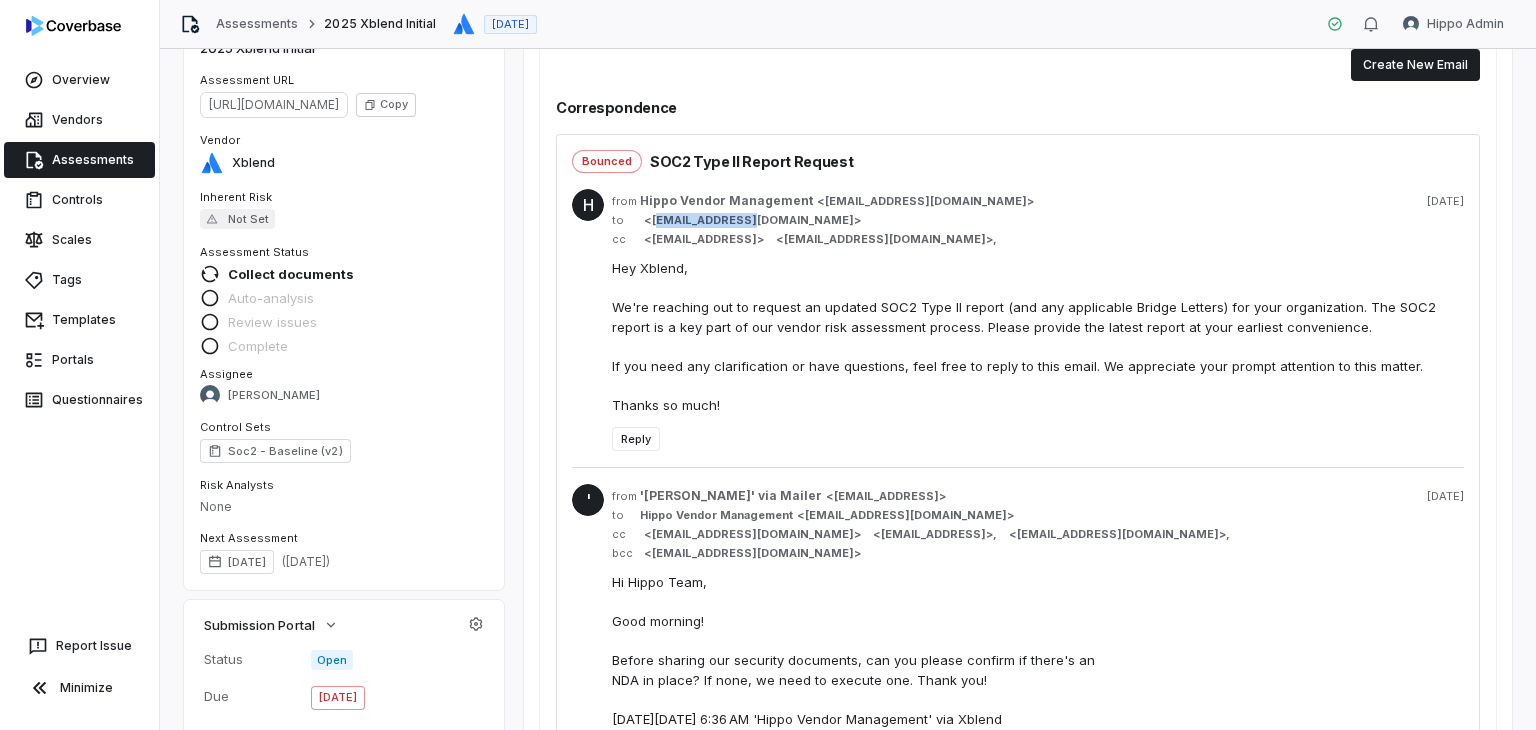 drag, startPoint x: 655, startPoint y: 221, endPoint x: 751, endPoint y: 221, distance: 96 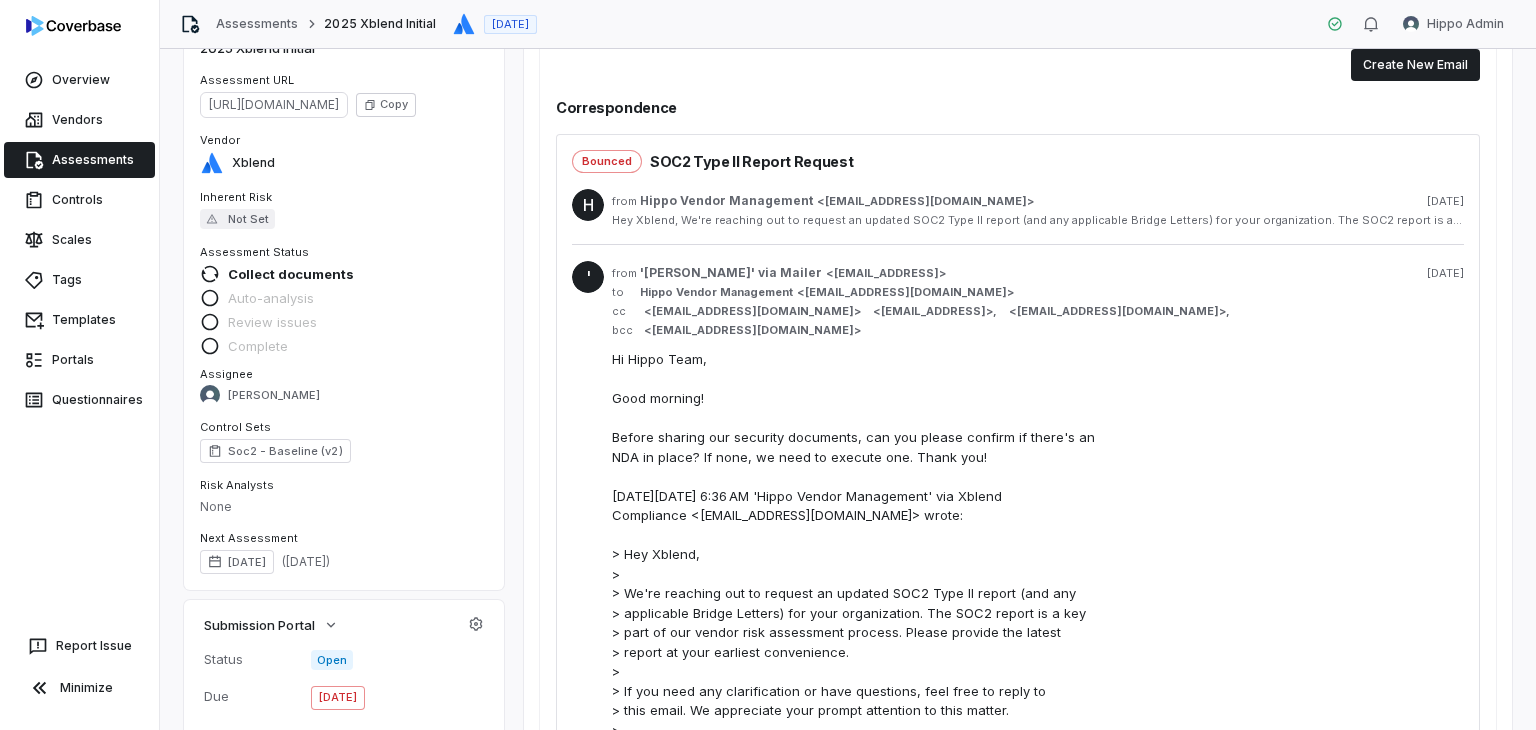 click on "Hey Xblend,
We're reaching out to request an updated SOC2 Type II report (and any applicable Bridge Letters) for your organization. The SOC2 report is a key part of our vendor risk assessment process. Please provide the latest report at your earliest convenience.
If you need any clarification or have questions, feel free to reply to this email. We appreciate your prompt attention to this matter.
Thanks so much!" at bounding box center [1038, 220] 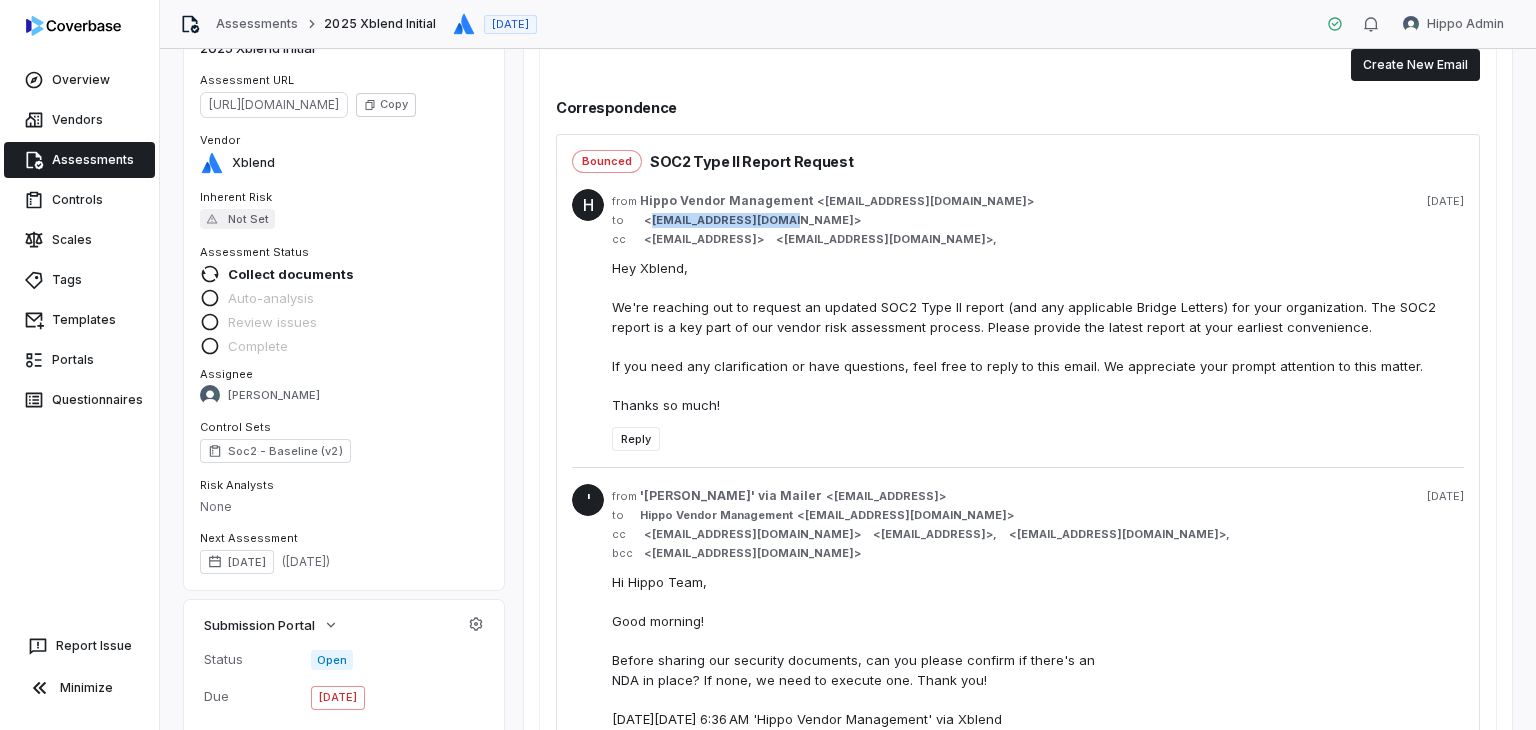 copy on "[EMAIL_ADDRESS][DOMAIN_NAME]" 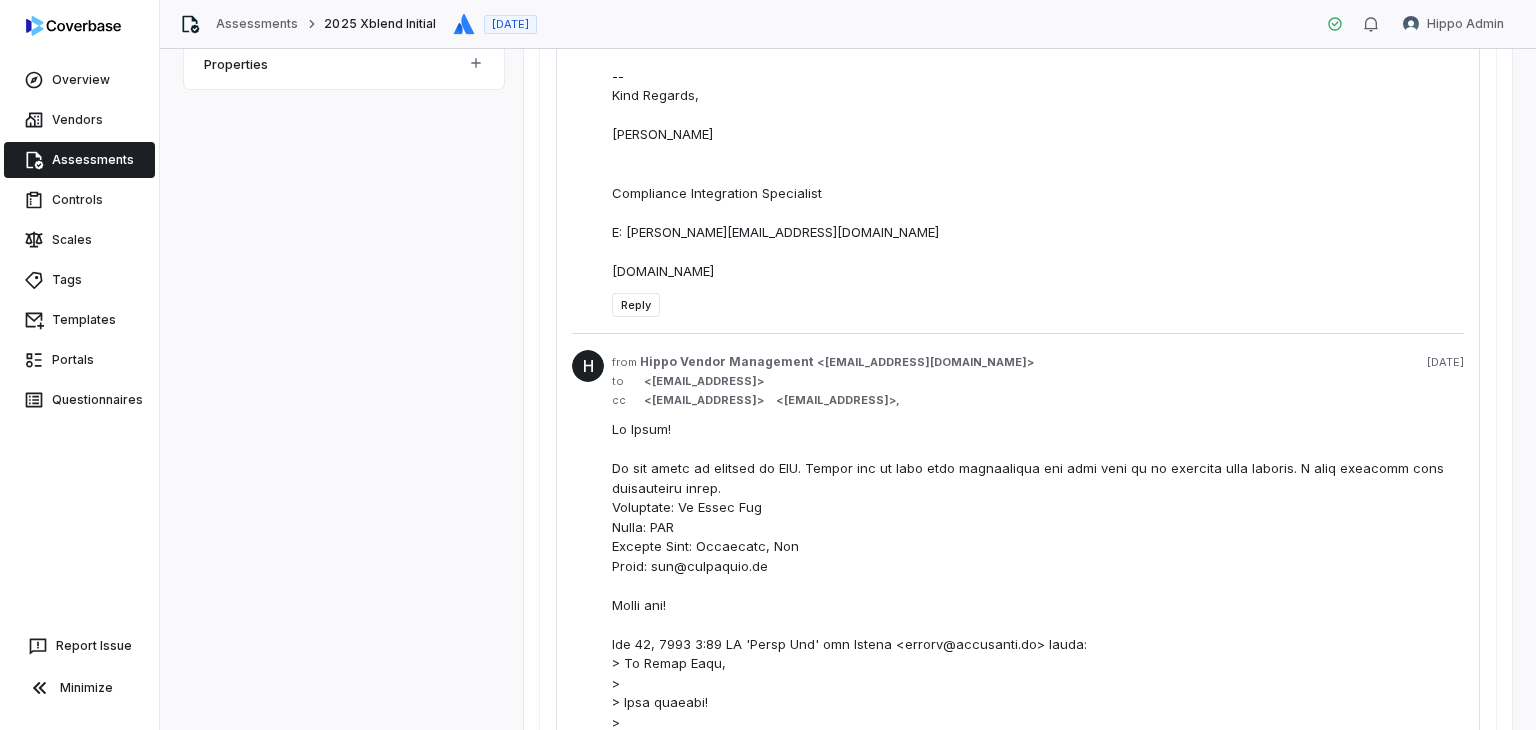 scroll, scrollTop: 706, scrollLeft: 0, axis: vertical 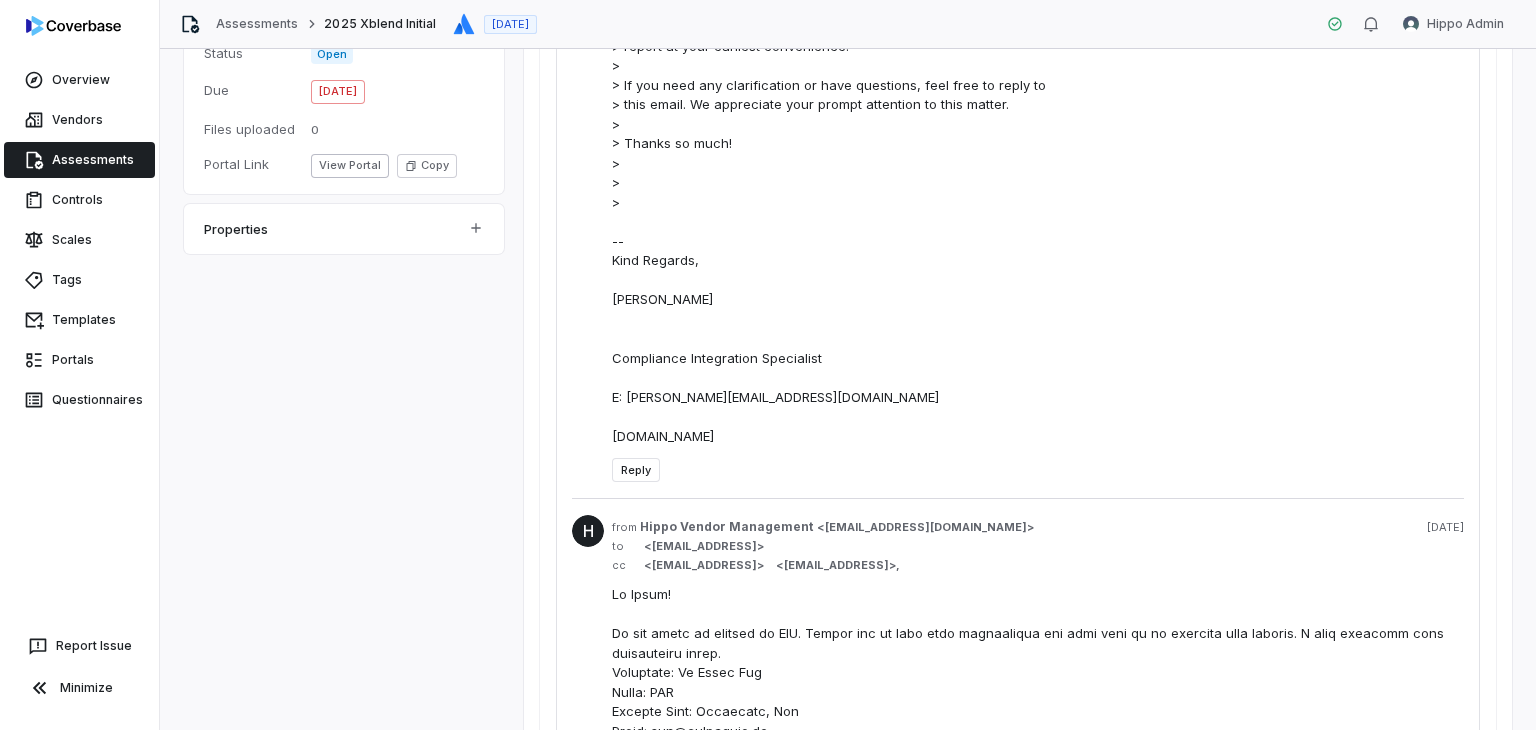 click on "Reply" at bounding box center [636, 470] 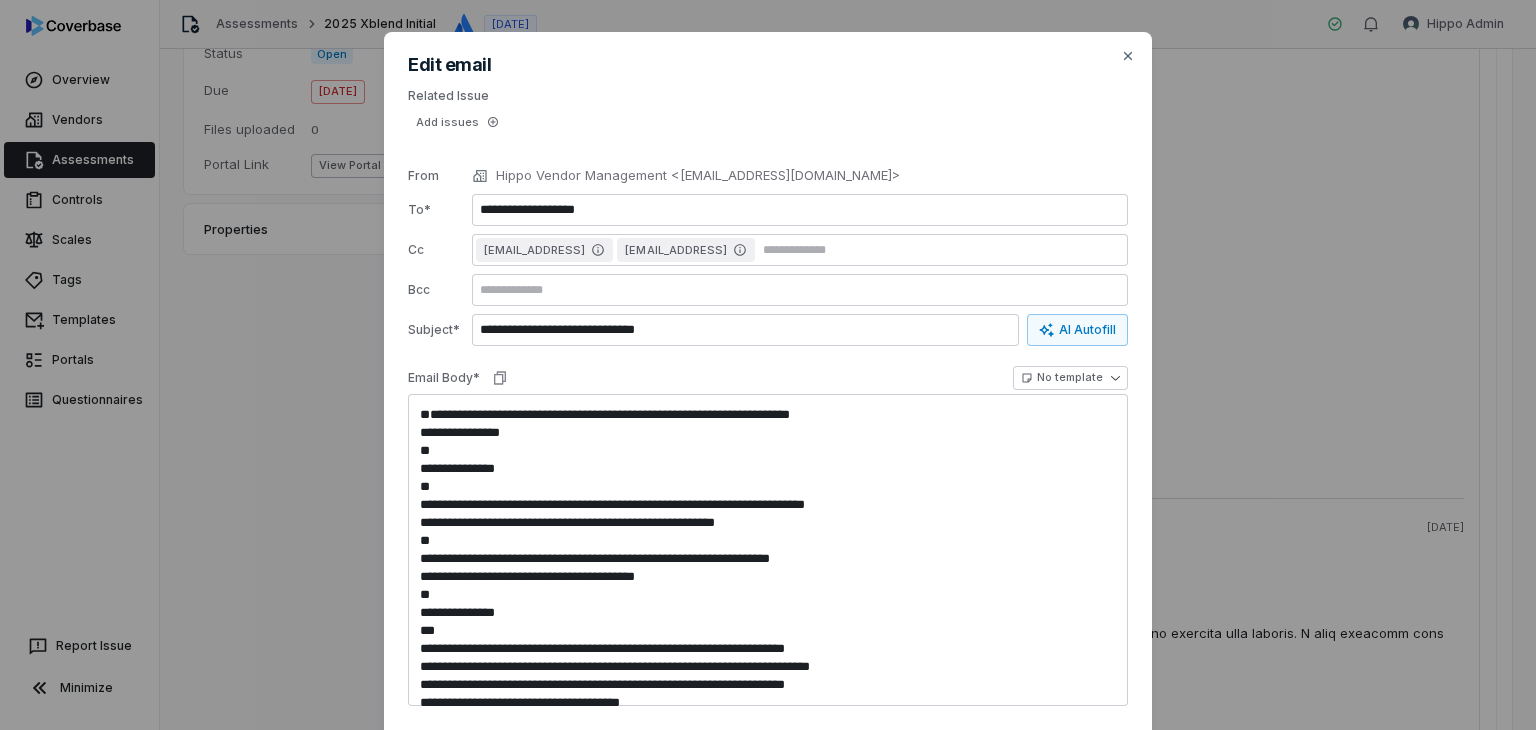 type on "*" 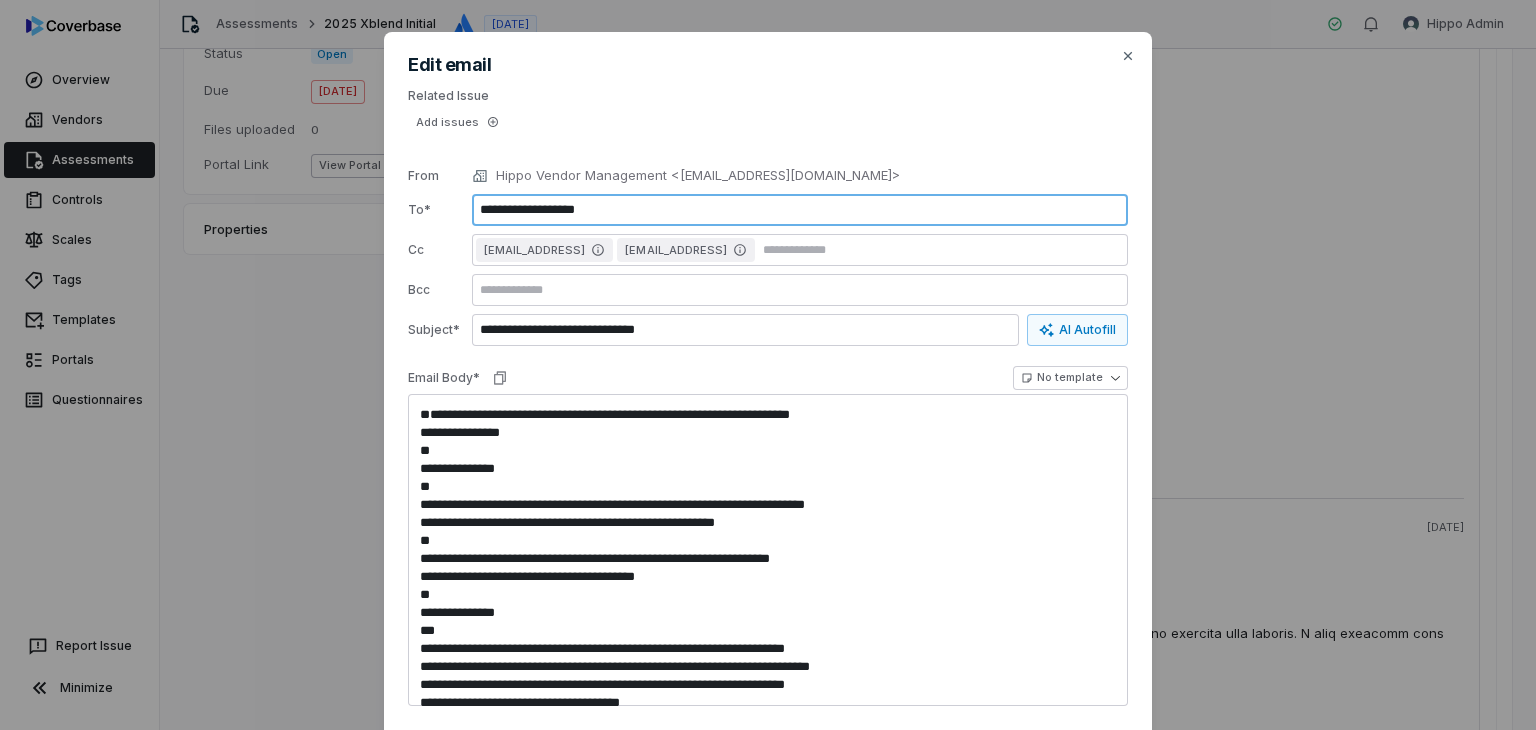 click on "**********" at bounding box center [800, 210] 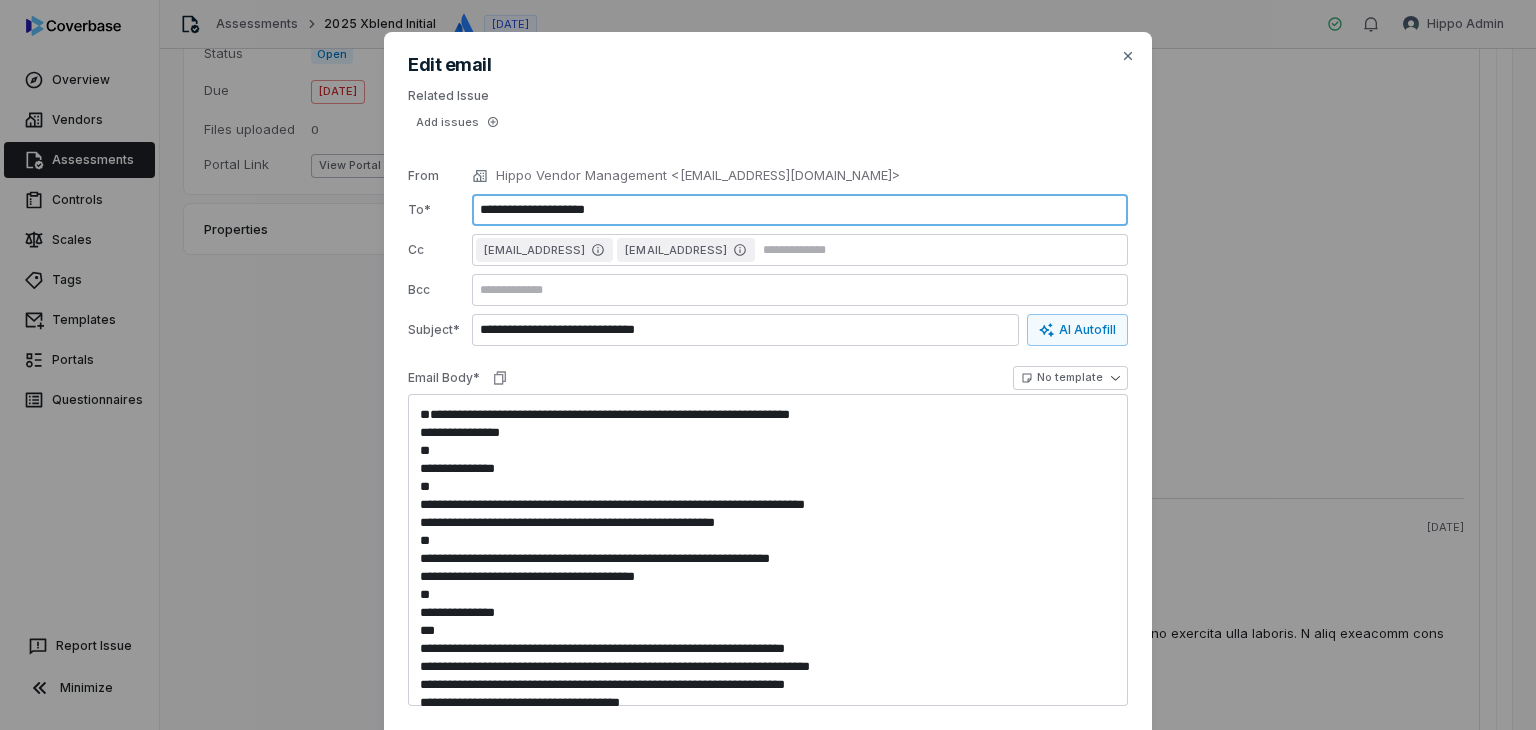 type on "**********" 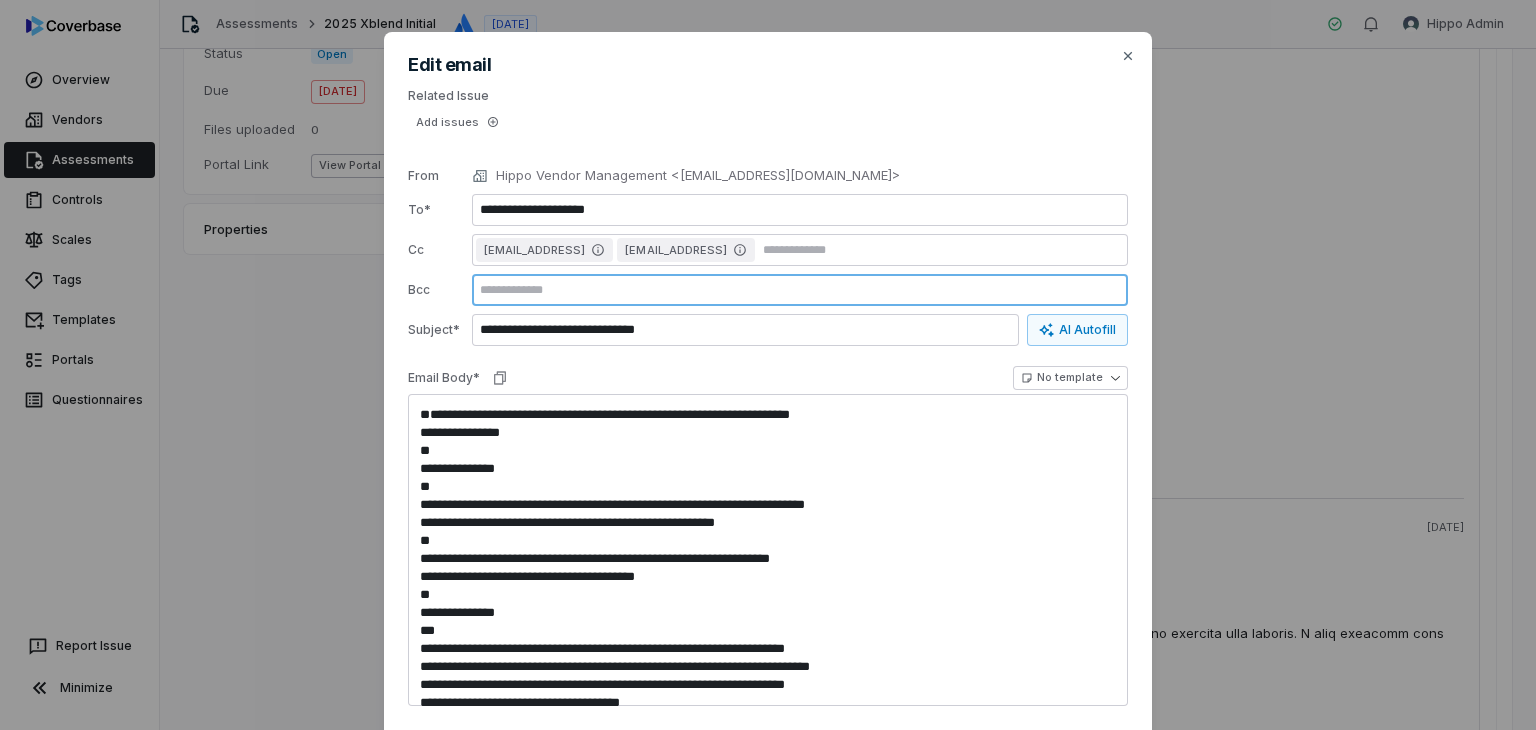 click at bounding box center [800, 290] 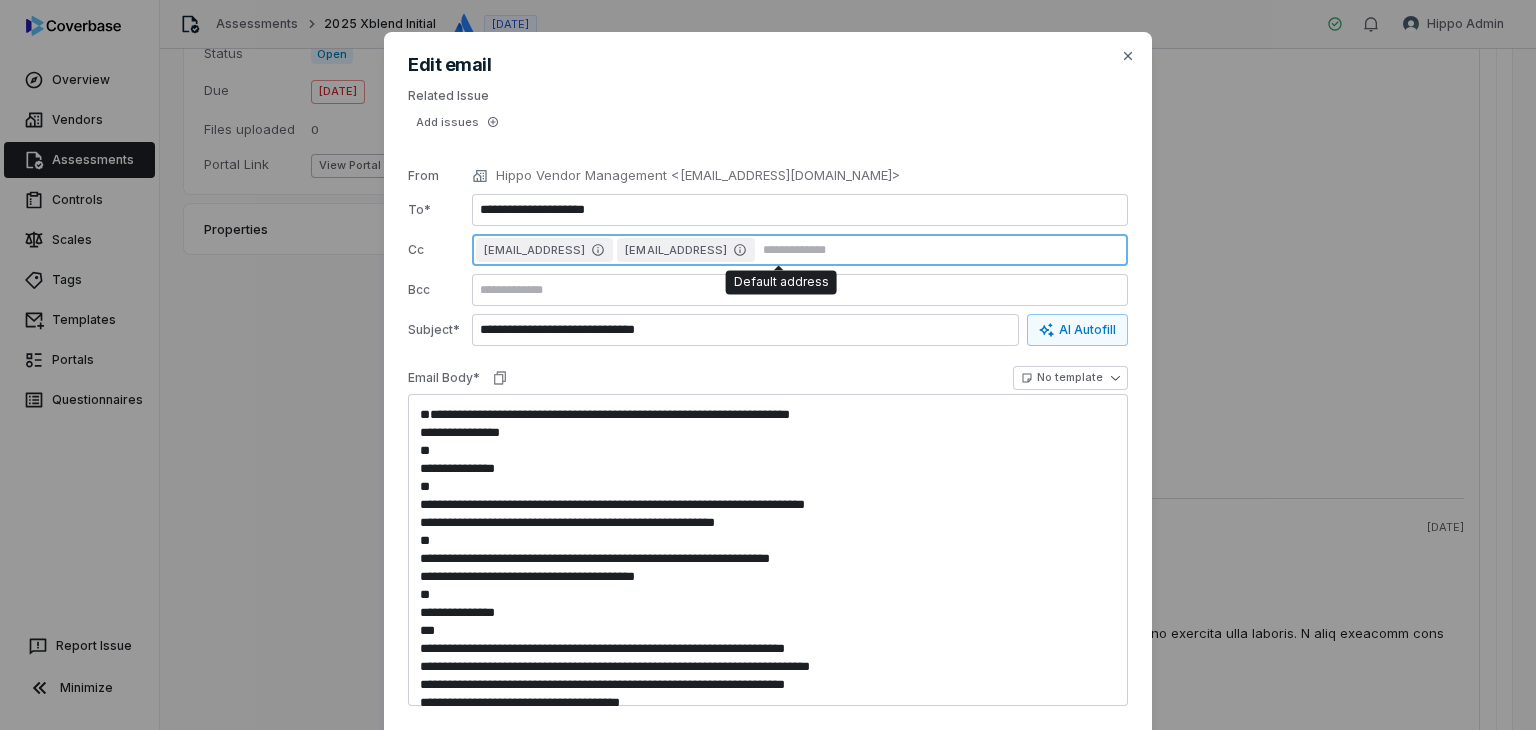 click at bounding box center (941, 250) 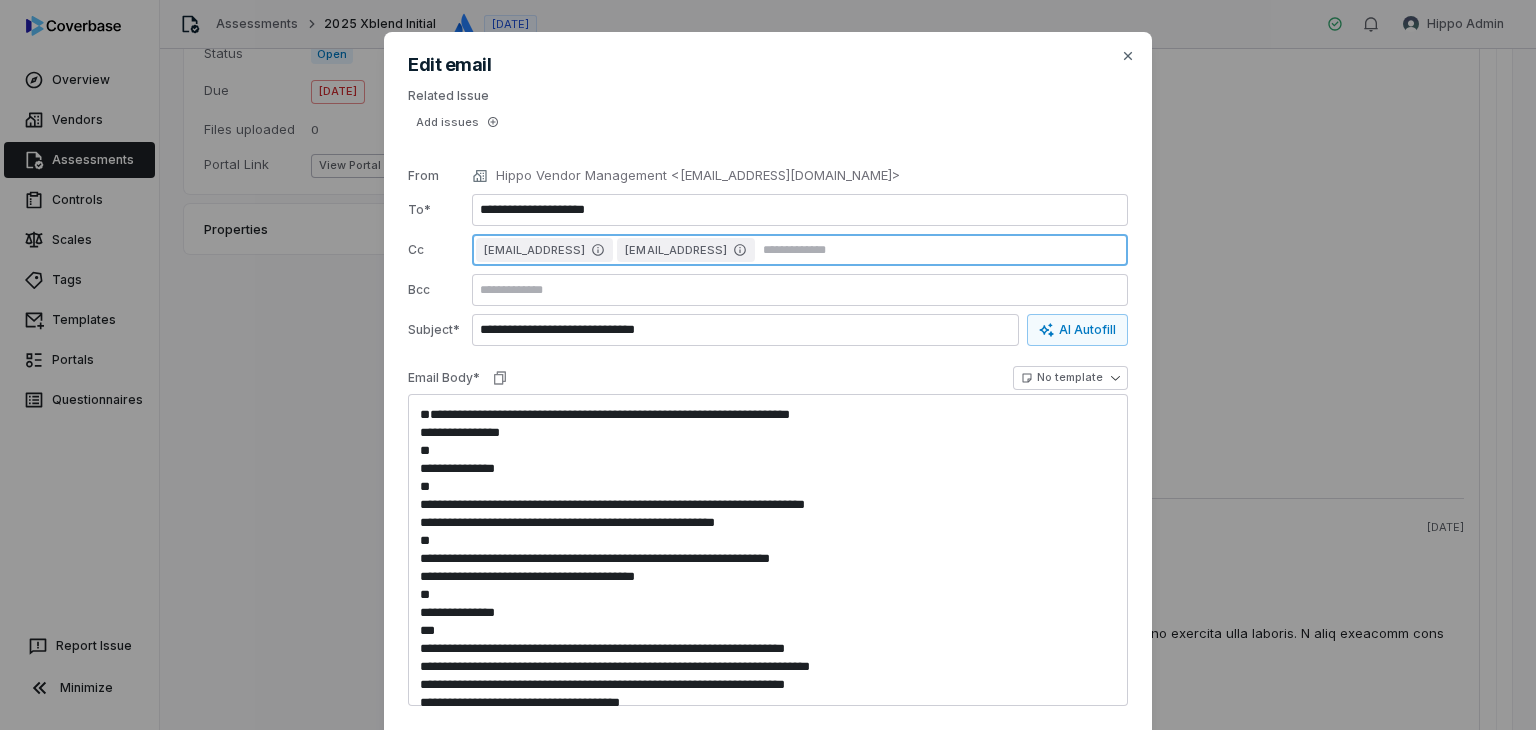 scroll, scrollTop: 100, scrollLeft: 0, axis: vertical 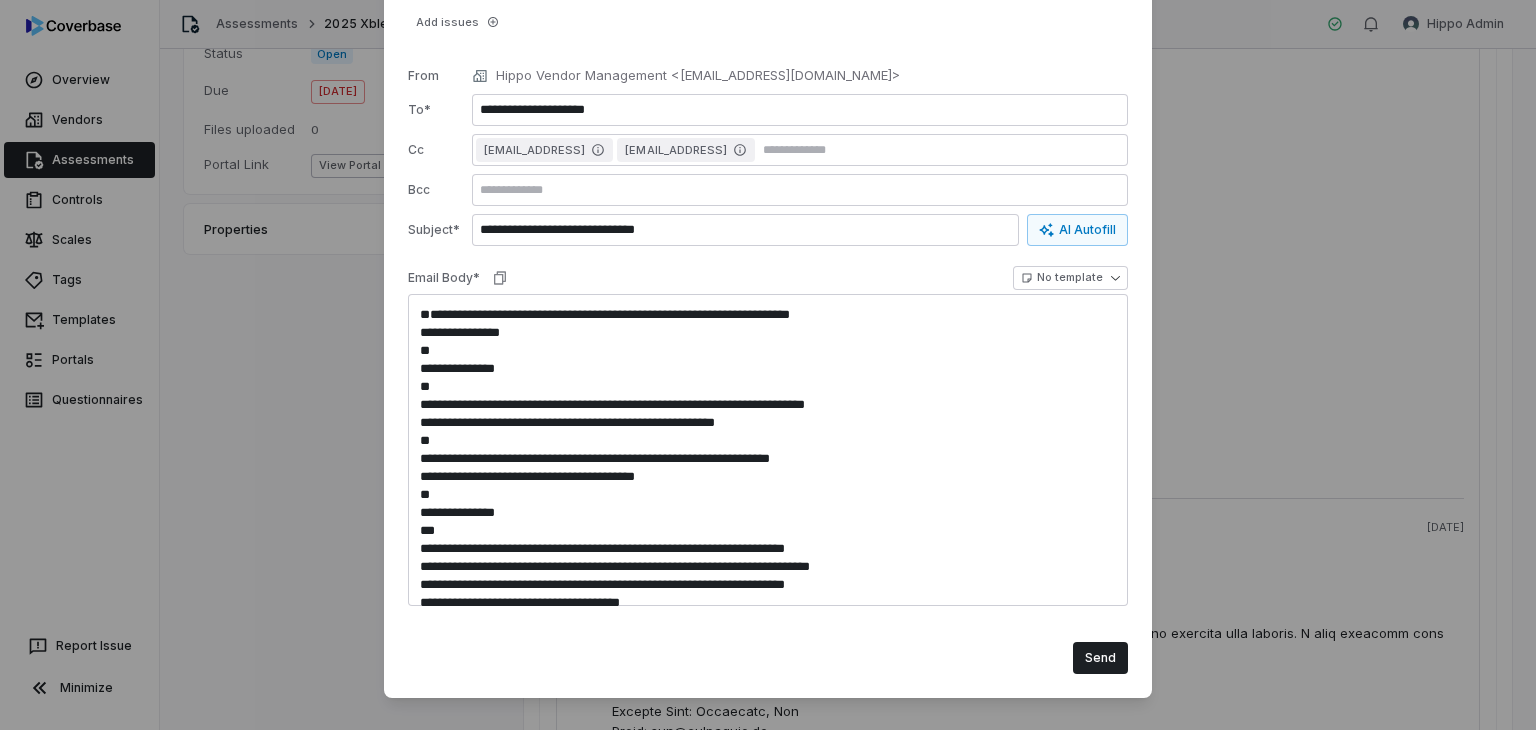 click on "Overview Vendors Assessments Controls Scales Tags Templates Portals Questionnaires Report Issue Minimize Assessments 2025 Xblend Initial Jun 26, 2025 Hippo Admin Assessment Details Assessment Name 2025 Xblend Initial Assessment URL  https://dashboard.coverbase.app/assessments/cbqsrw_51b461b541654295a629ee36c0088e83 Copy Vendor Xblend Inherent Risk Not Set Assessment Status Collect documents Auto-analysis Review issues Complete Assignee Shaun Angley Control Sets Soc2 - Baseline (v2) Risk Analysts None Next Assessment Jun 26, 2027 ( in 2 years ) Submission Portal Status Open Due Jul 4, 2025 Files uploaded 0 Portal Link View Portal Copy Properties Summary Summary Issues Issues Tasks Tasks Emails Emails Documents Documents Activity Activity Create New Email Correspondence Bounced SOC2 Type II Report Request H from Hippo Vendor Management   < venman@hippo.com > 11 days ago ' from 'Maria Tan' via Mailer   < mailer@coverbase.ai > 10 days ago to Hippo Vendor Management   < venman@hippo.com > cc   < >   <" at bounding box center [768, 365] 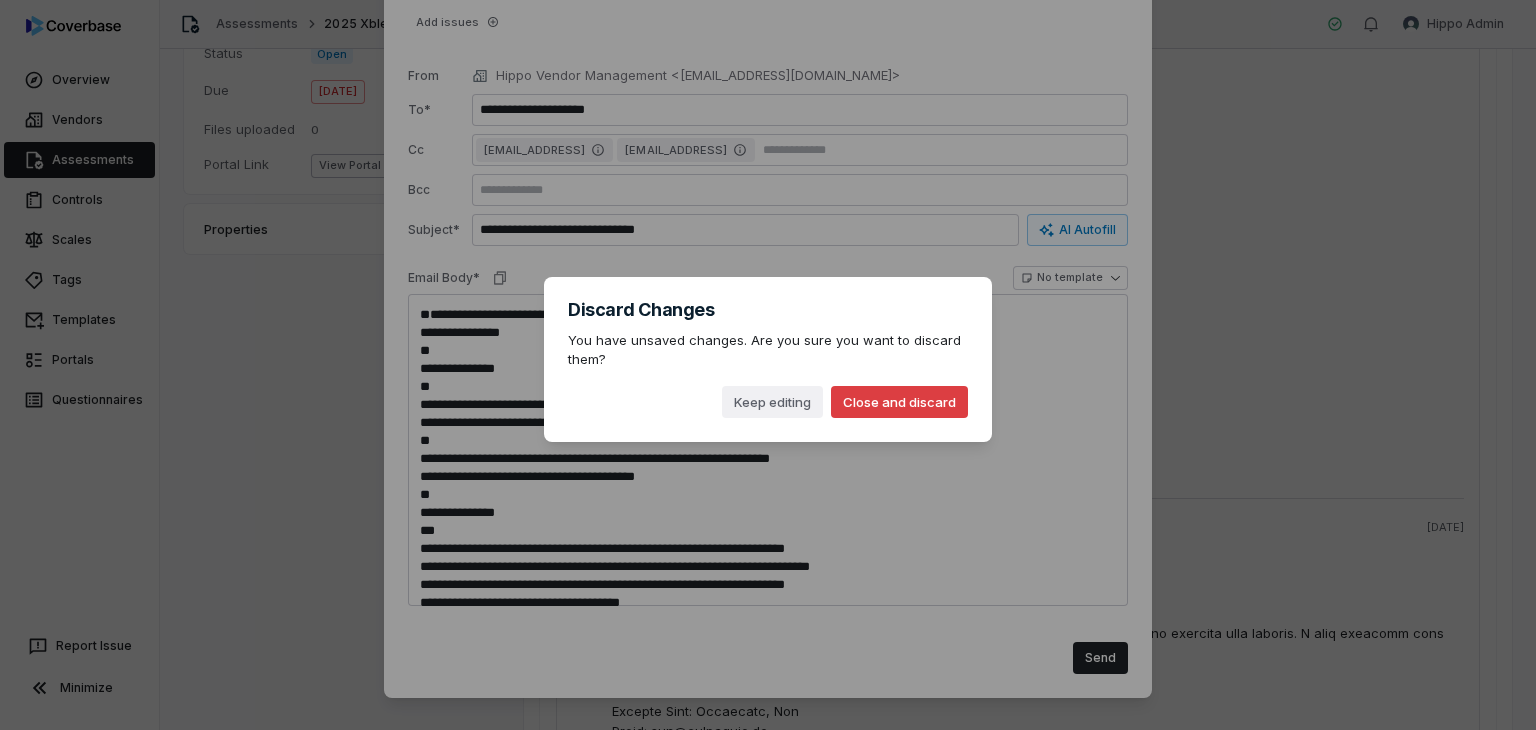 click on "Close and discard" at bounding box center (899, 402) 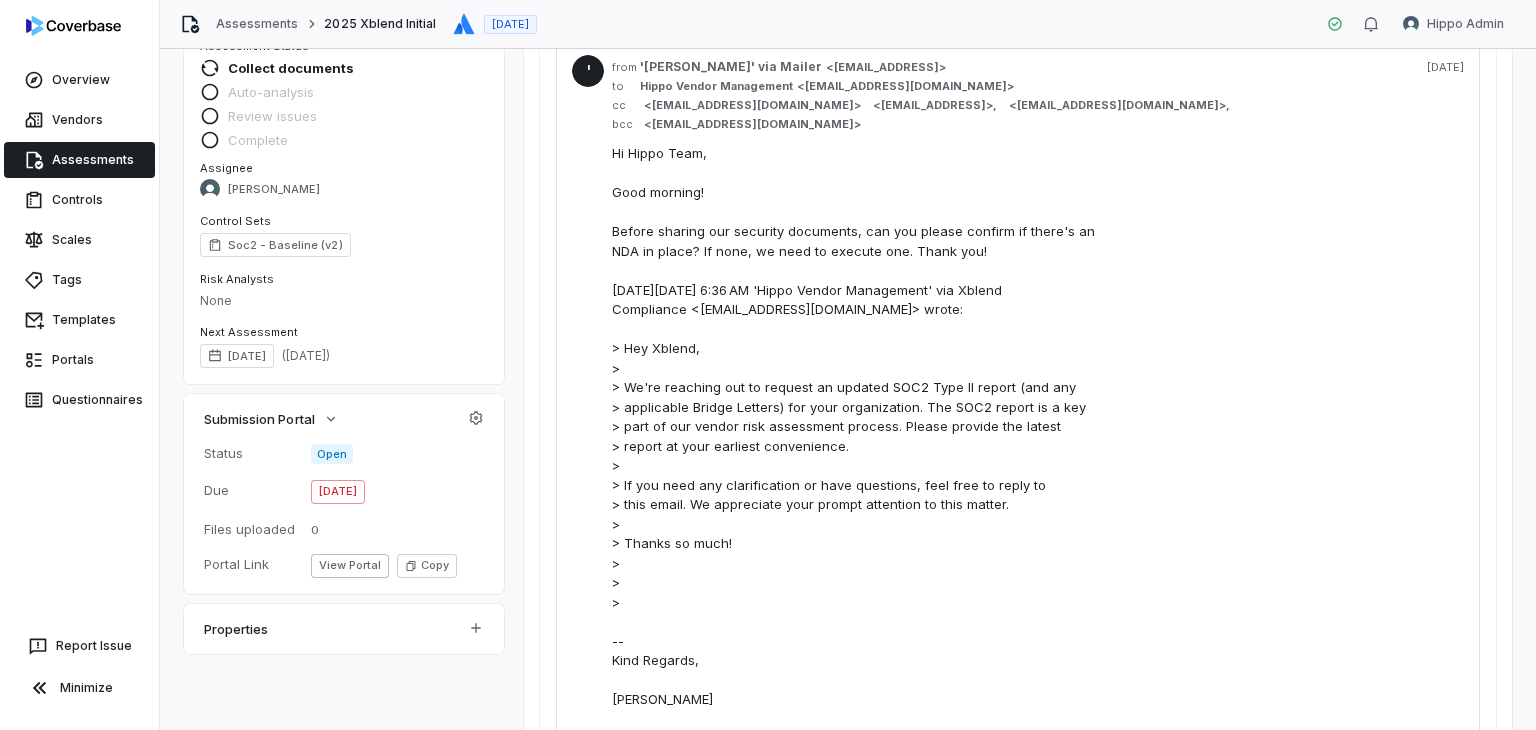 scroll, scrollTop: 0, scrollLeft: 0, axis: both 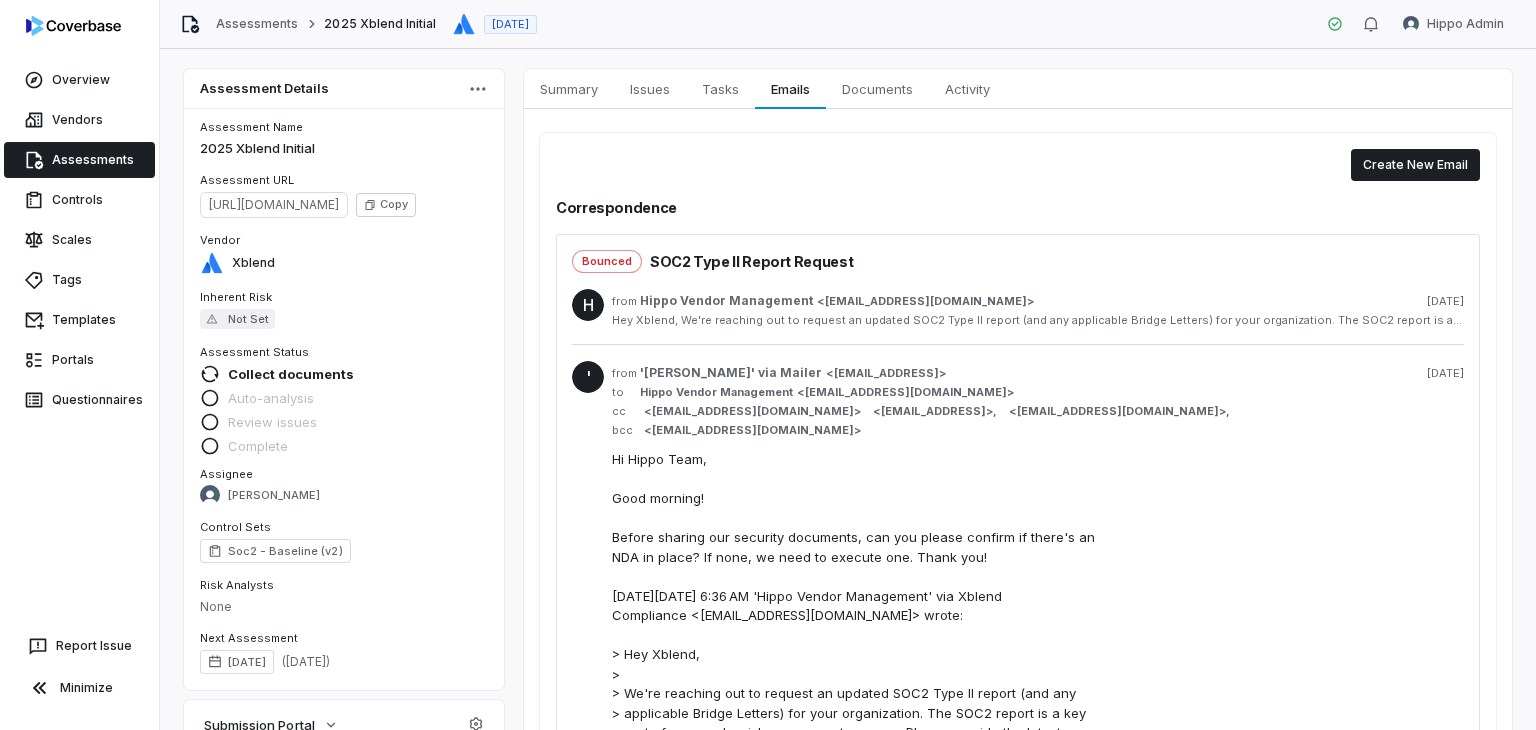 click on "Hey Xblend,
We're reaching out to request an updated SOC2 Type II report (and any applicable Bridge Letters) for your organization. The SOC2 report is a key part of our vendor risk assessment process. Please provide the latest report at your earliest convenience.
If you need any clarification or have questions, feel free to reply to this email. We appreciate your prompt attention to this matter.
Thanks so much!" at bounding box center [1038, 320] 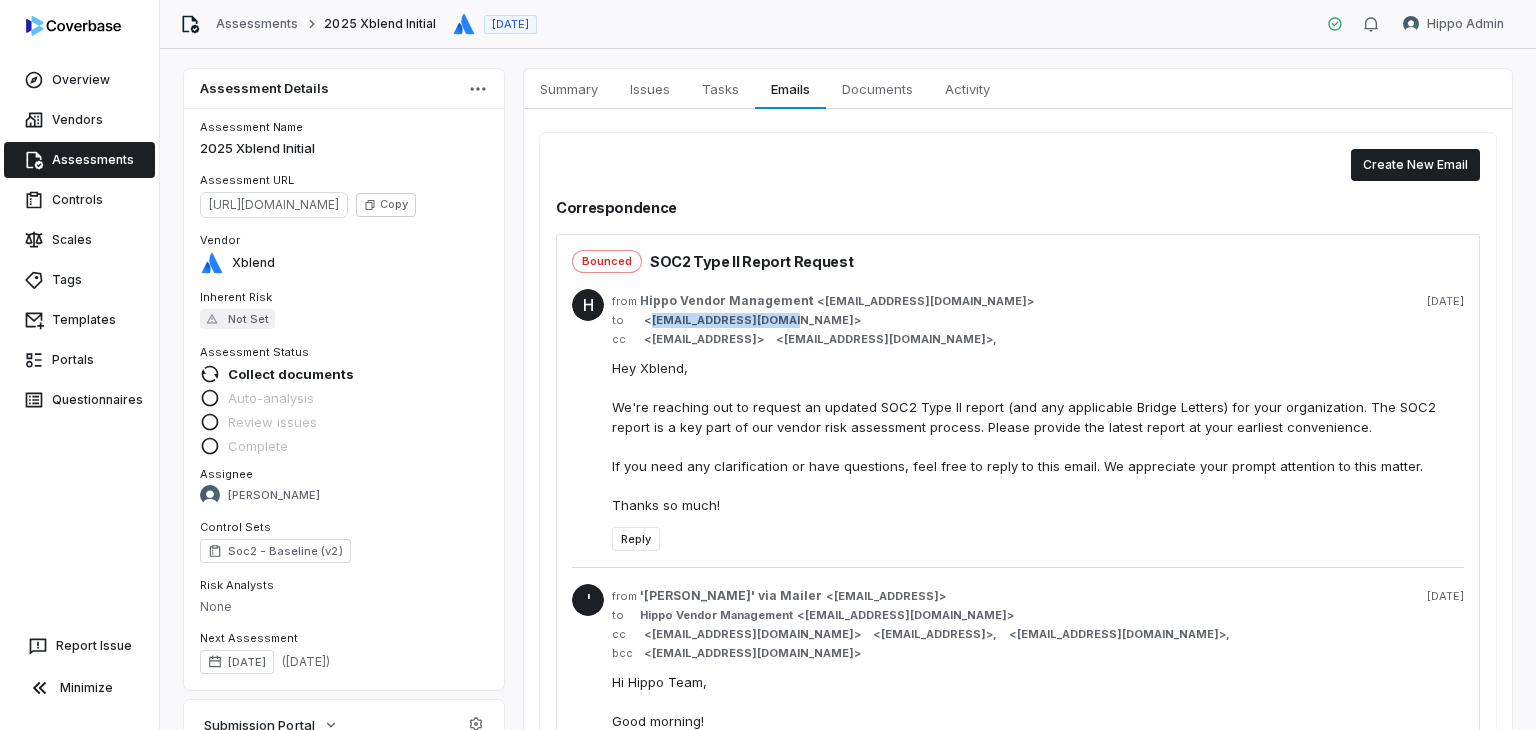 copy on "[EMAIL_ADDRESS][DOMAIN_NAME]" 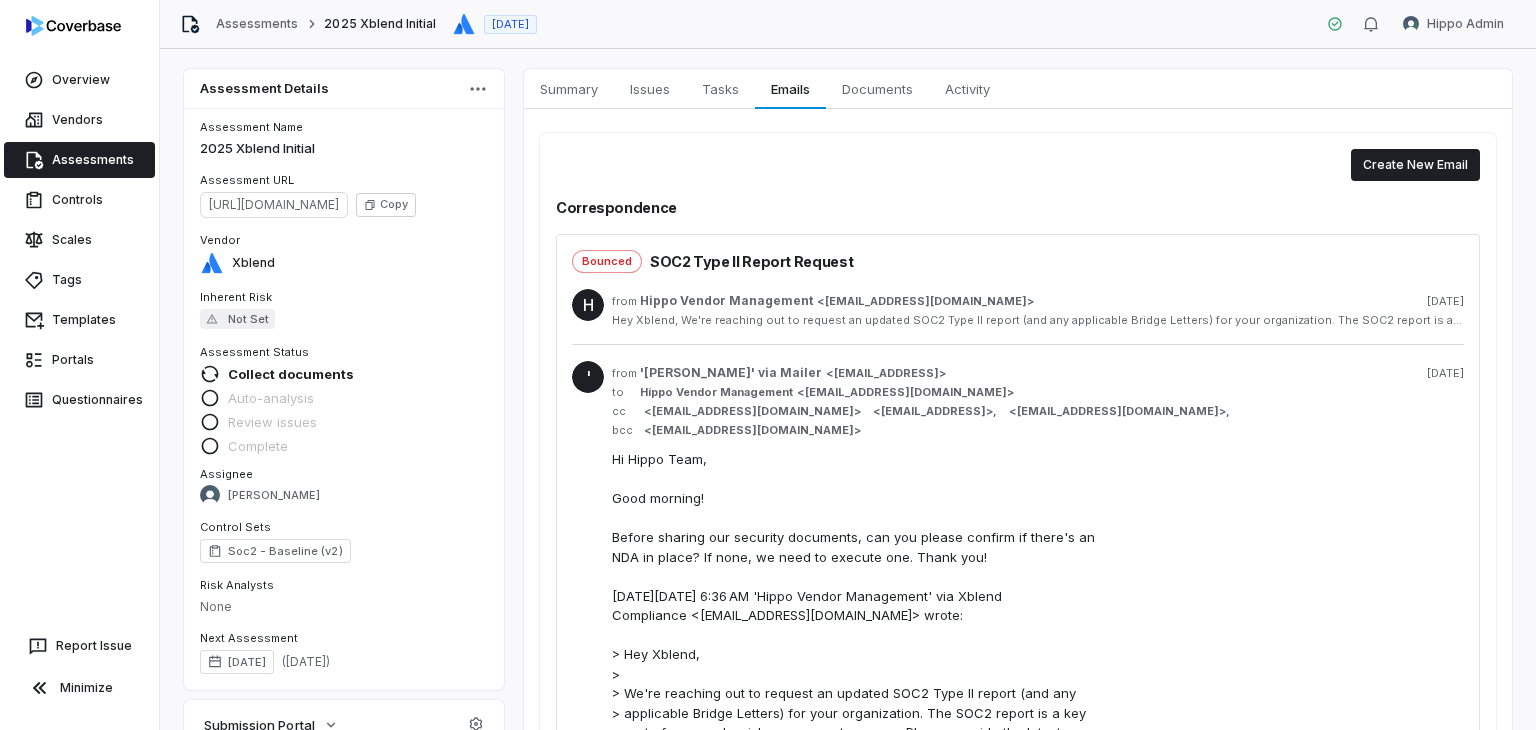 click on "Bounced SOC2 Type II Report Request H from Hippo Vendor Management   < venman@hippo.com > 11 days ago Hey Xblend,
We're reaching out to request an updated SOC2 Type II report (and any applicable Bridge Letters) for your organization. The SOC2 report is a key part of our vendor risk assessment process. Please provide the latest report at your earliest convenience.
If you need any clarification or have questions, feel free to reply to this email. We appreciate your prompt attention to this matter.
Thanks so much! ' from 'Maria Tan' via Mailer   < mailer@coverbase.ai > 10 days ago to Hippo Vendor Management   < venman@hippo.com > cc   < compliance@xblend.com >   < mailer@coverbase.ai > ,   < sangley@hippo.com > , bcc   < ec8c34f6614ca9cba578ae4f755520a6@inbound.postmarkapp.com > Reply H from Hippo Vendor Management   < venman@hippo.com > 10 days ago to   < mailer@coverbase.ai > cc   < mailer@coverbase.ai >   < hippo@admin.coverbase.ai > , Reply" at bounding box center [1018, 1286] 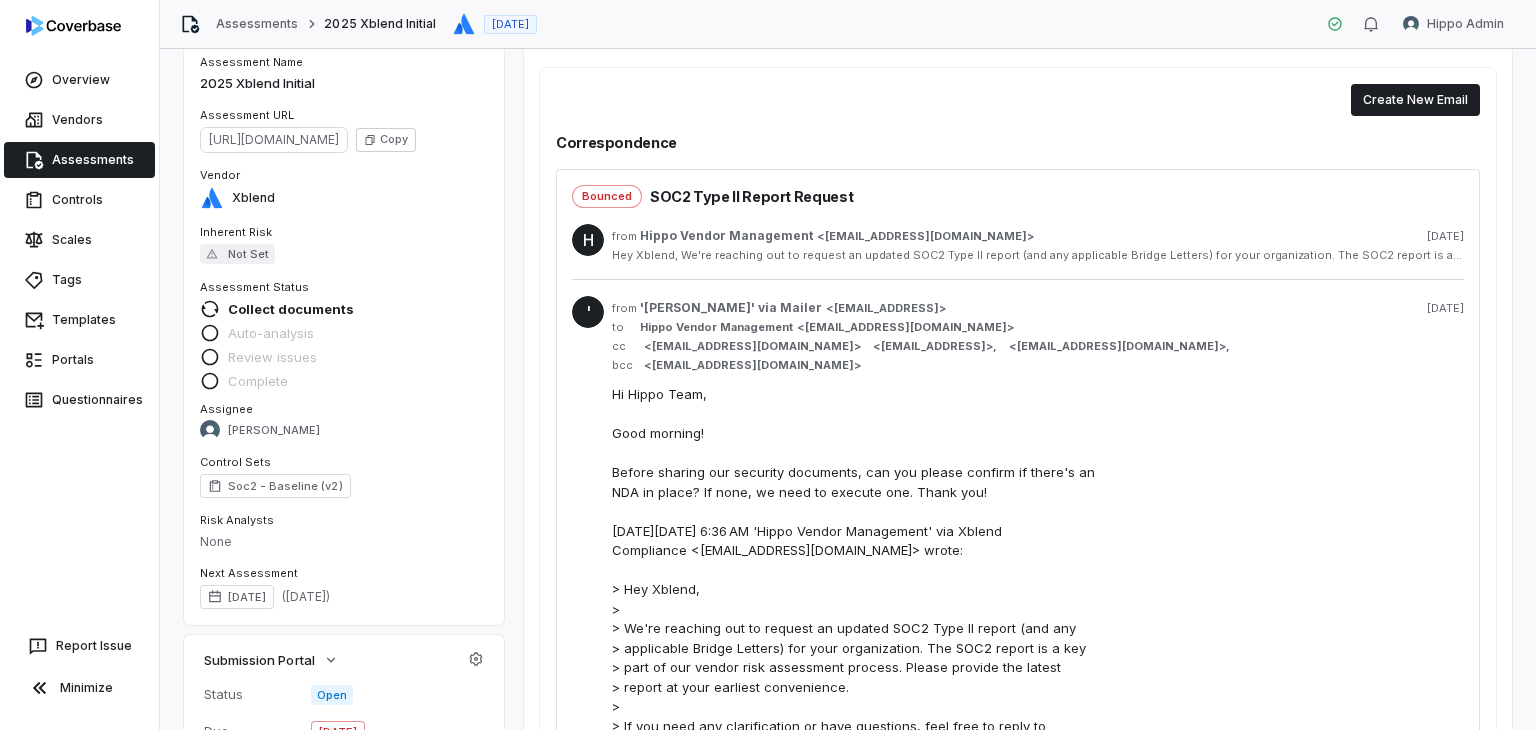 scroll, scrollTop: 100, scrollLeft: 0, axis: vertical 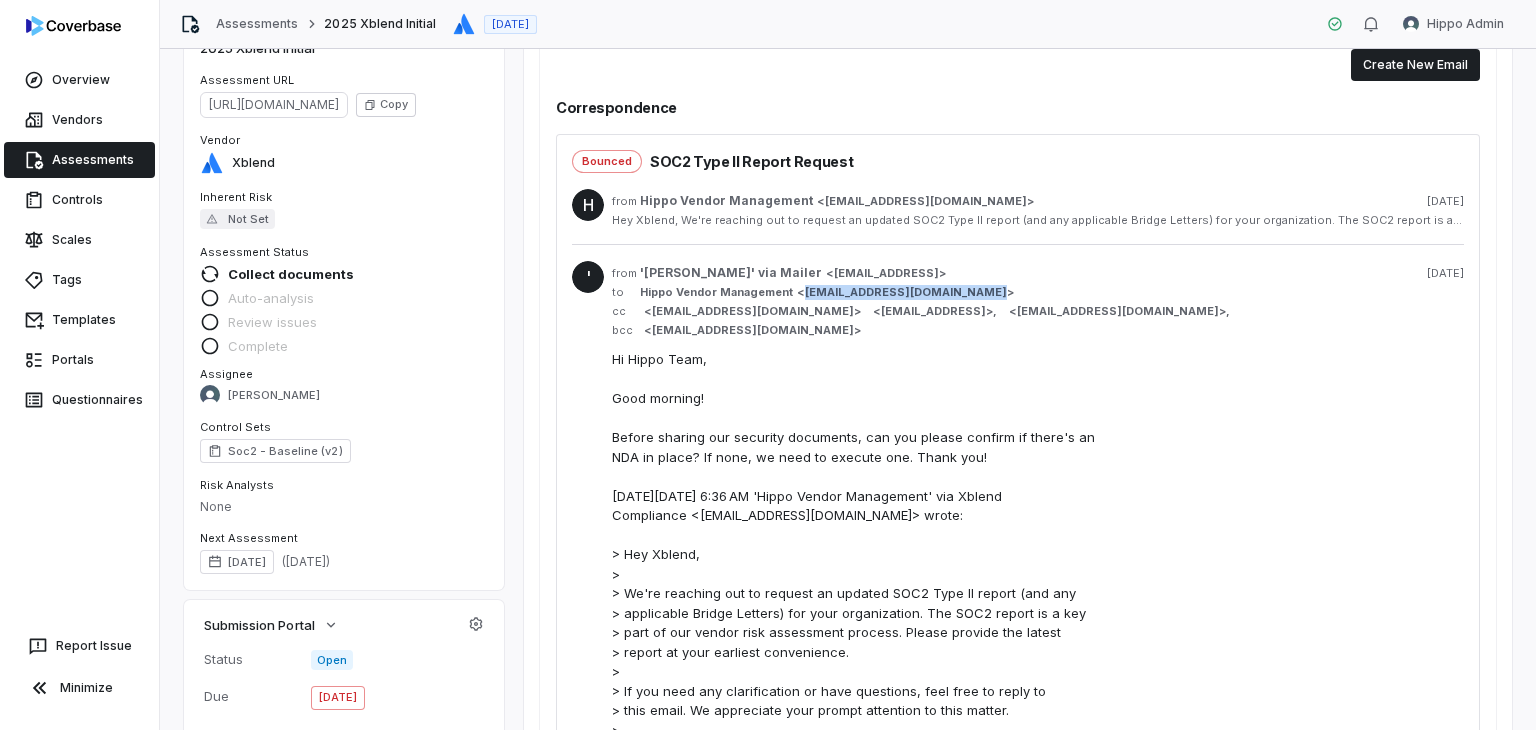 copy on "venman@hippo.com" 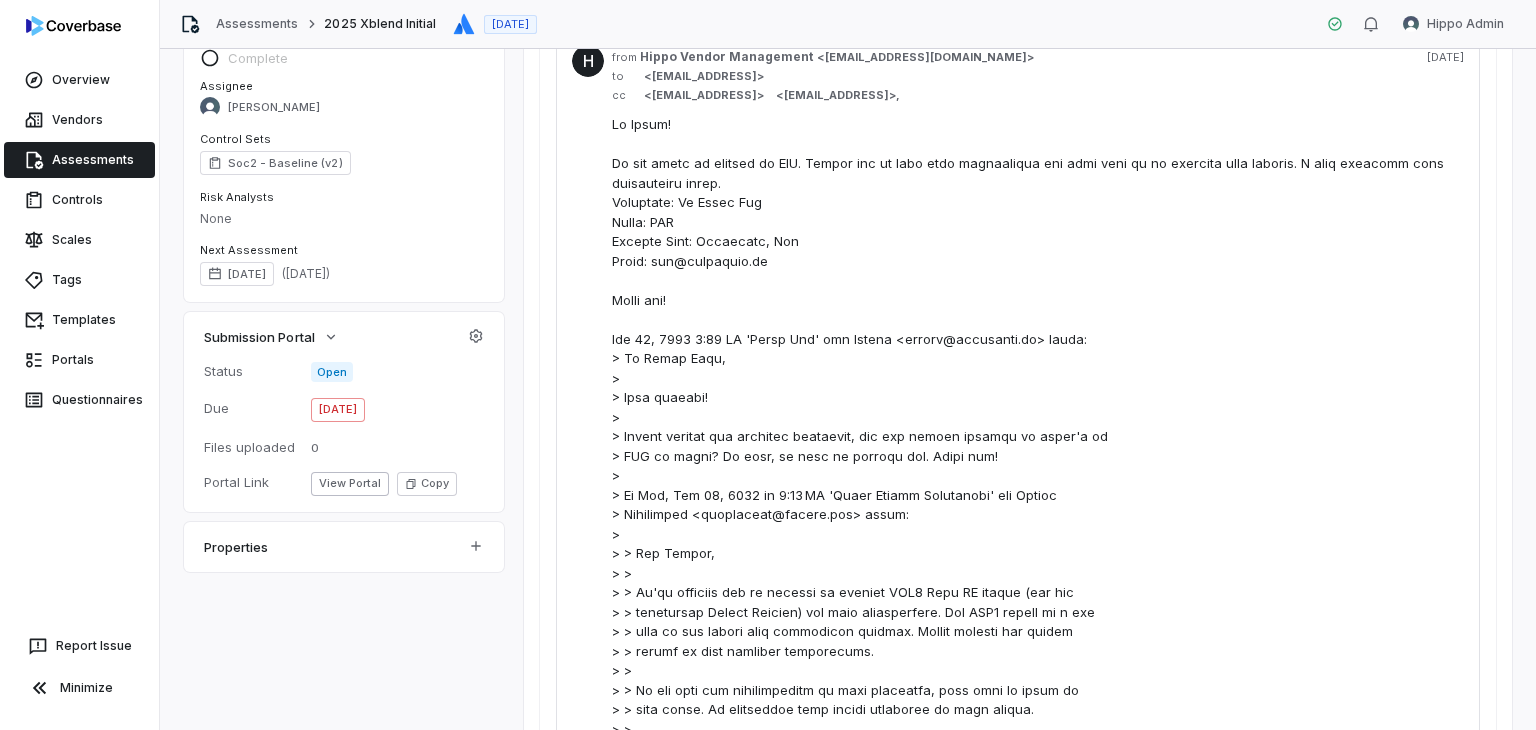 scroll, scrollTop: 179, scrollLeft: 0, axis: vertical 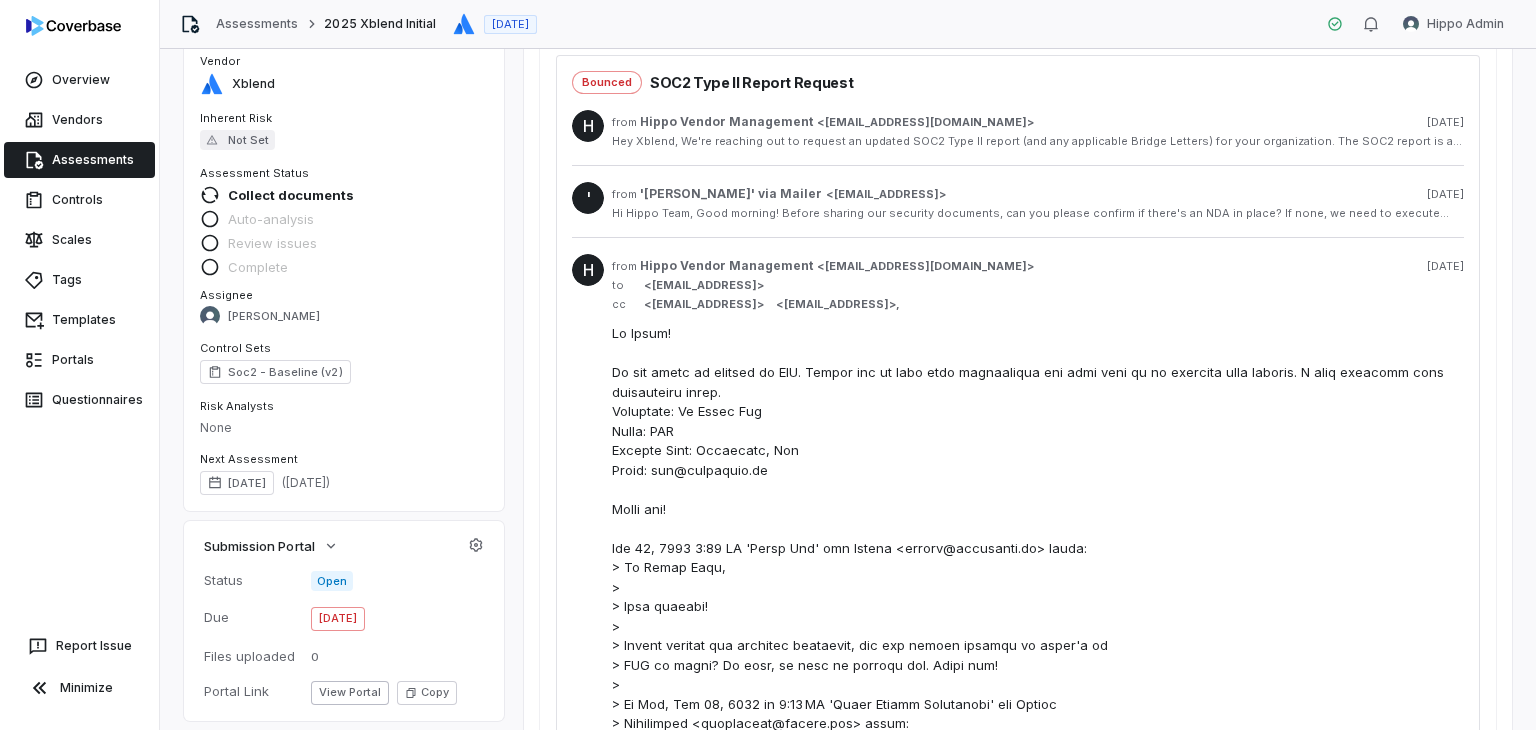 click on "from 'Maria Tan' via Mailer   < mailer@coverbase.ai > 10 days ago" at bounding box center (1038, 194) 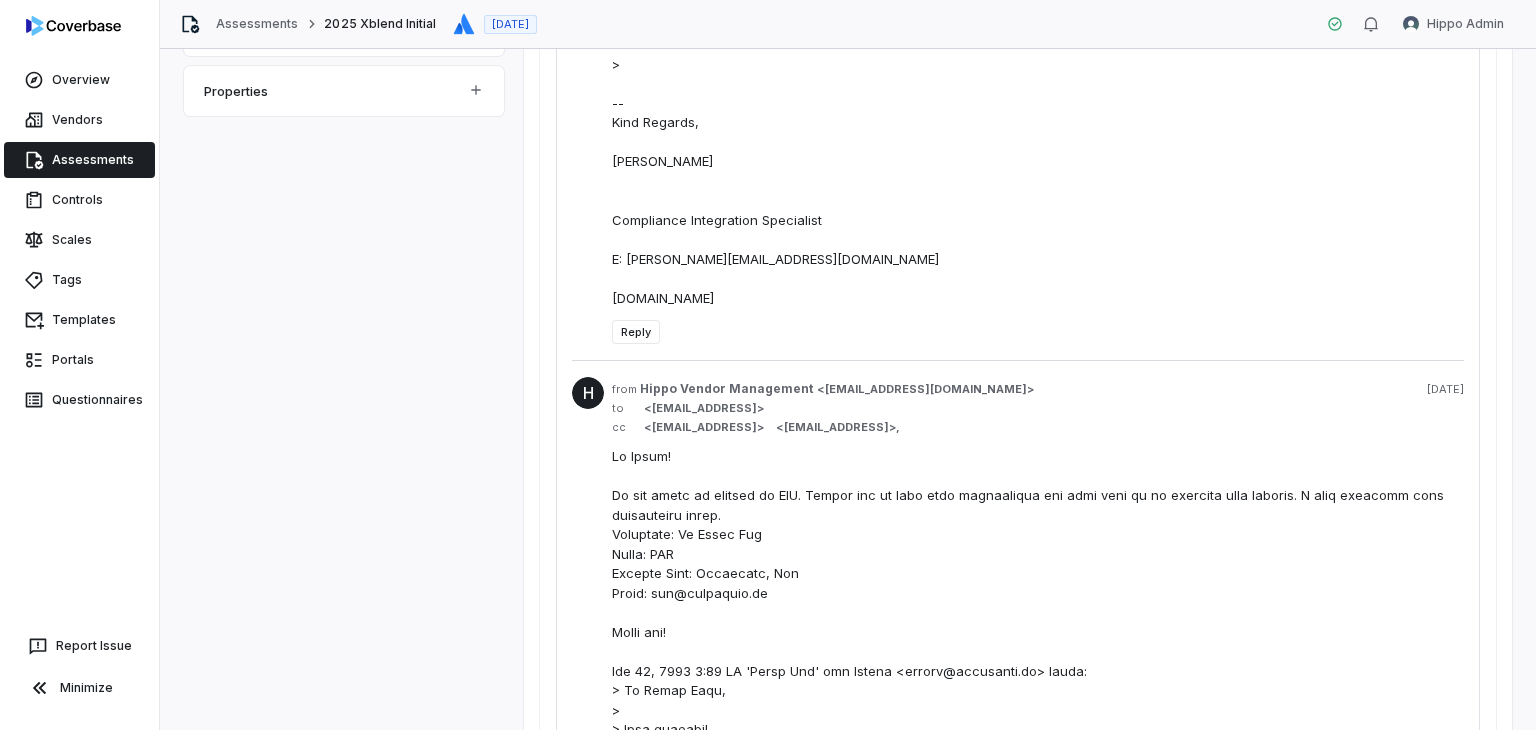 scroll, scrollTop: 879, scrollLeft: 0, axis: vertical 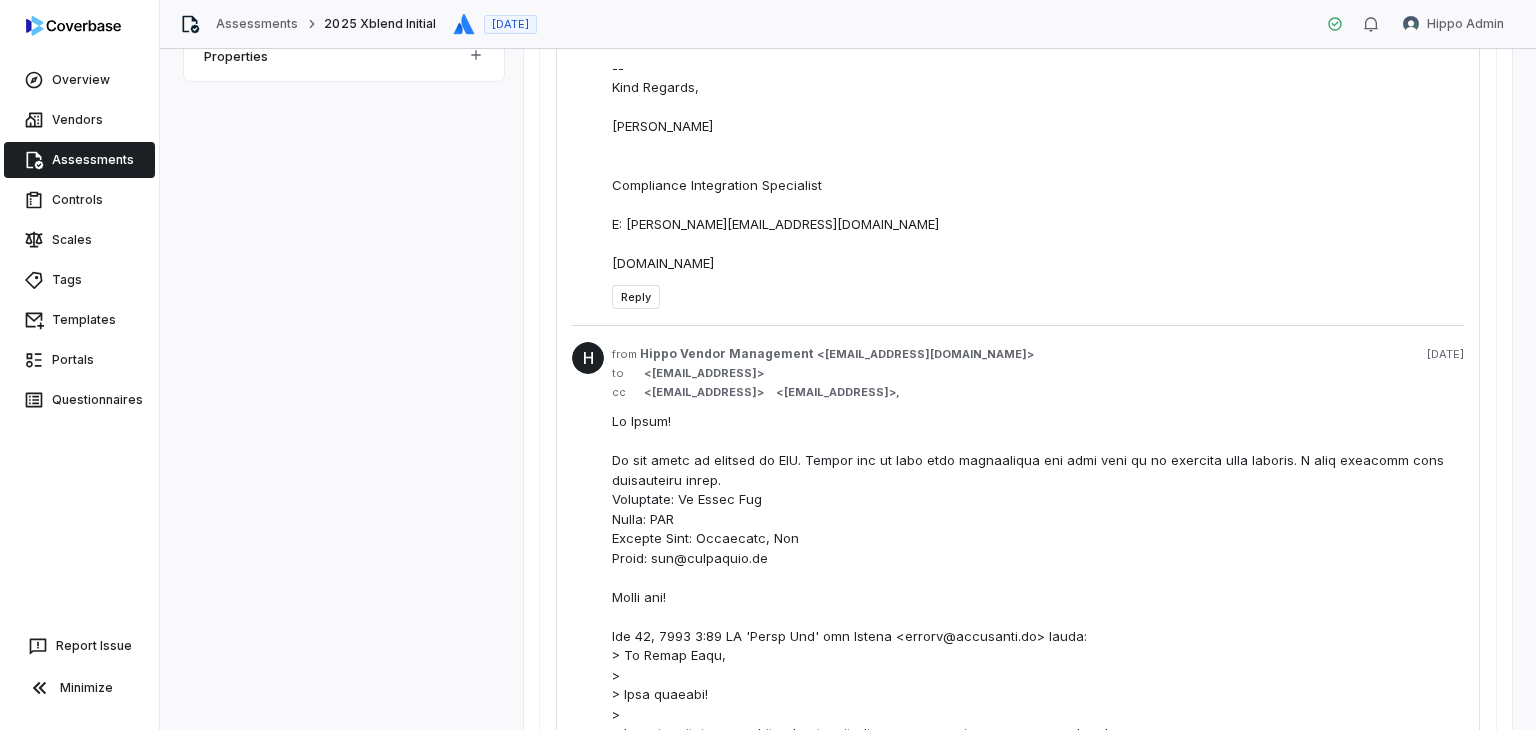 click on "Reply" at bounding box center (636, 297) 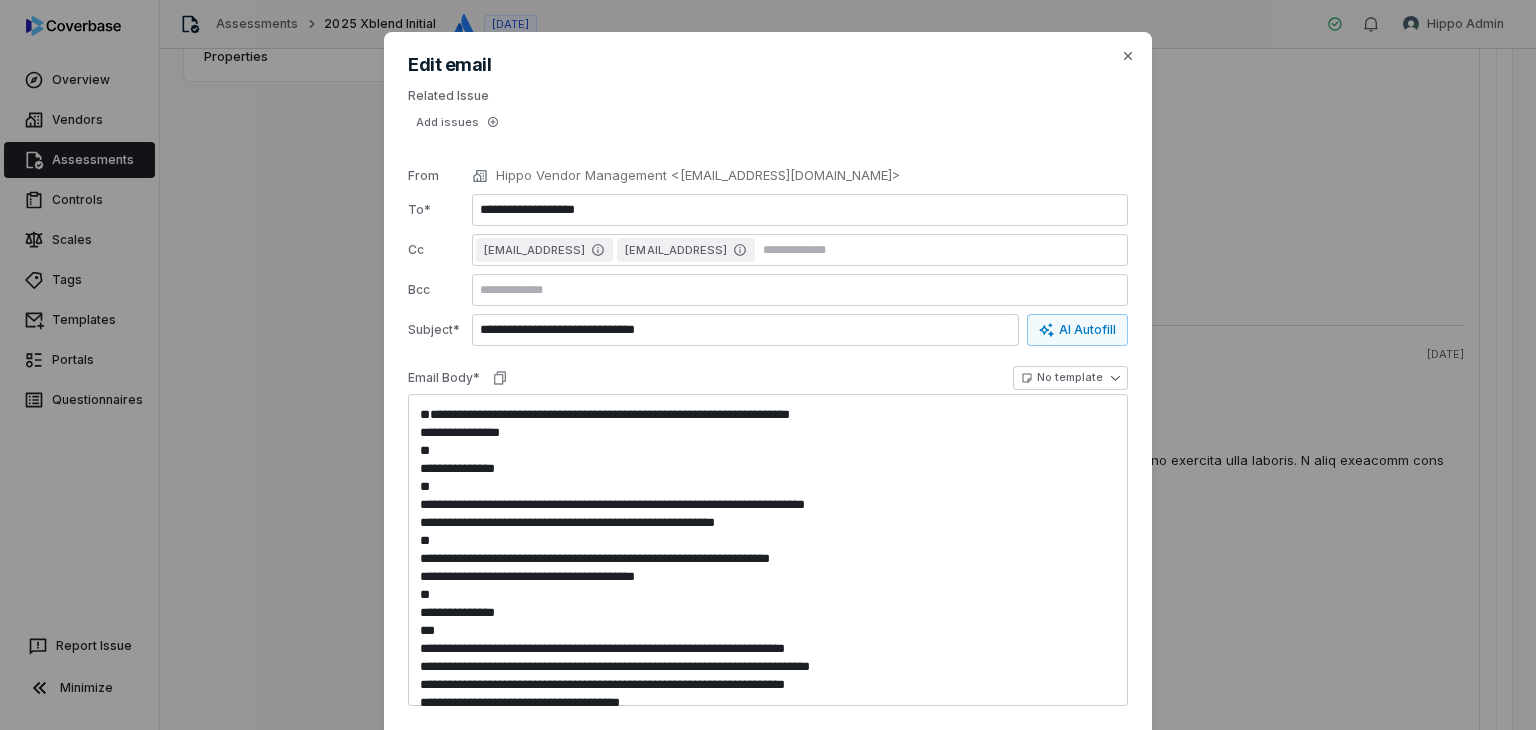 click on "mailer+cbqsrw_51b461b541654295a629ee36c0088e83@coverbase.ai" at bounding box center (544, 250) 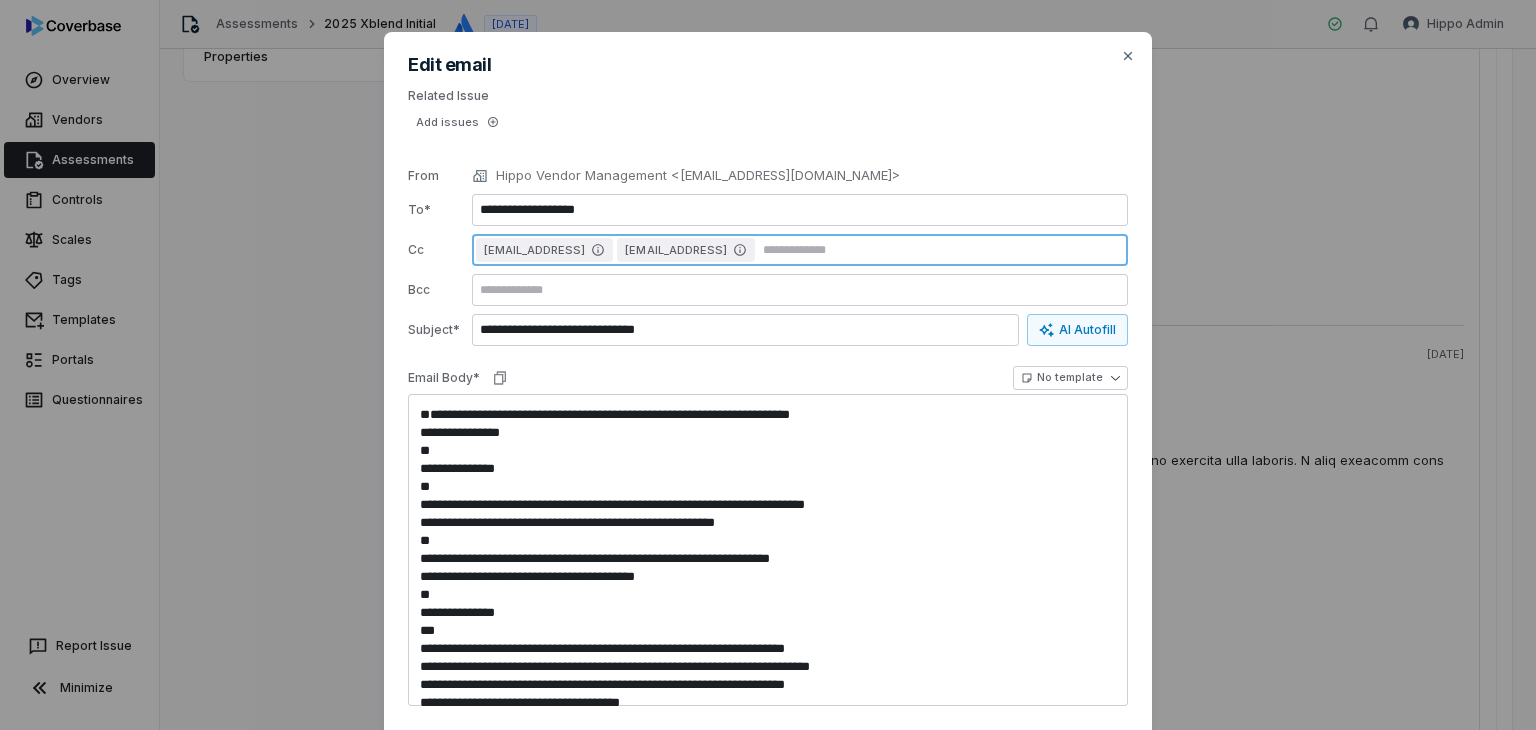 click at bounding box center (941, 250) 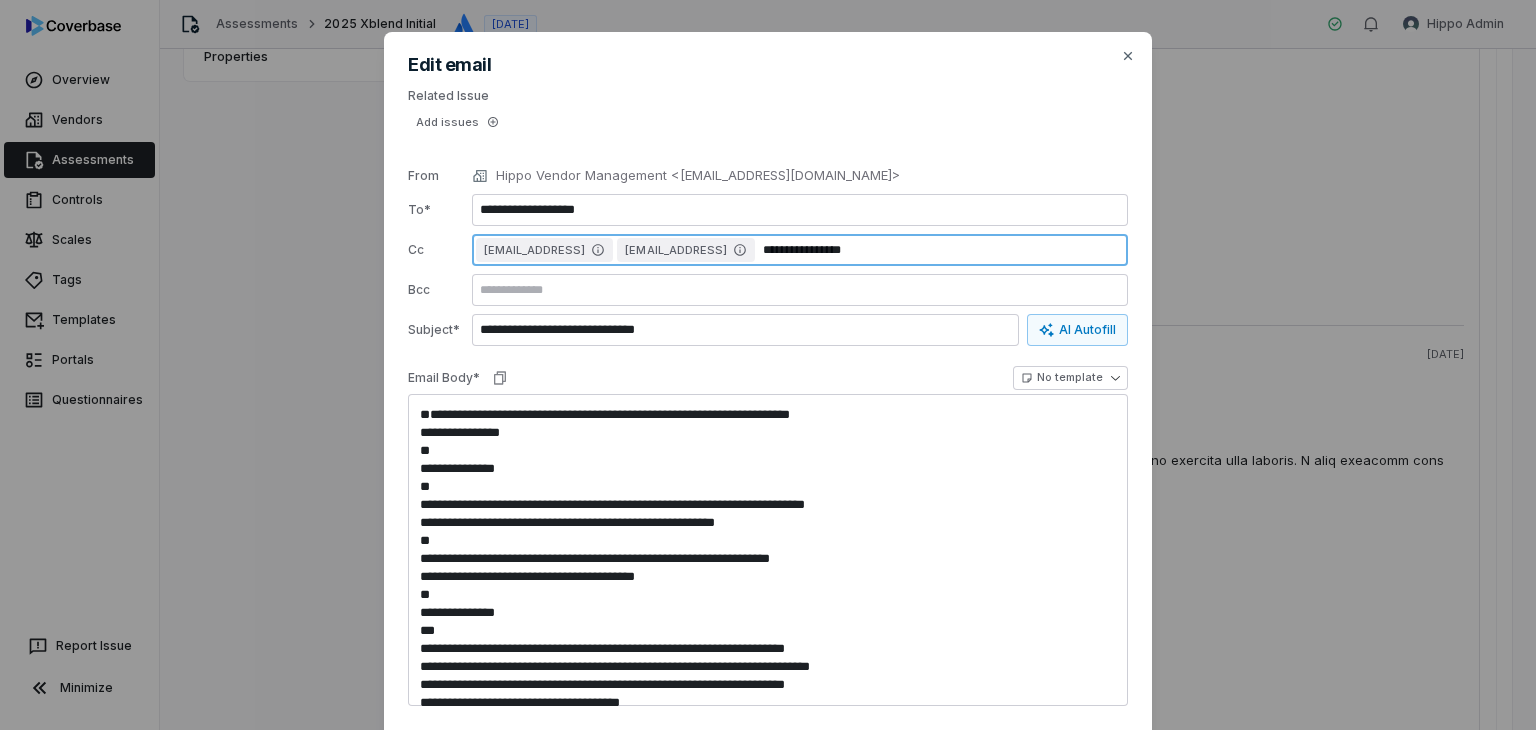 type on "**********" 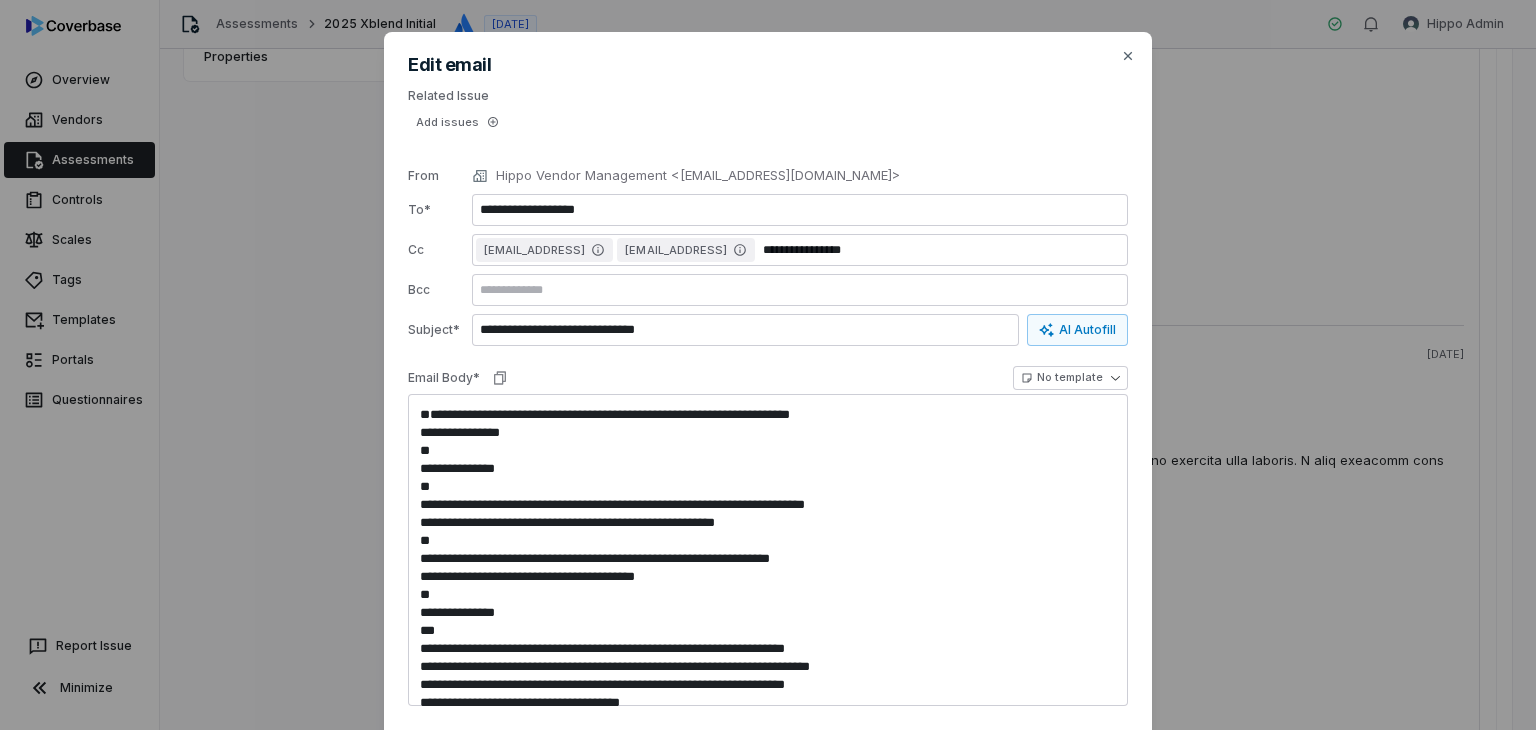 type 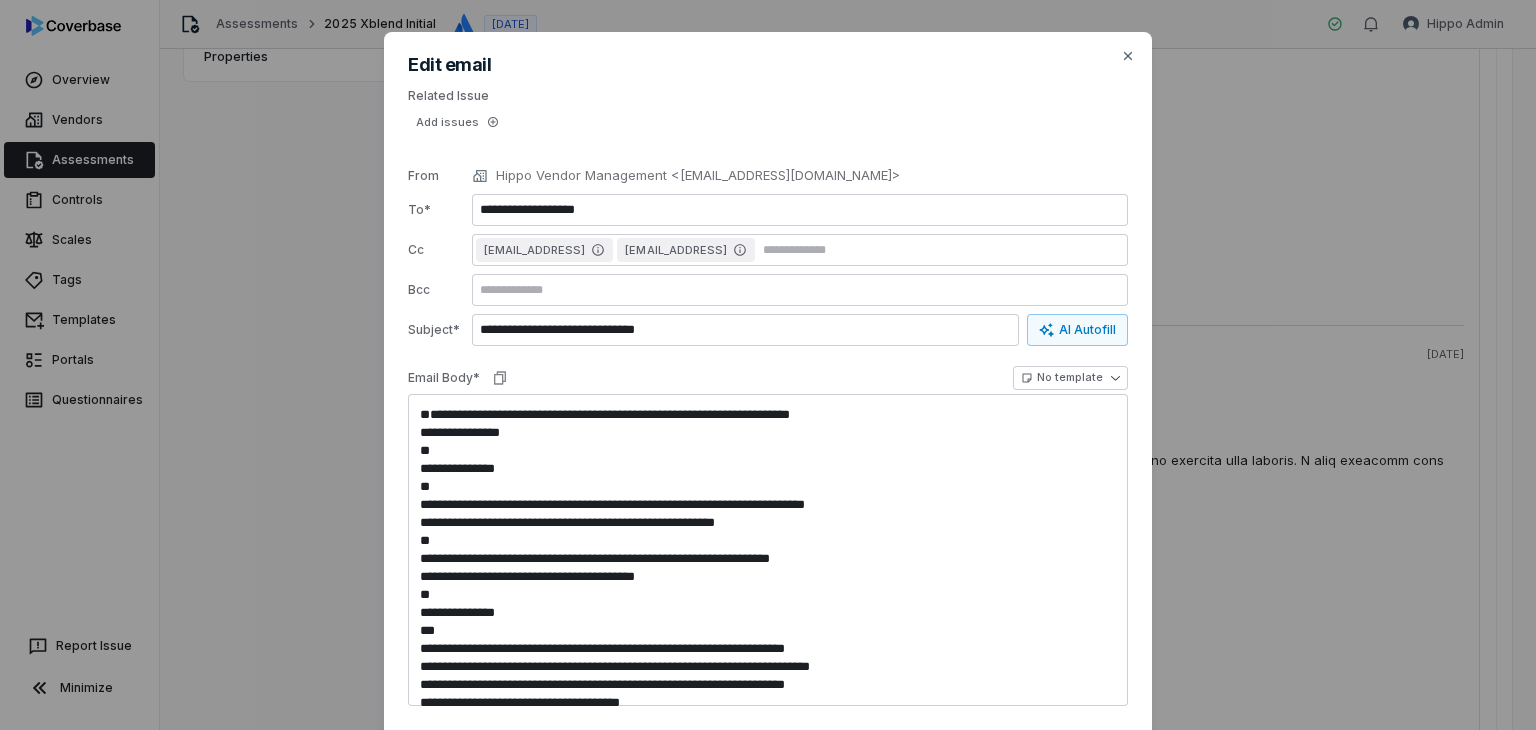 click on "**********" at bounding box center (768, 428) 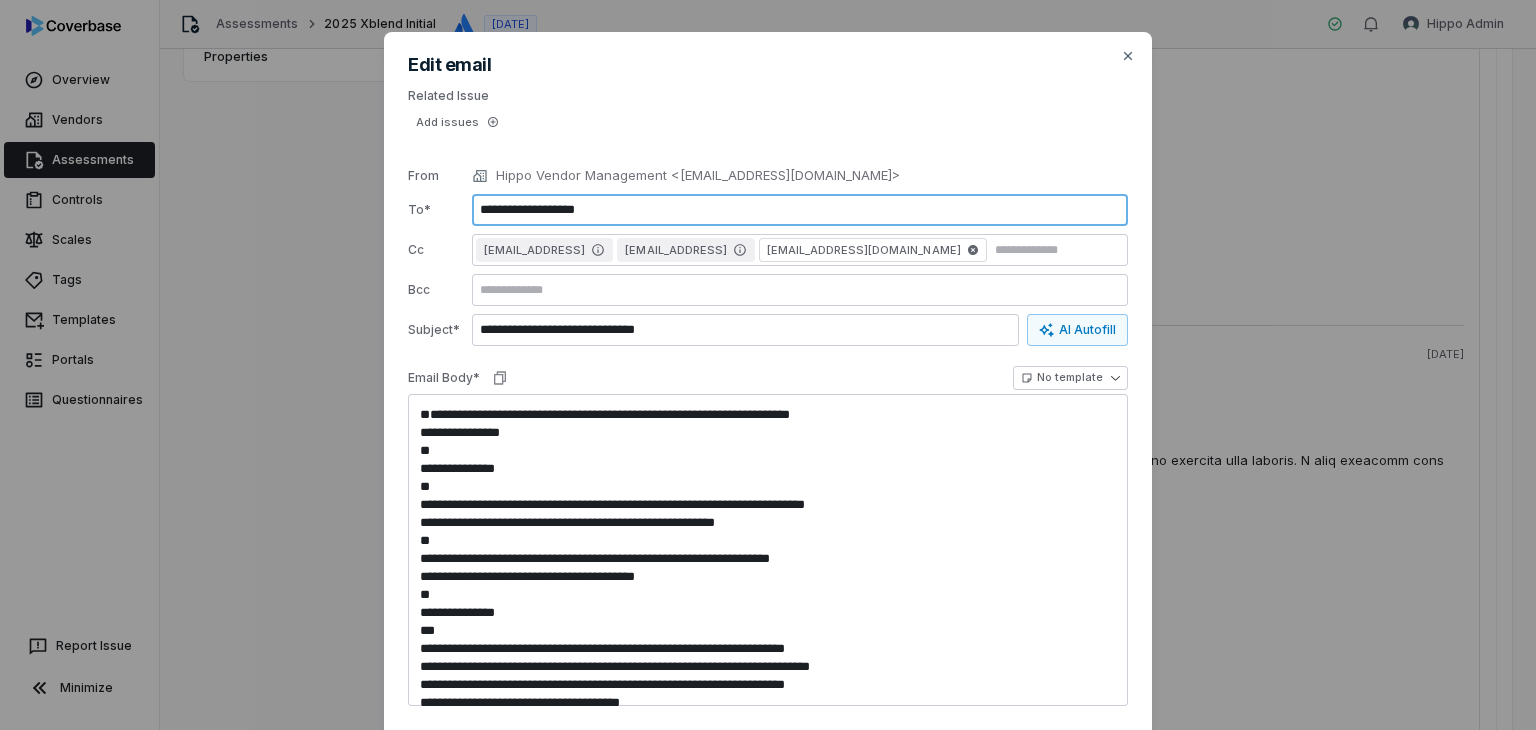 click on "**********" at bounding box center (800, 210) 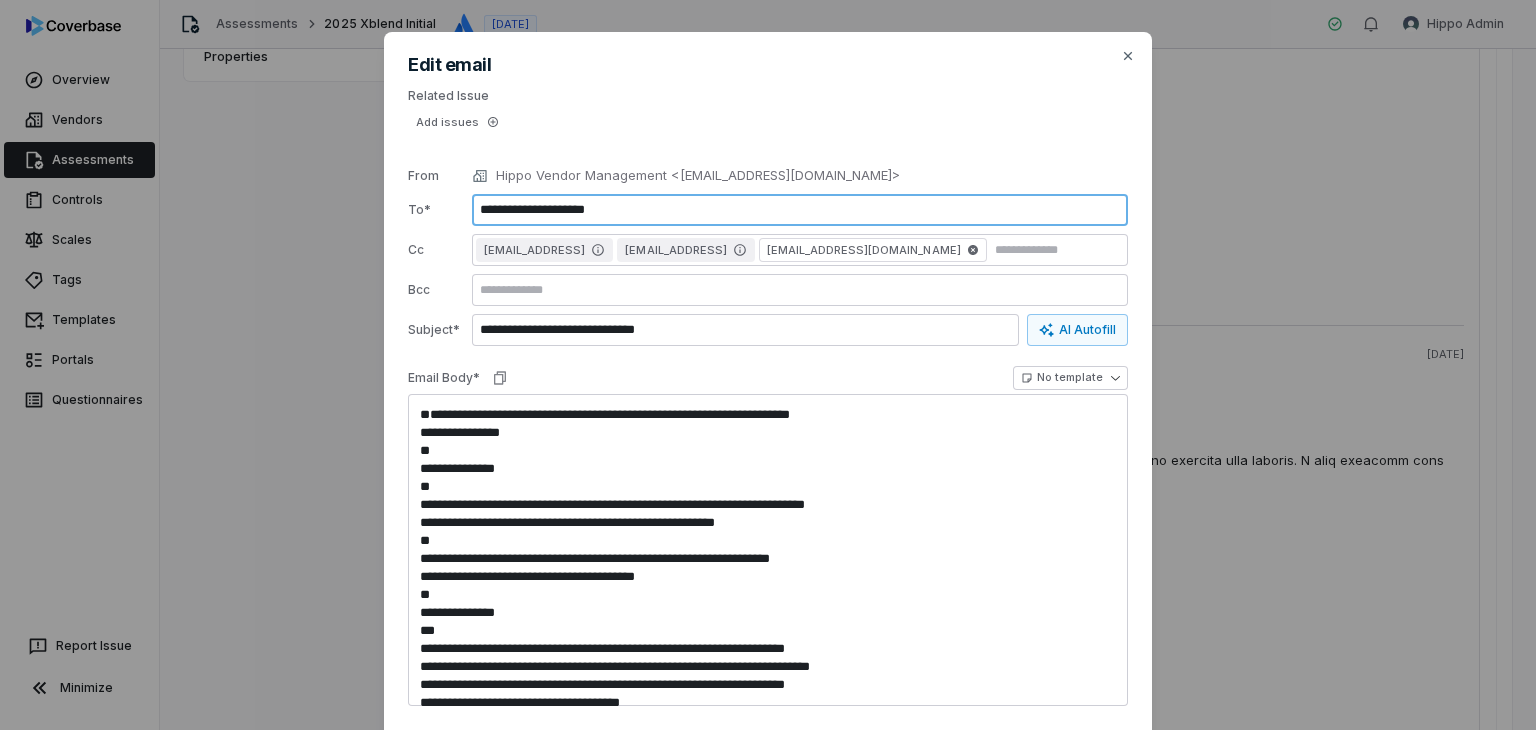 type on "**********" 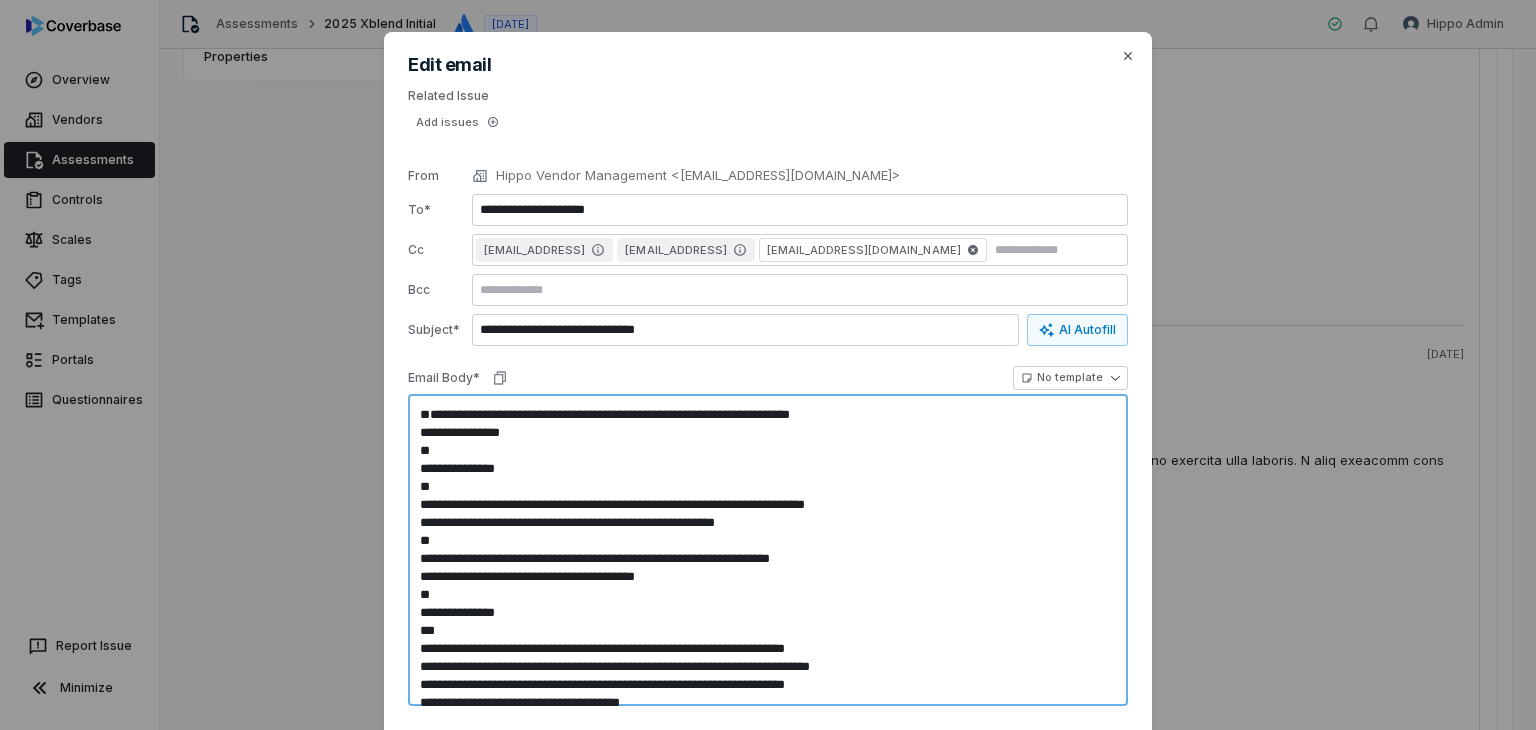 click on "**********" at bounding box center [768, 550] 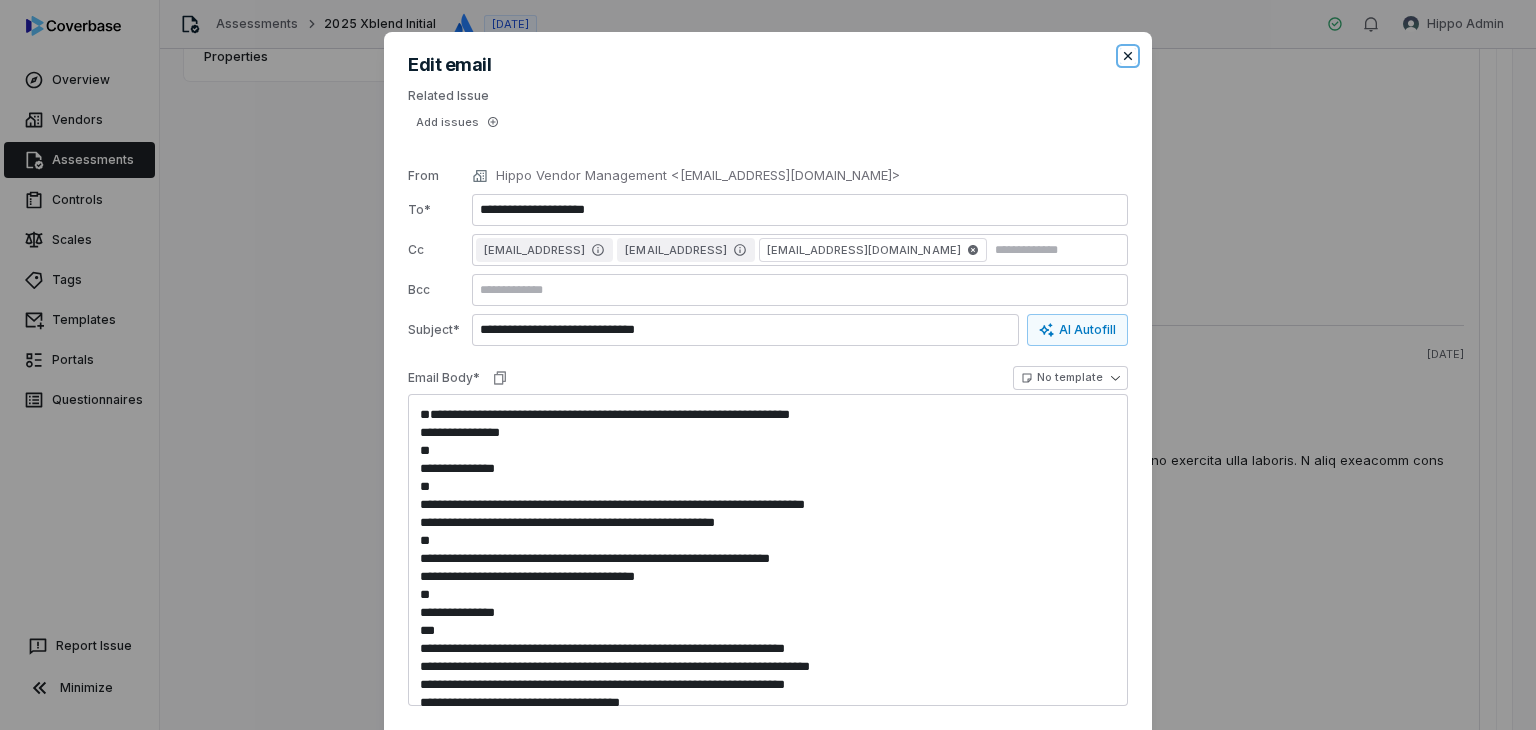 click 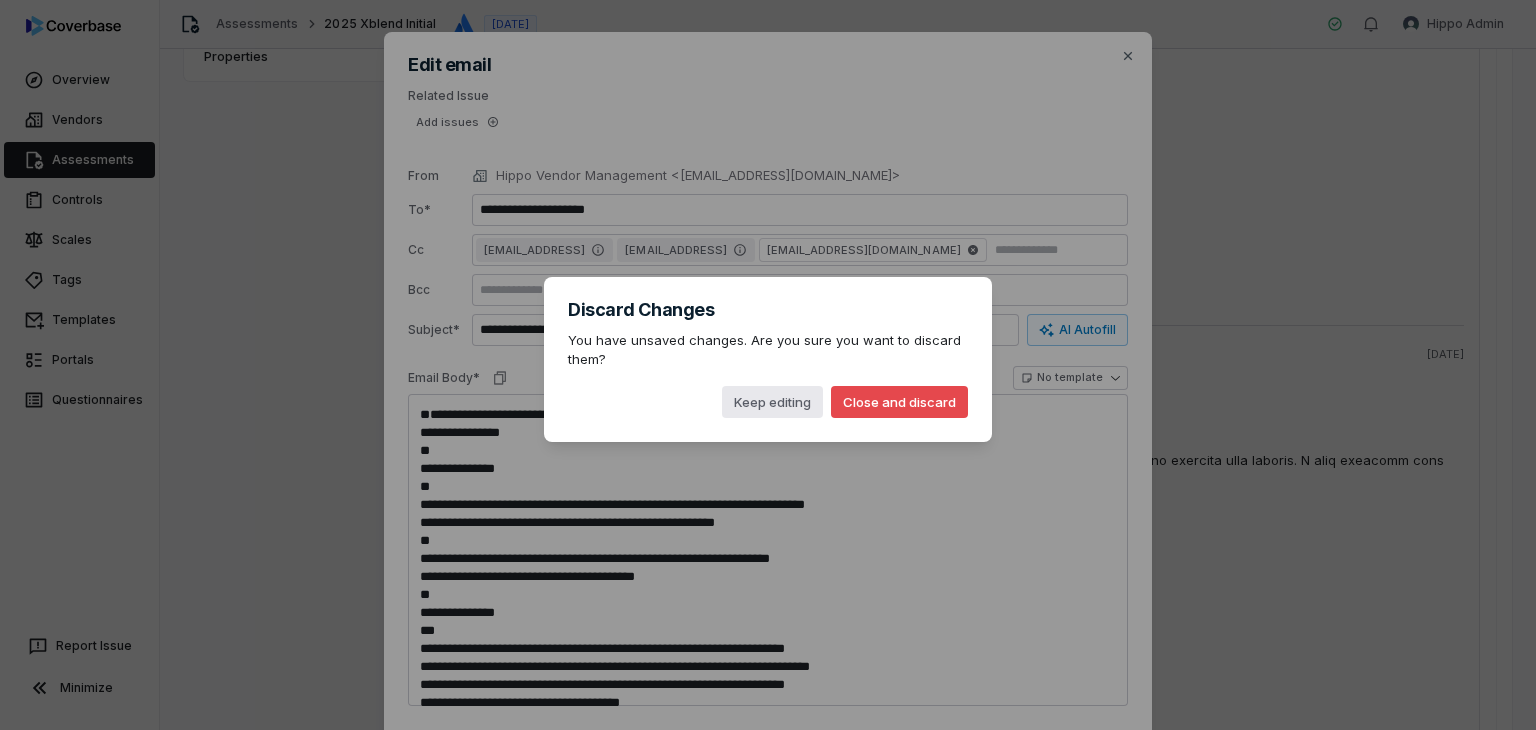 click on "Keep editing" at bounding box center (772, 402) 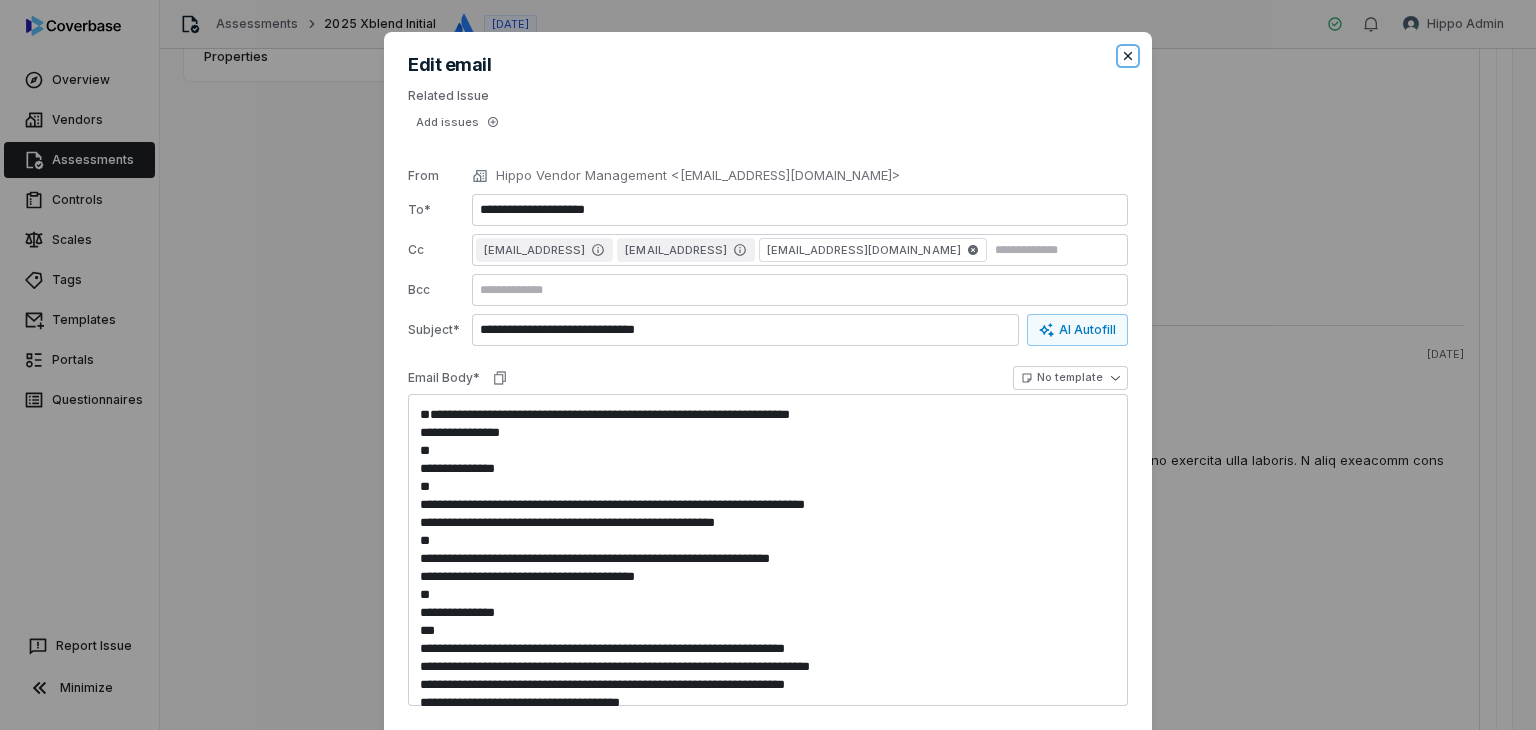 click 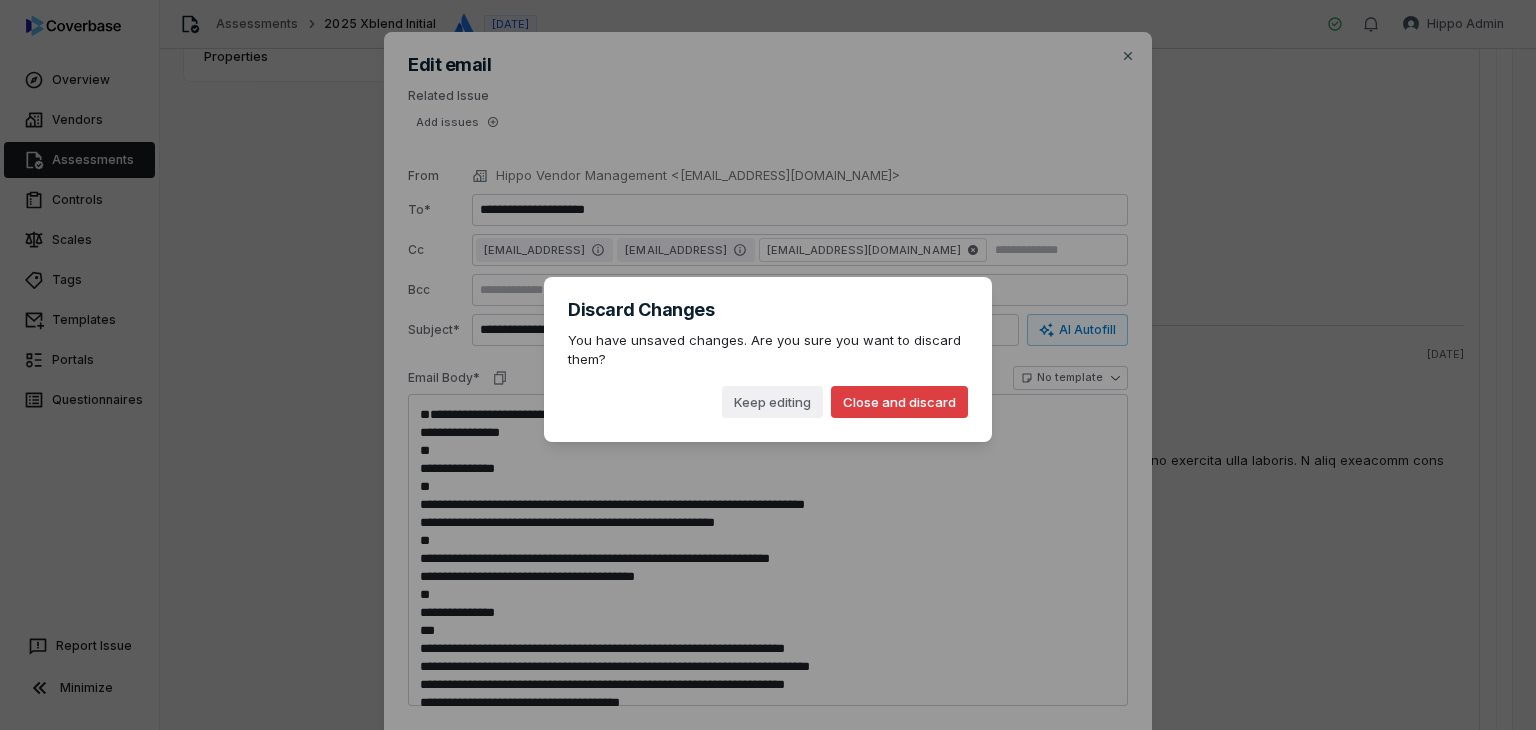 click on "Close and discard" at bounding box center (899, 402) 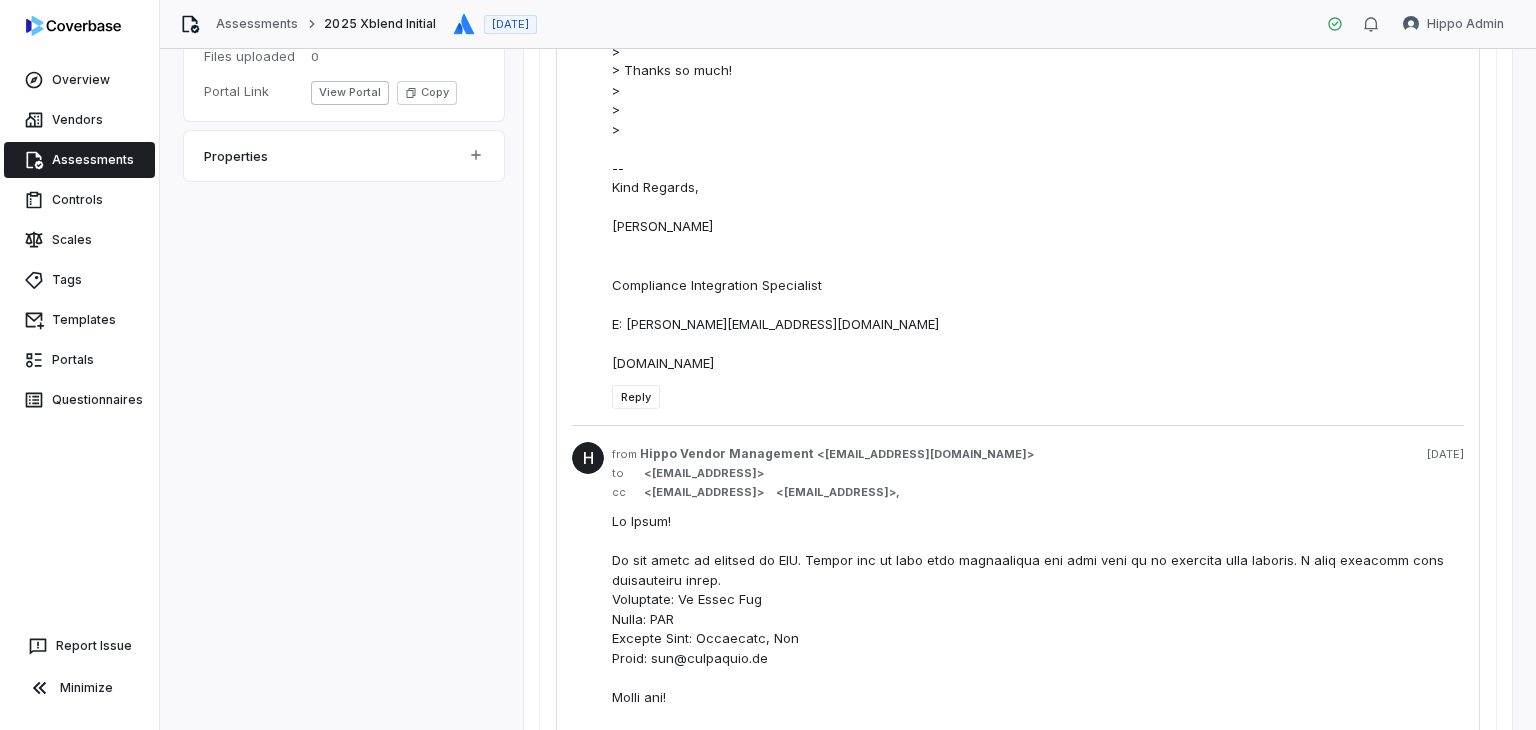 scroll, scrollTop: 979, scrollLeft: 0, axis: vertical 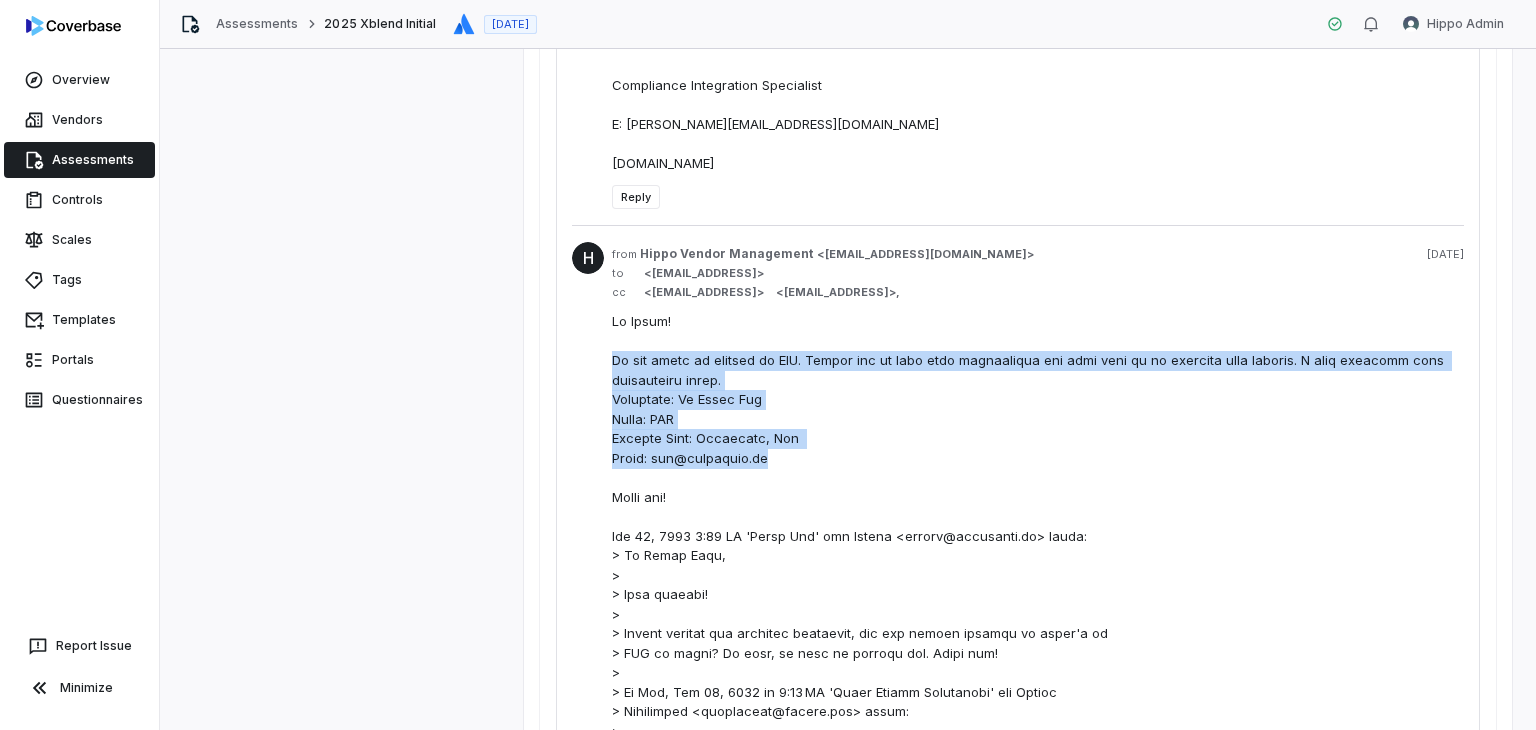 copy on "We are happy to execute an NDA. Please let me know what information you need from us to complete this request. I have included some information below.
Signatory: Zi Chong Kao
Title: CFO
Company Name: Coverbase, Inc
Email: kao@coverbase.ai" 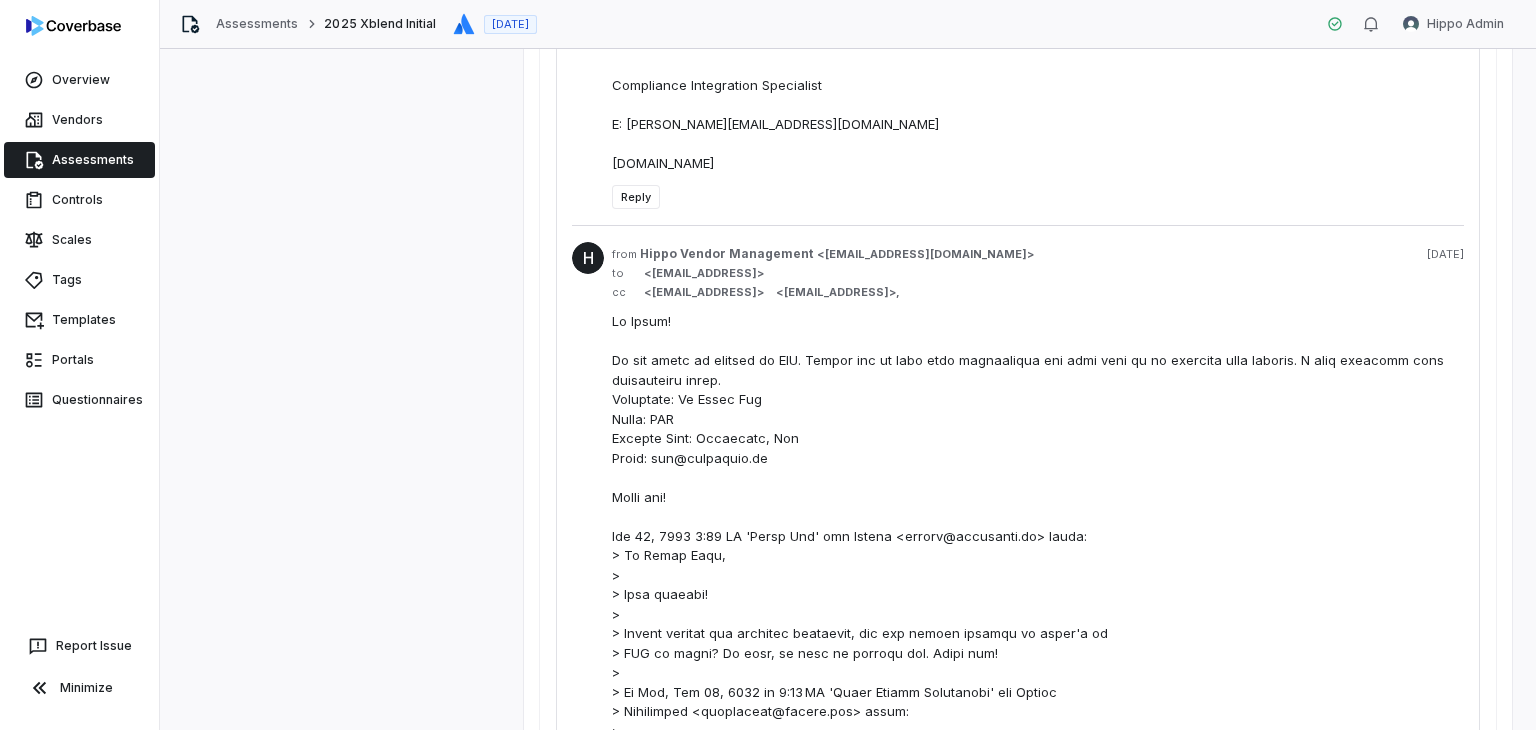 click on "Assessment Details Assessment Name 2025 Xblend Initial Assessment URL  https://dashboard.coverbase.app/assessments/cbqsrw_51b461b541654295a629ee36c0088e83 Copy Vendor Xblend Inherent Risk Not Set Assessment Status Collect documents Auto-analysis Review issues Complete Assignee Shaun Angley Control Sets Soc2 - Baseline (v2) Risk Analysts None Next Assessment Jun 26, 2027 ( in 2 years ) Submission Portal Status Open Due Jul 4, 2025 Files uploaded 0 Portal Link View Portal Copy Properties Summary Summary Issues Issues Tasks Tasks Emails Emails Documents Documents Activity Activity Create New Email Correspondence Bounced SOC2 Type II Report Request H from Hippo Vendor Management   < venman@hippo.com > 11 days ago ' from 'Maria Tan' via Mailer   < mailer@coverbase.ai > 10 days ago to Hippo Vendor Management   < venman@hippo.com > cc   < compliance@xblend.com >   < mailer@coverbase.ai > ,   < sangley@hippo.com > , bcc   < ec8c34f6614ca9cba578ae4f755520a6@inbound.postmarkapp.com > Reply H from   < venman@hippo.com >" at bounding box center (848, 244) 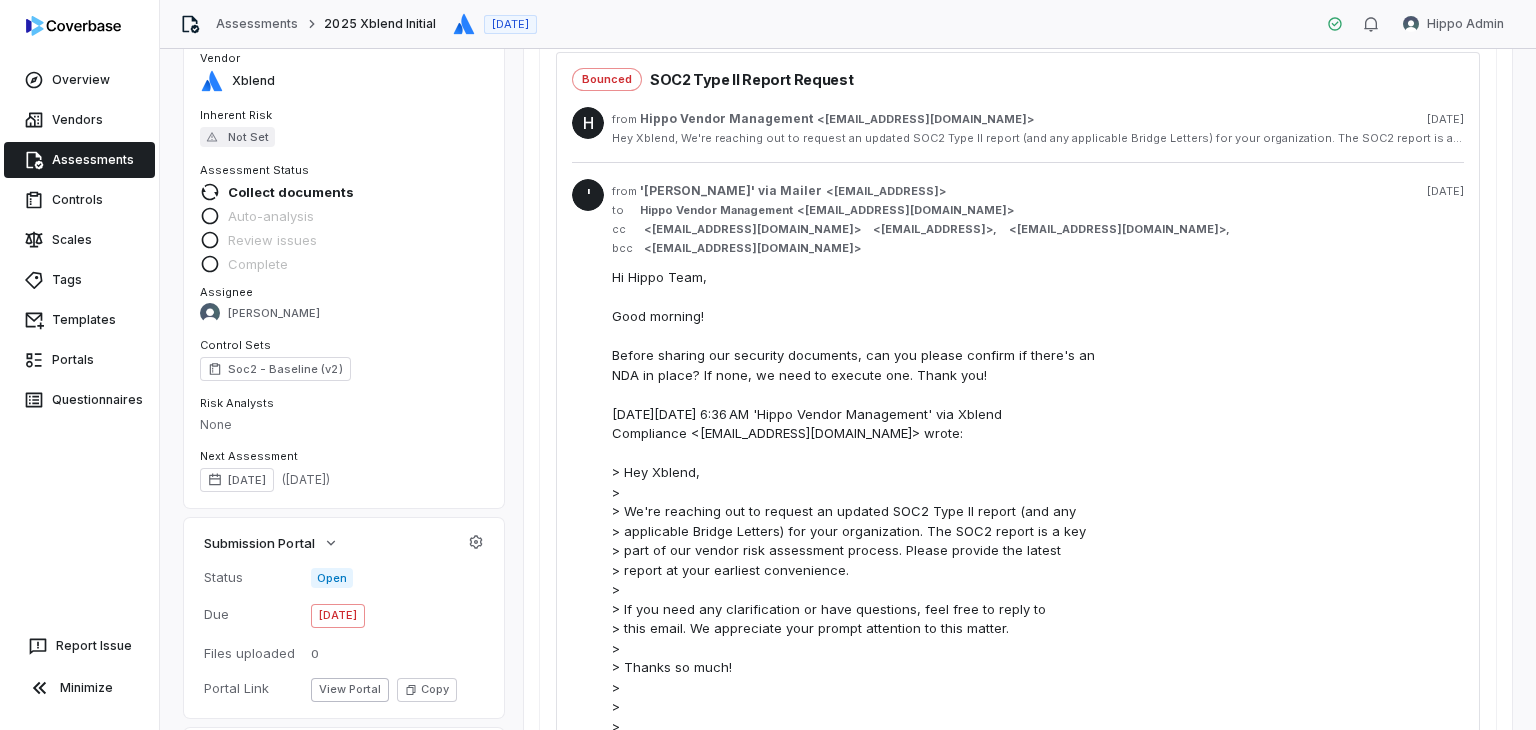 scroll, scrollTop: 179, scrollLeft: 0, axis: vertical 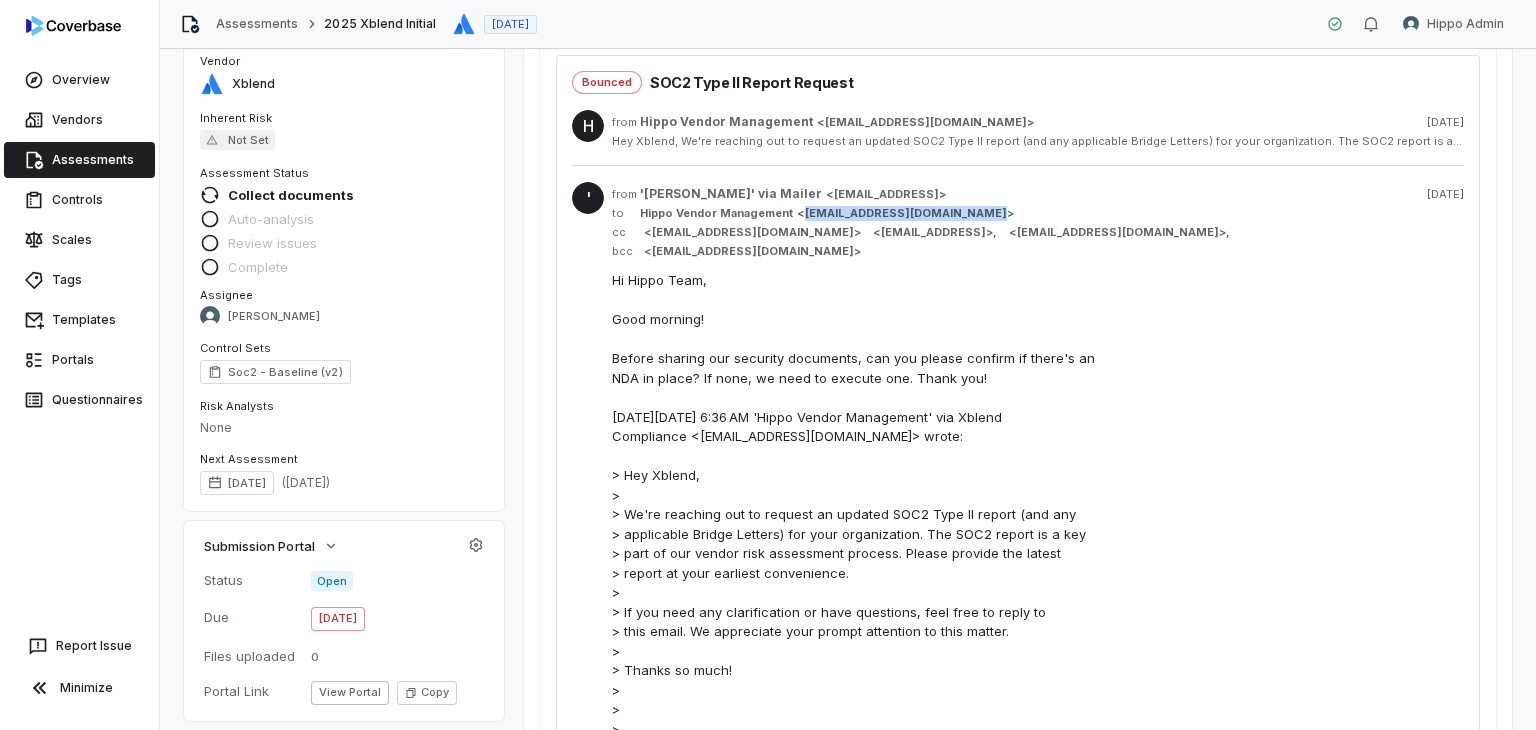 copy on "venman@hippo.com" 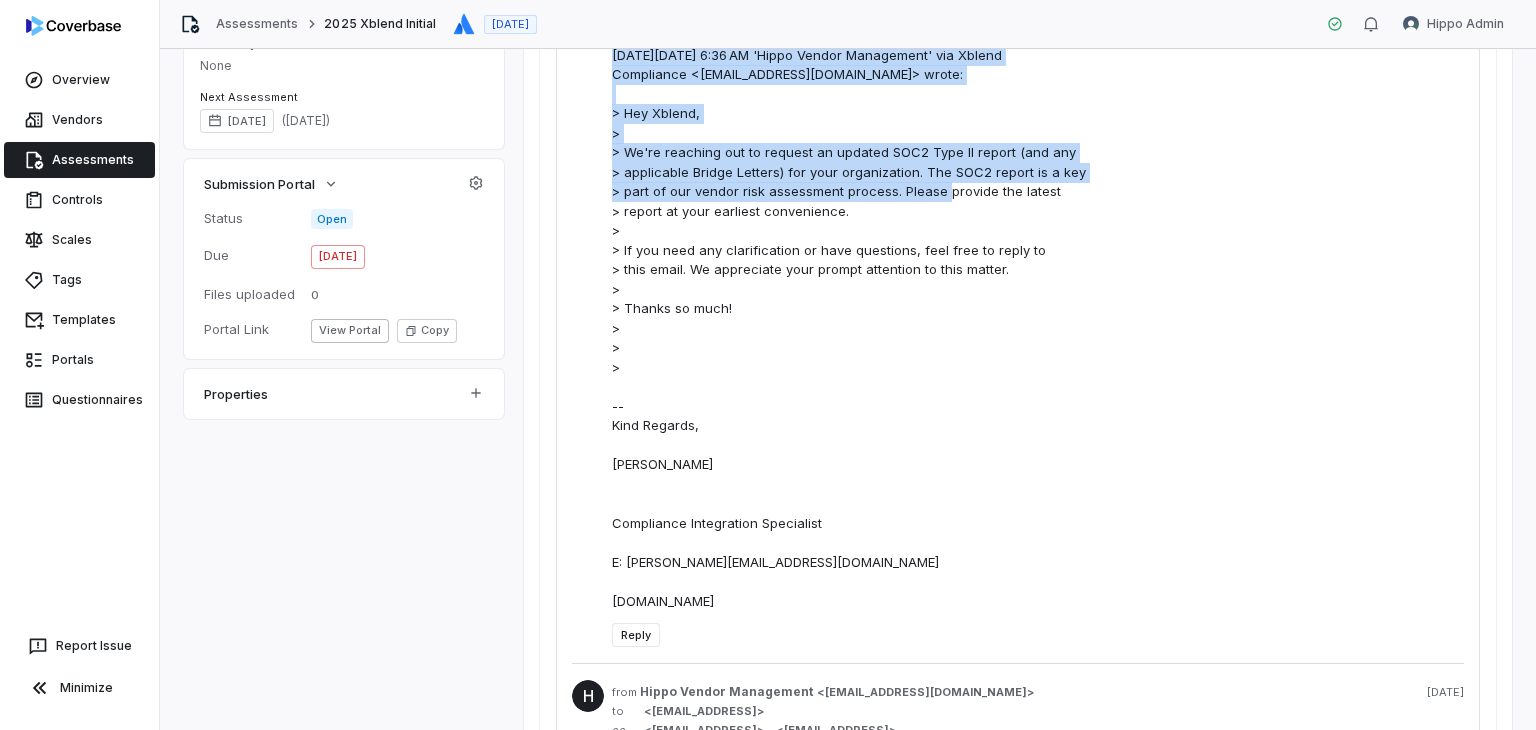 drag, startPoint x: 797, startPoint y: 211, endPoint x: 914, endPoint y: 209, distance: 117.01709 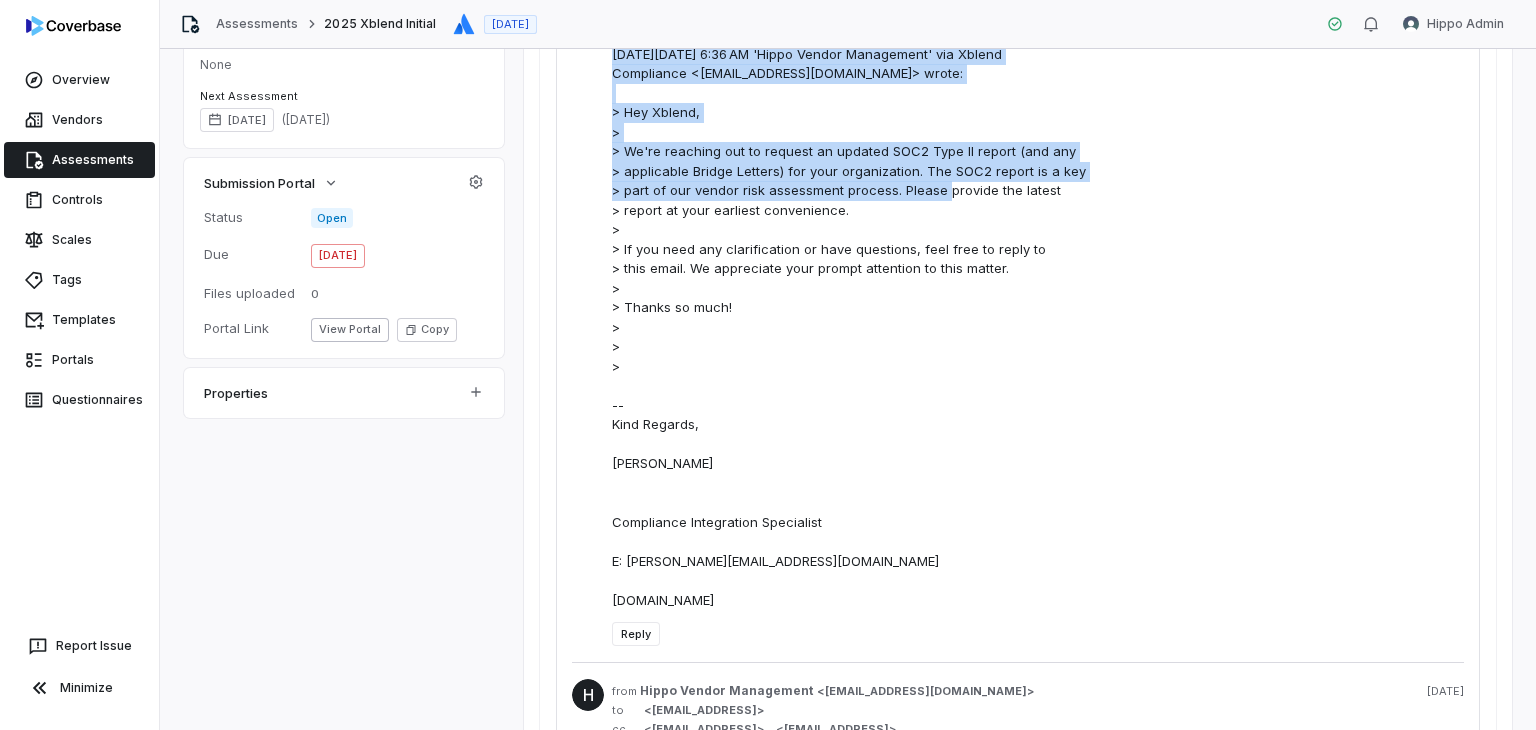 click on "from 'Maria Tan' via Mailer   < mailer@coverbase.ai > 10 days ago to Hippo Vendor Management   < venman@hippo.com > cc   < compliance@xblend.com >   < mailer@coverbase.ai > ,   < sangley@hippo.com > , bcc   < ec8c34f6614ca9cba578ae4f755520a6@inbound.postmarkapp.com >" at bounding box center (1038, 214) 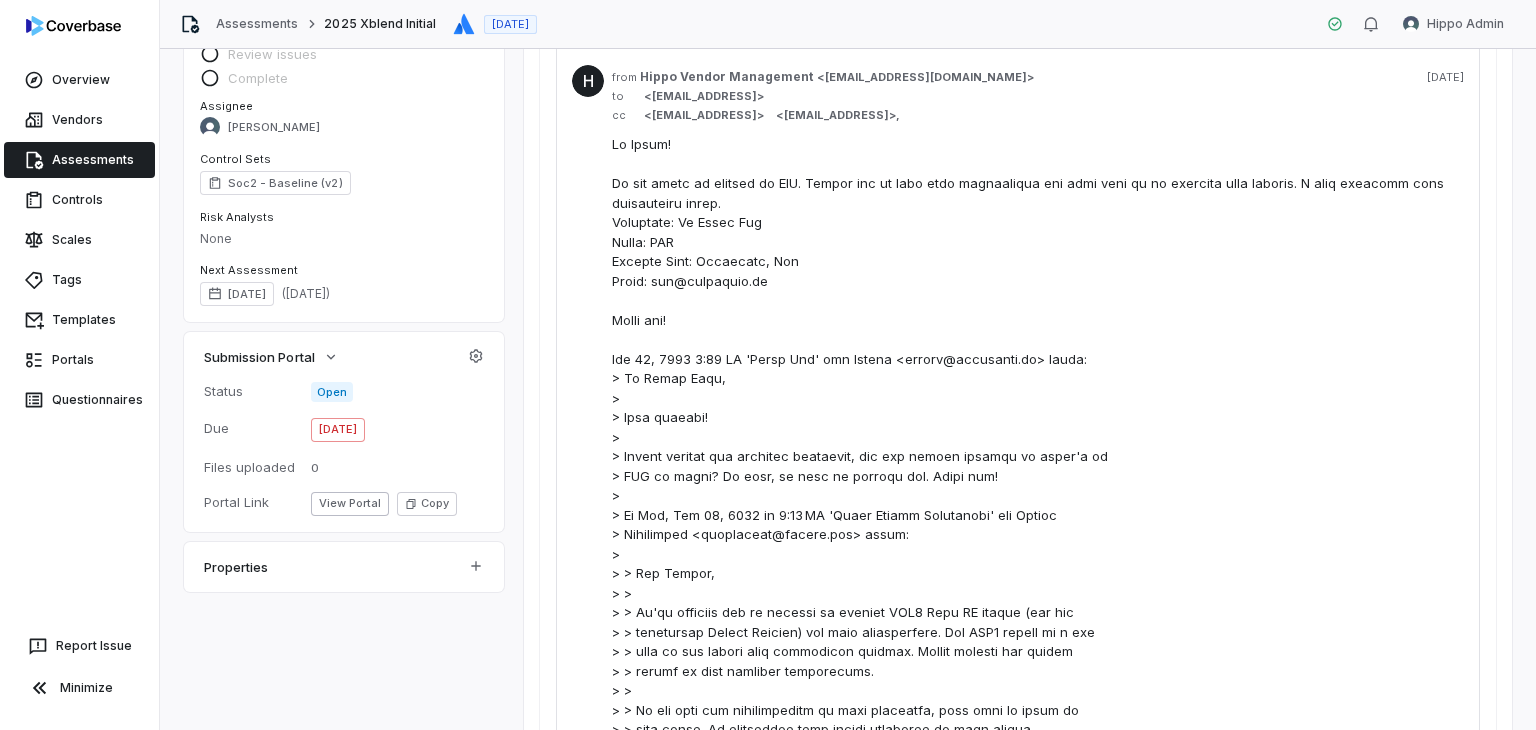 scroll, scrollTop: 179, scrollLeft: 0, axis: vertical 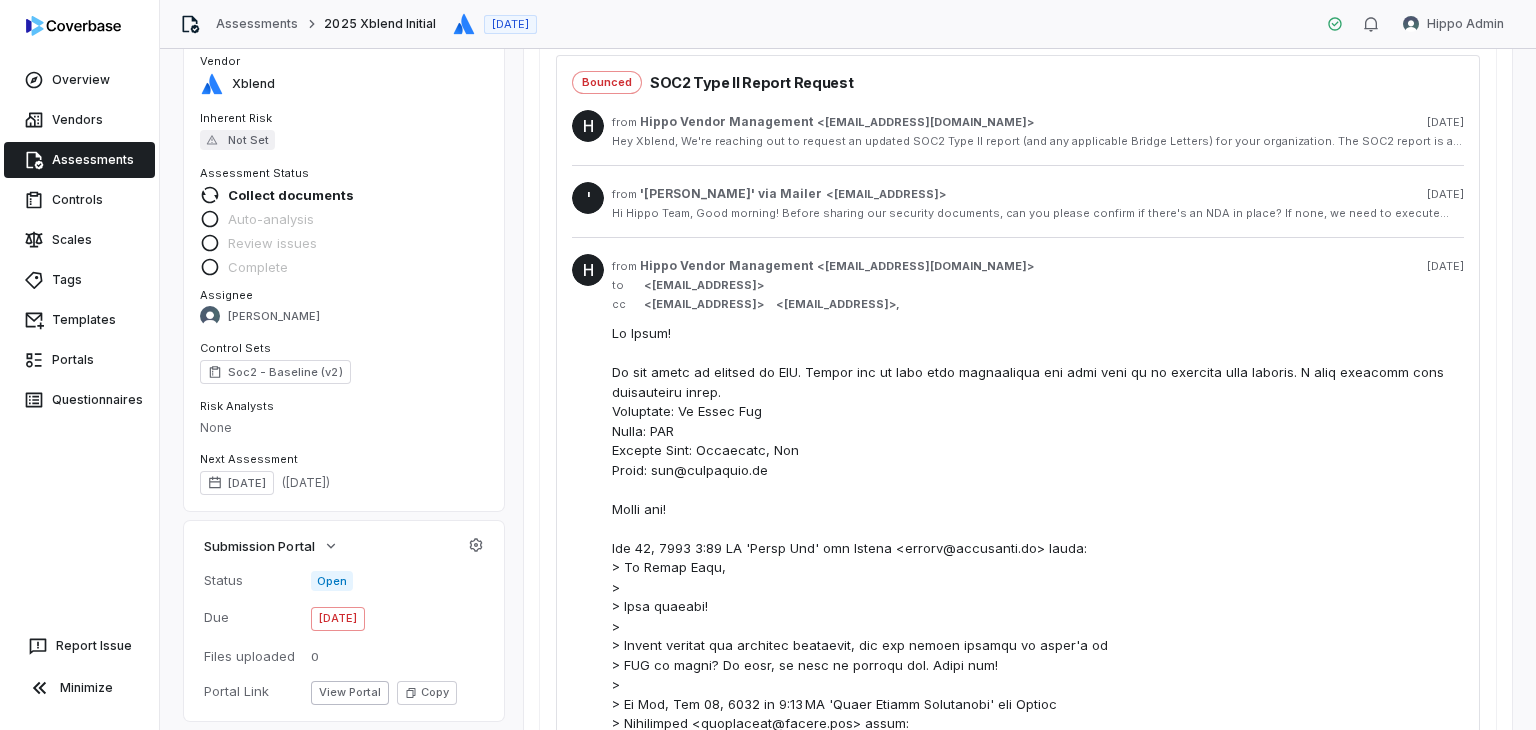 click on "venman@hippo.com" at bounding box center [926, 266] 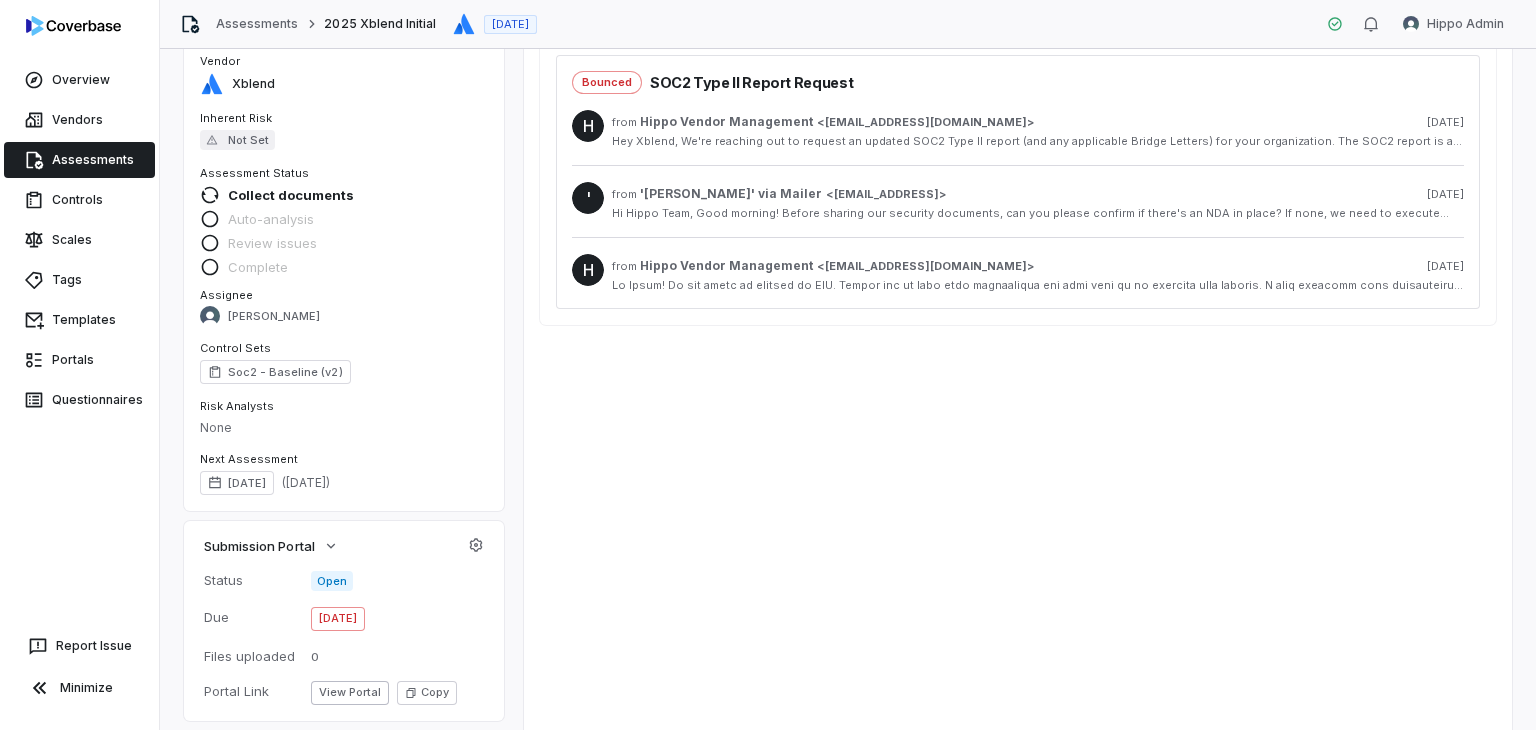 click on "Hi Hippo Team,
Good morning!
Before sharing our security documents, can you please confirm if there's an
NDA in place? If none, we need to execute one. Thank you!
On Fri, Jun 27, 2025 at 6:36 AM 'Hippo Vendor Management' via Xblend
Compliance <compliance@xblend.com> wrote:
> Hey Xblend,
>
> We're reaching out to request an updated SOC2 Type II report (and any
> applicable Bridge Letters) for your organization. The SOC2 report is a key
> part of our vendor risk assessment process. Please provide the latest
> report at your earliest convenience.
>
> If you need any clarification or have questions, feel free to reply to
> this email. We appreciate your prompt attention to this matter.
>
> Thanks so much!
>
>
>
--
Kind Regards,
Maria Tan
Compliance Integration Specialist
E: maria.tan@idera.com
www.ideracorp.com" at bounding box center (1038, 213) 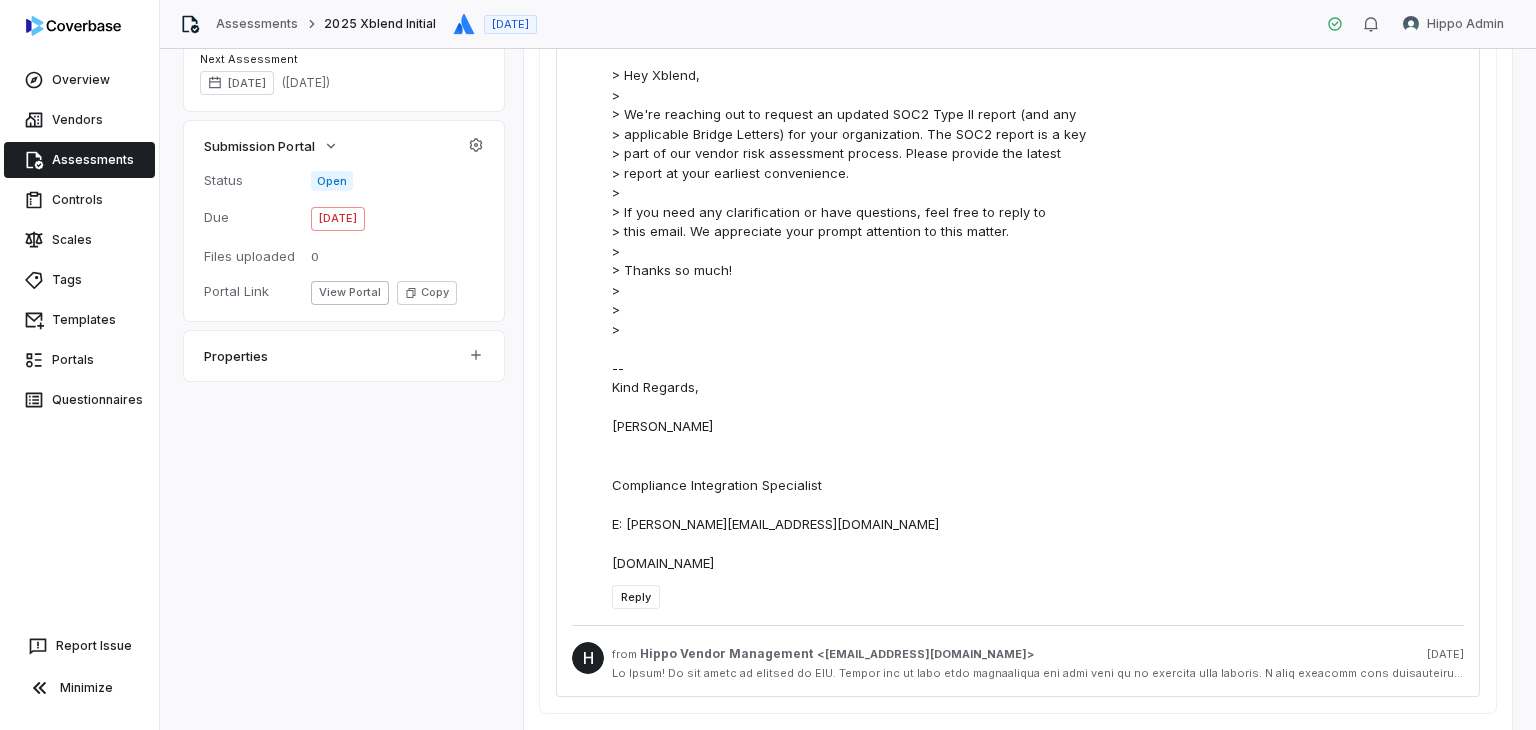 scroll, scrollTop: 644, scrollLeft: 0, axis: vertical 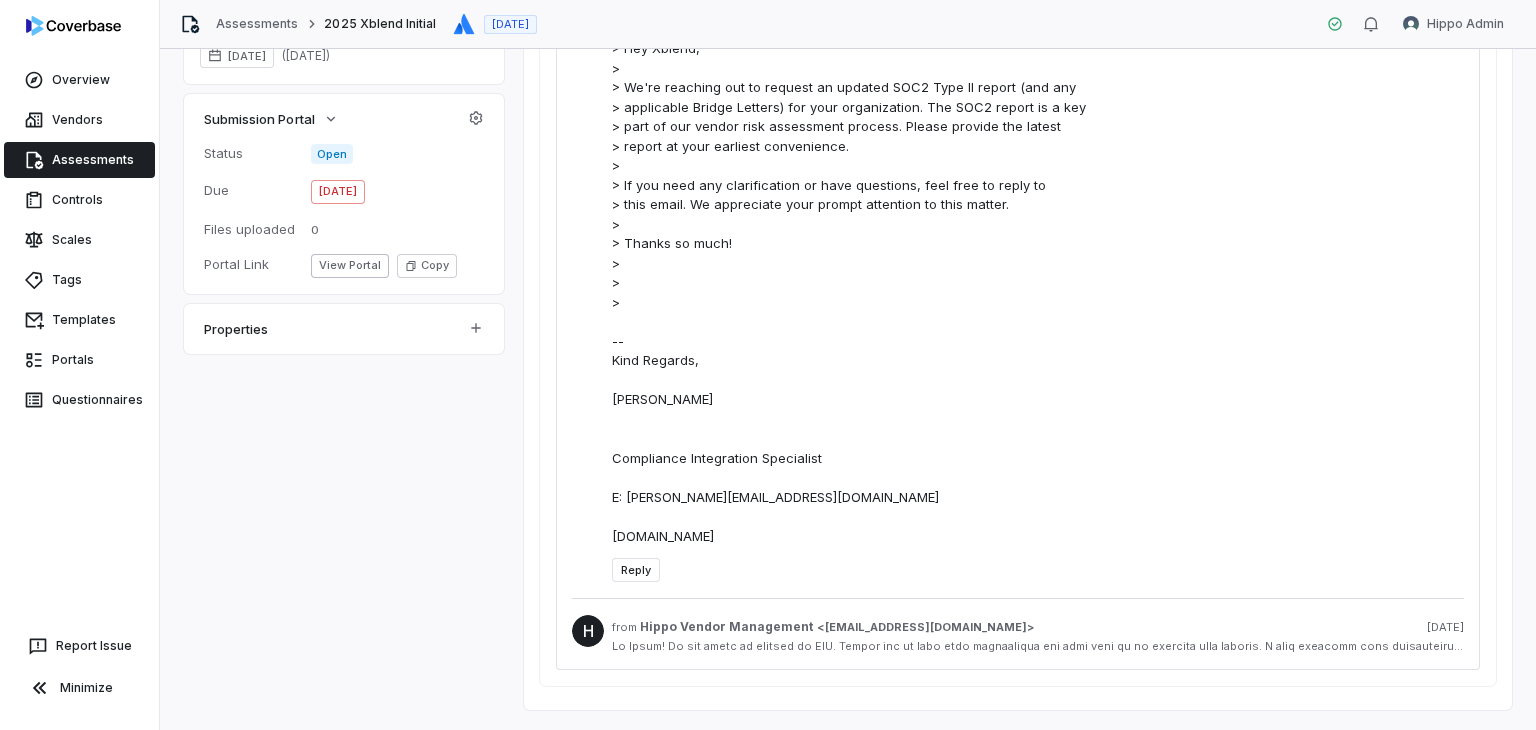 click on "Reply" at bounding box center [636, 570] 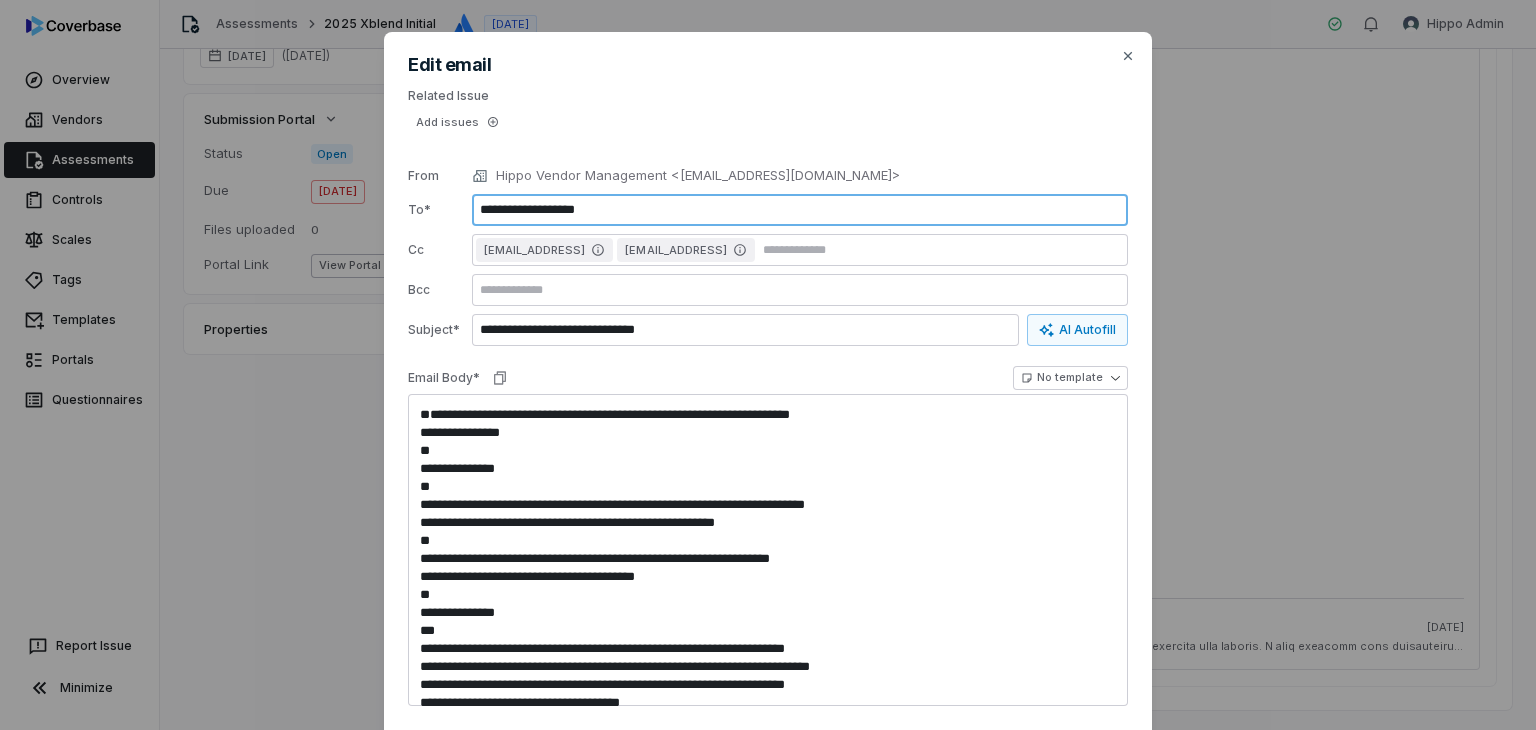 click on "**********" at bounding box center [800, 210] 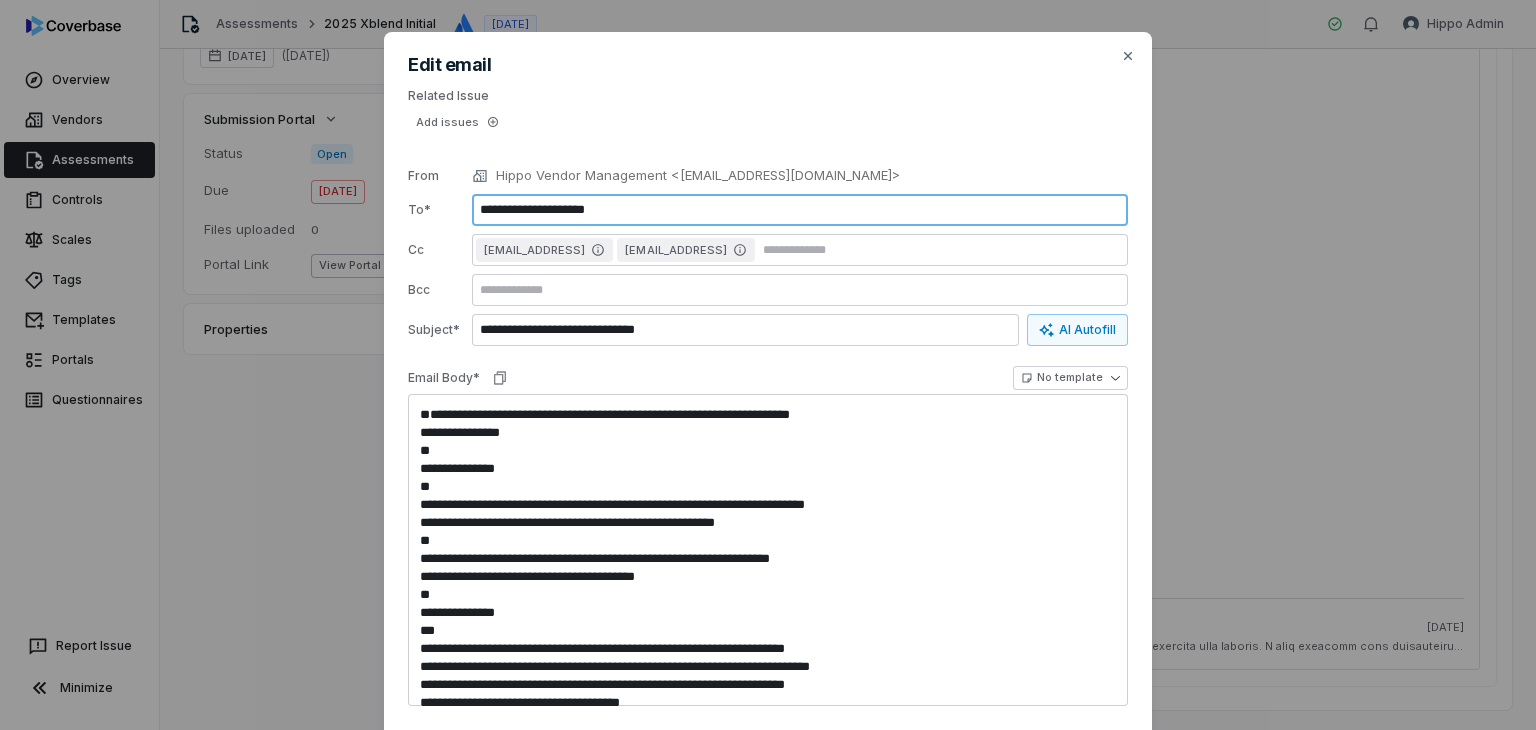 type on "**********" 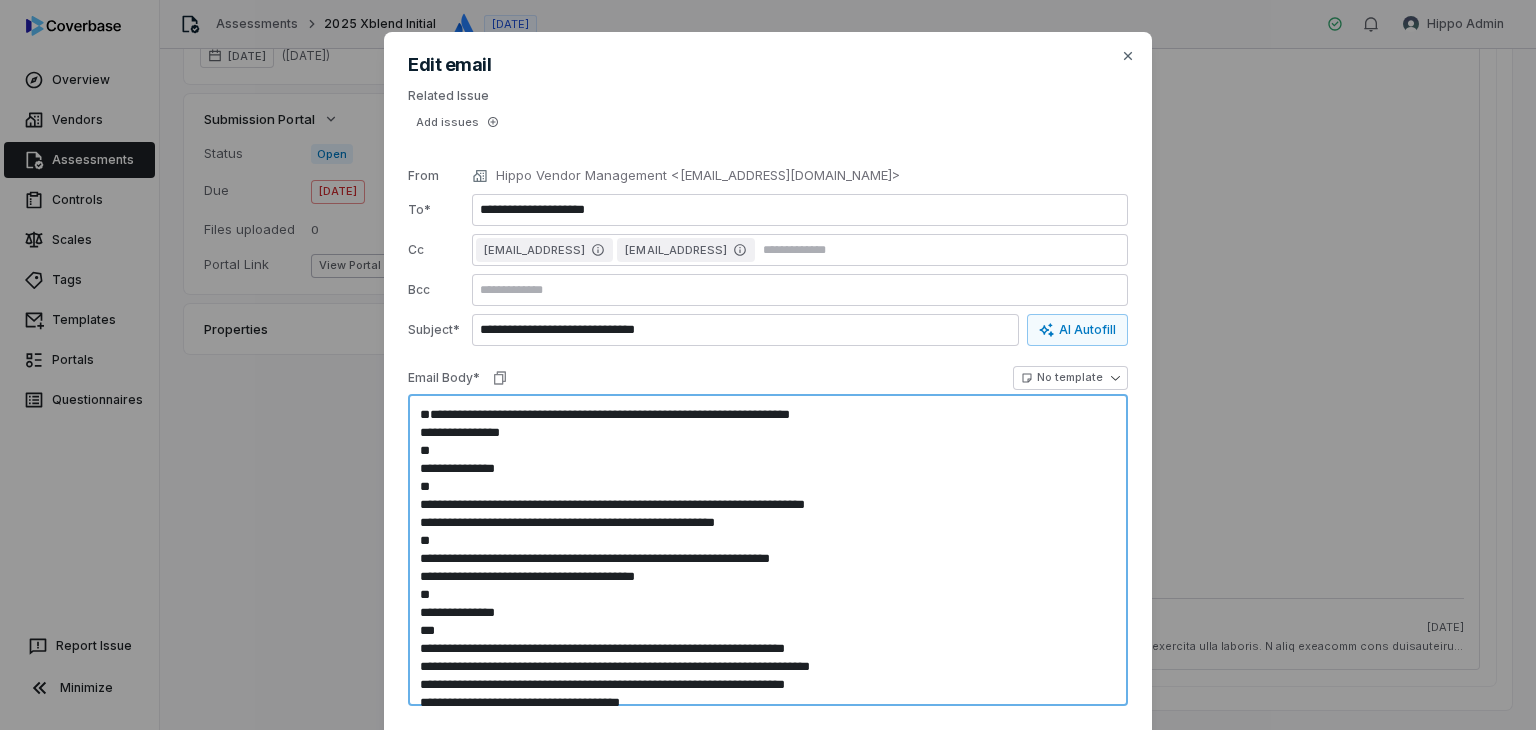 click on "**********" at bounding box center (768, 550) 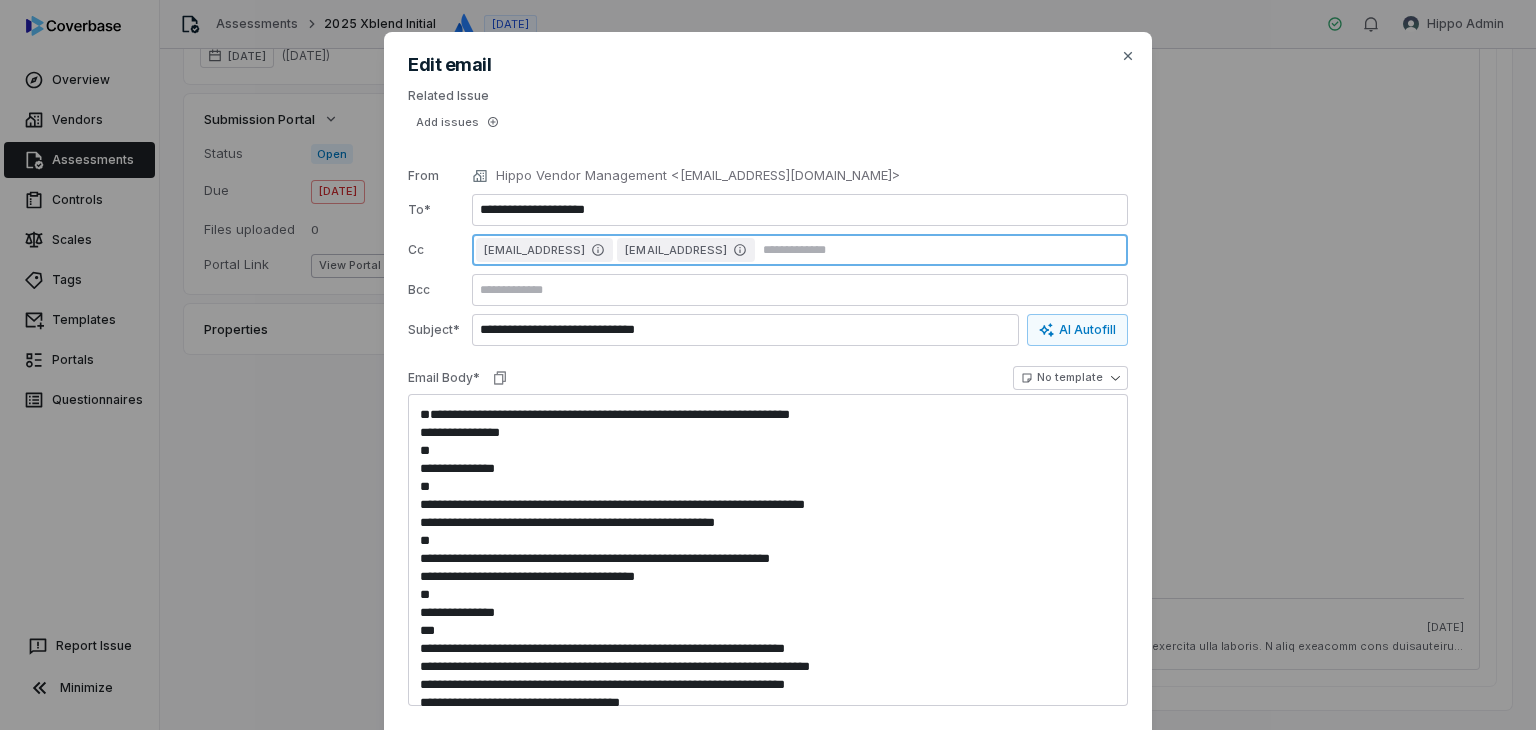 click at bounding box center (941, 250) 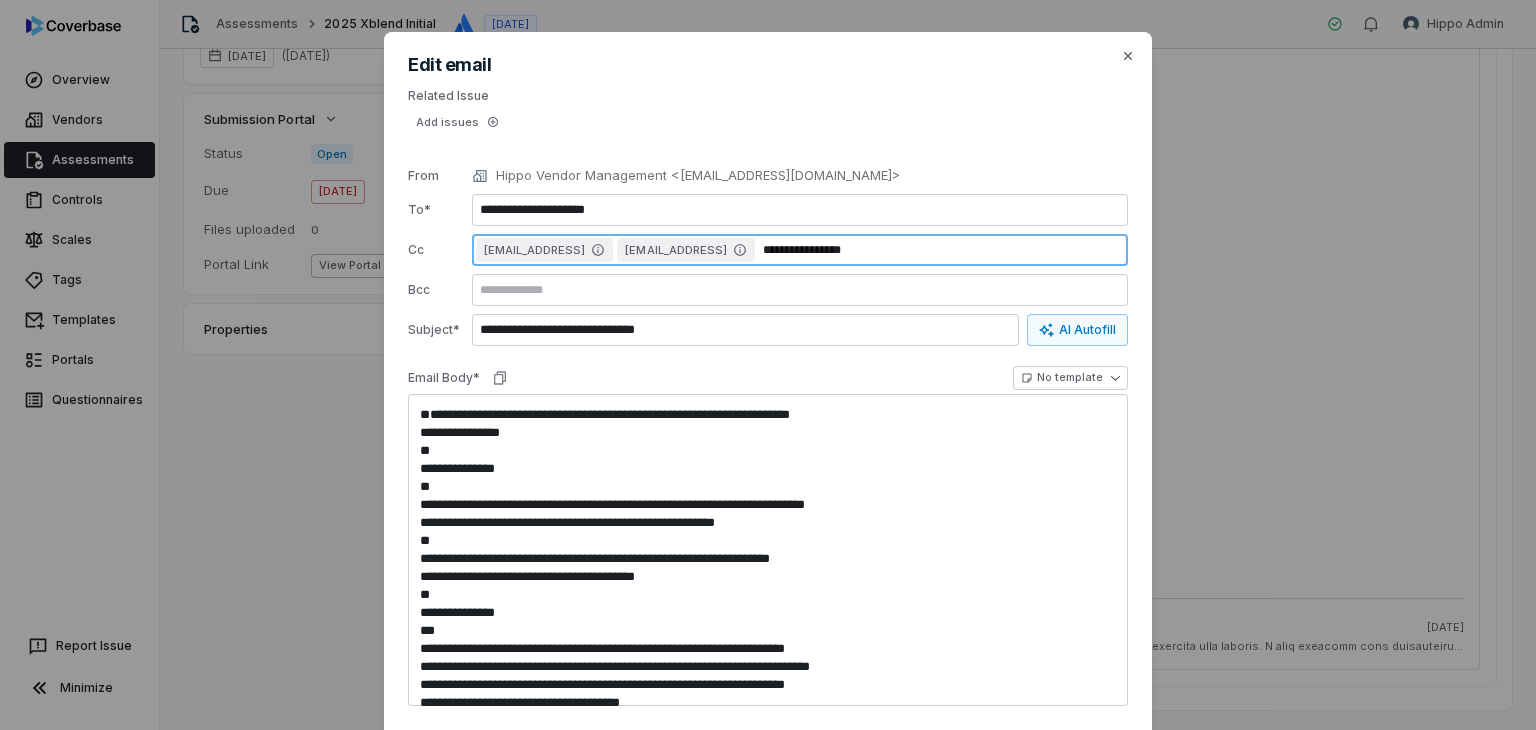 type on "**********" 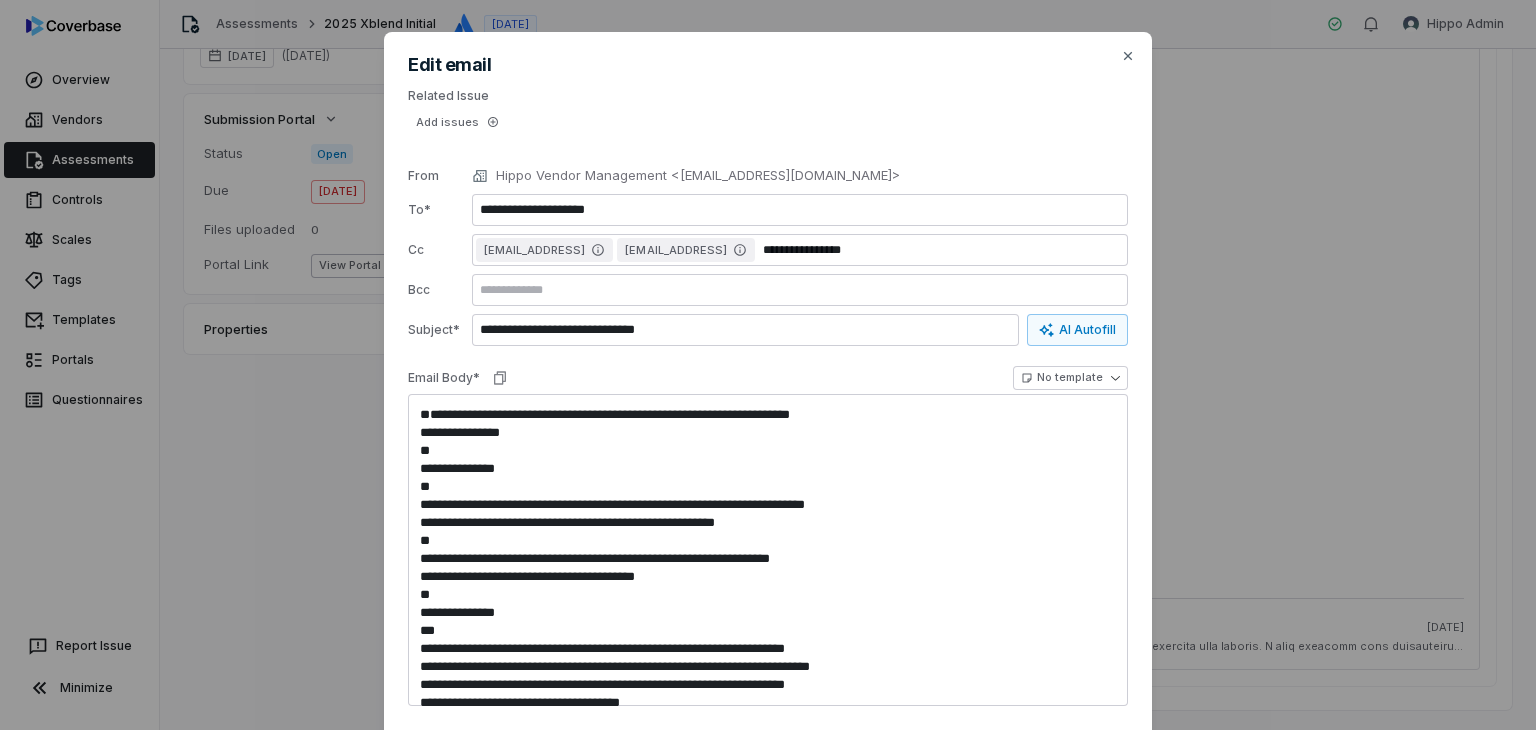type 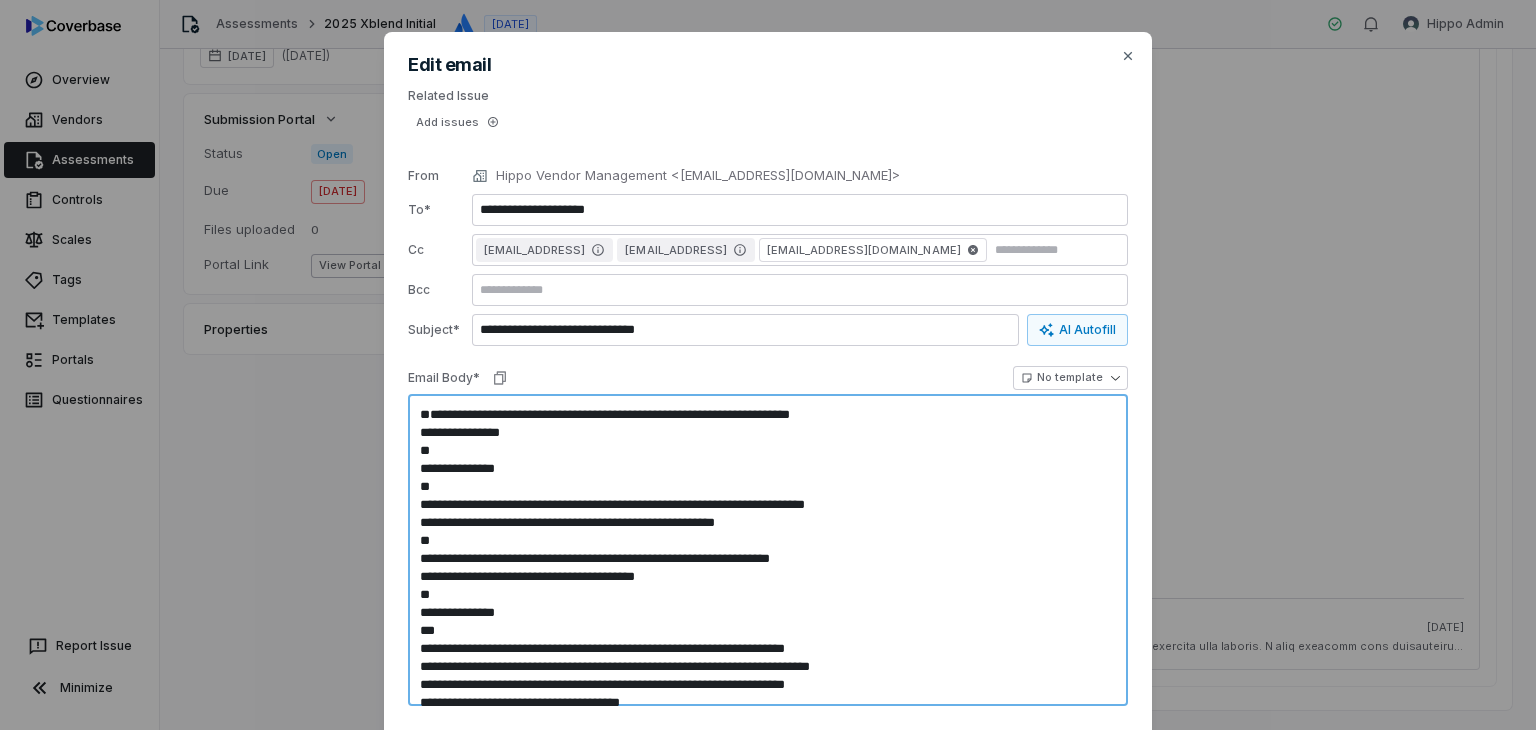 click on "**********" at bounding box center [768, 550] 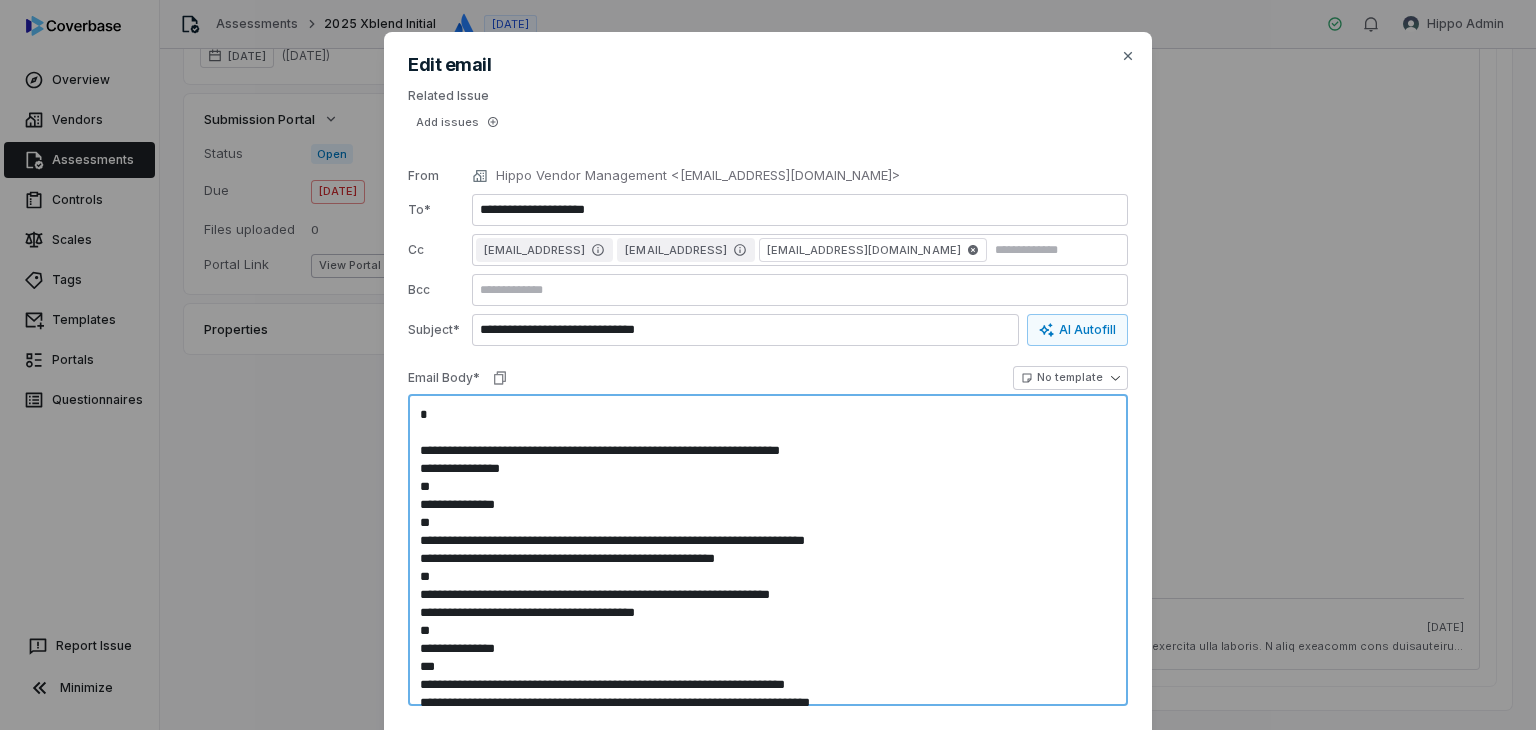type on "*" 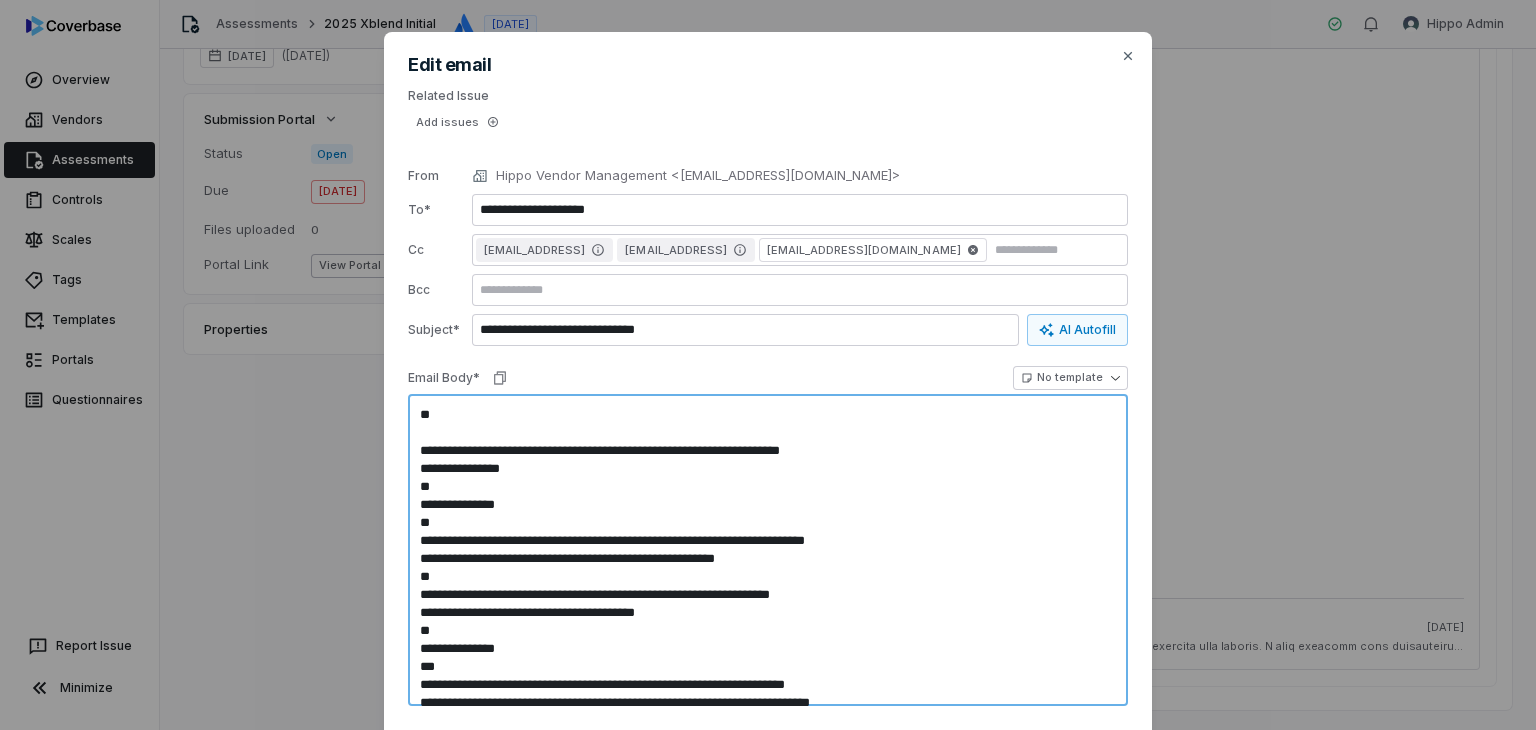 type on "*" 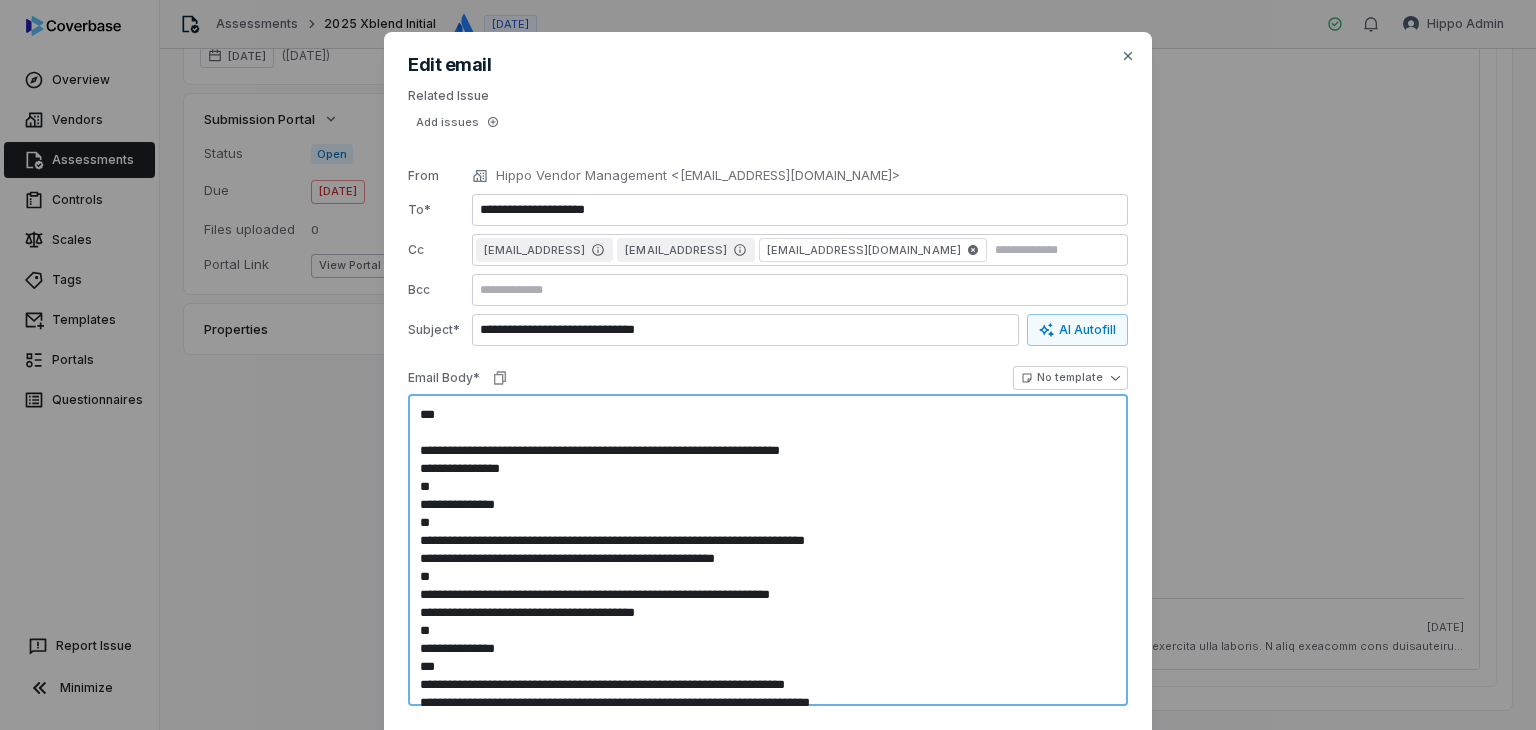 type on "*" 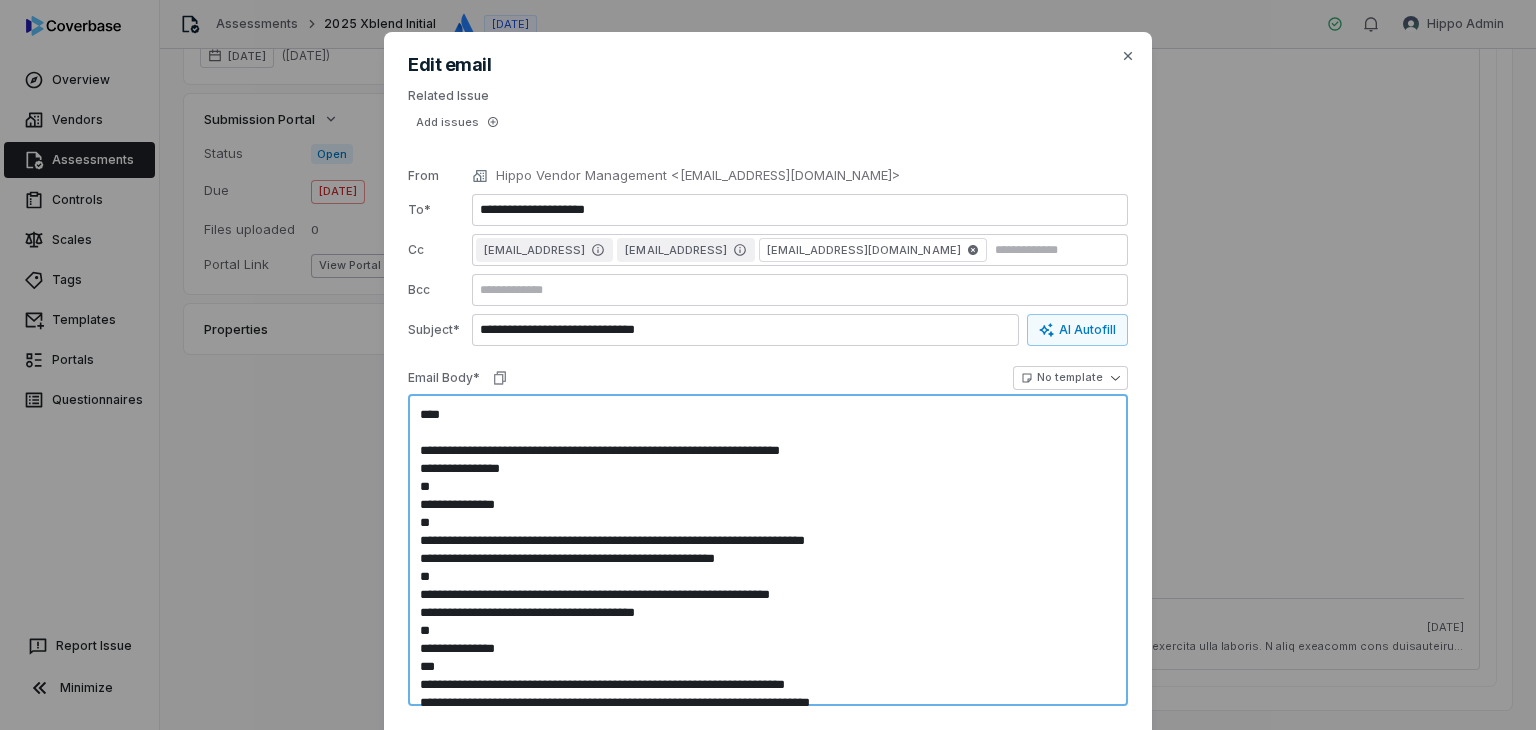type on "*" 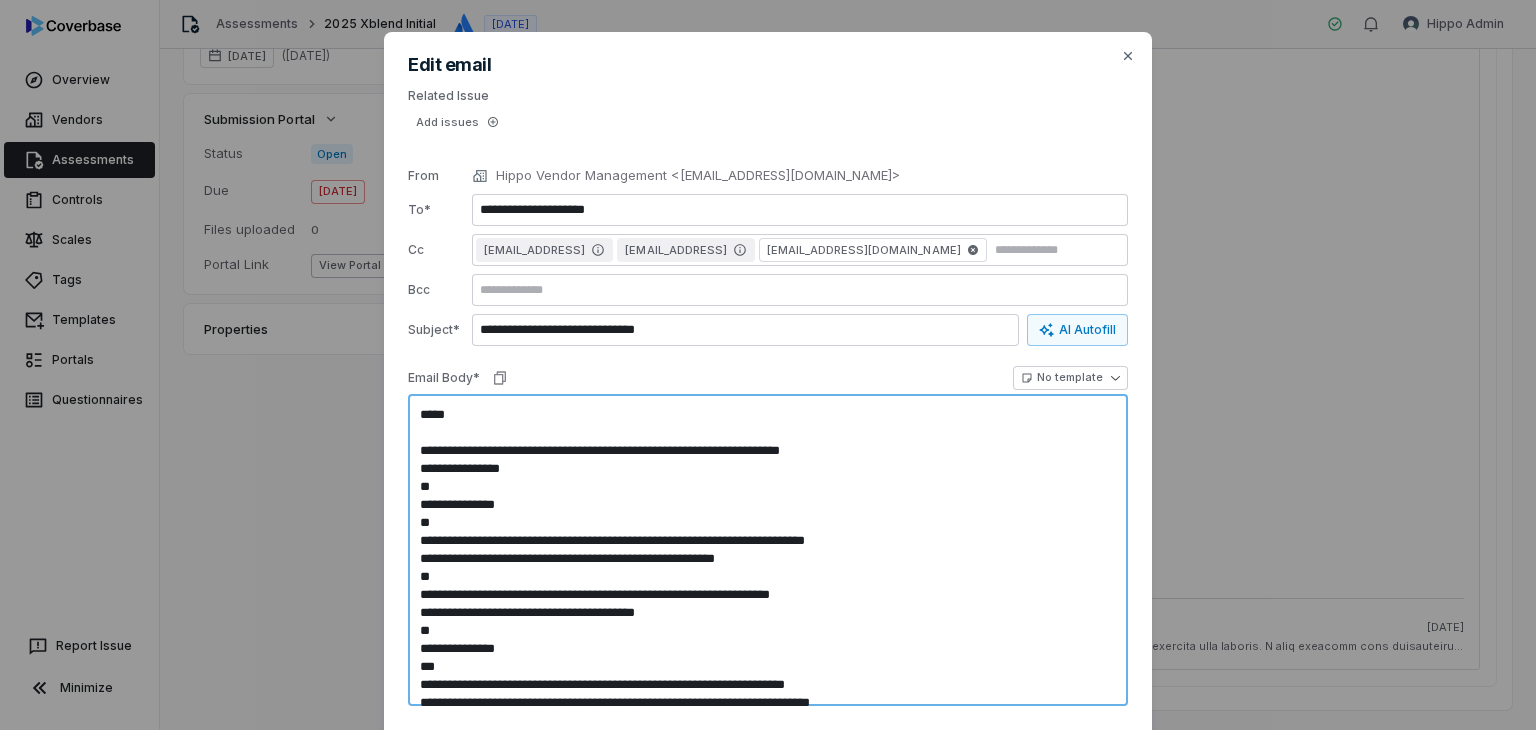 type on "*" 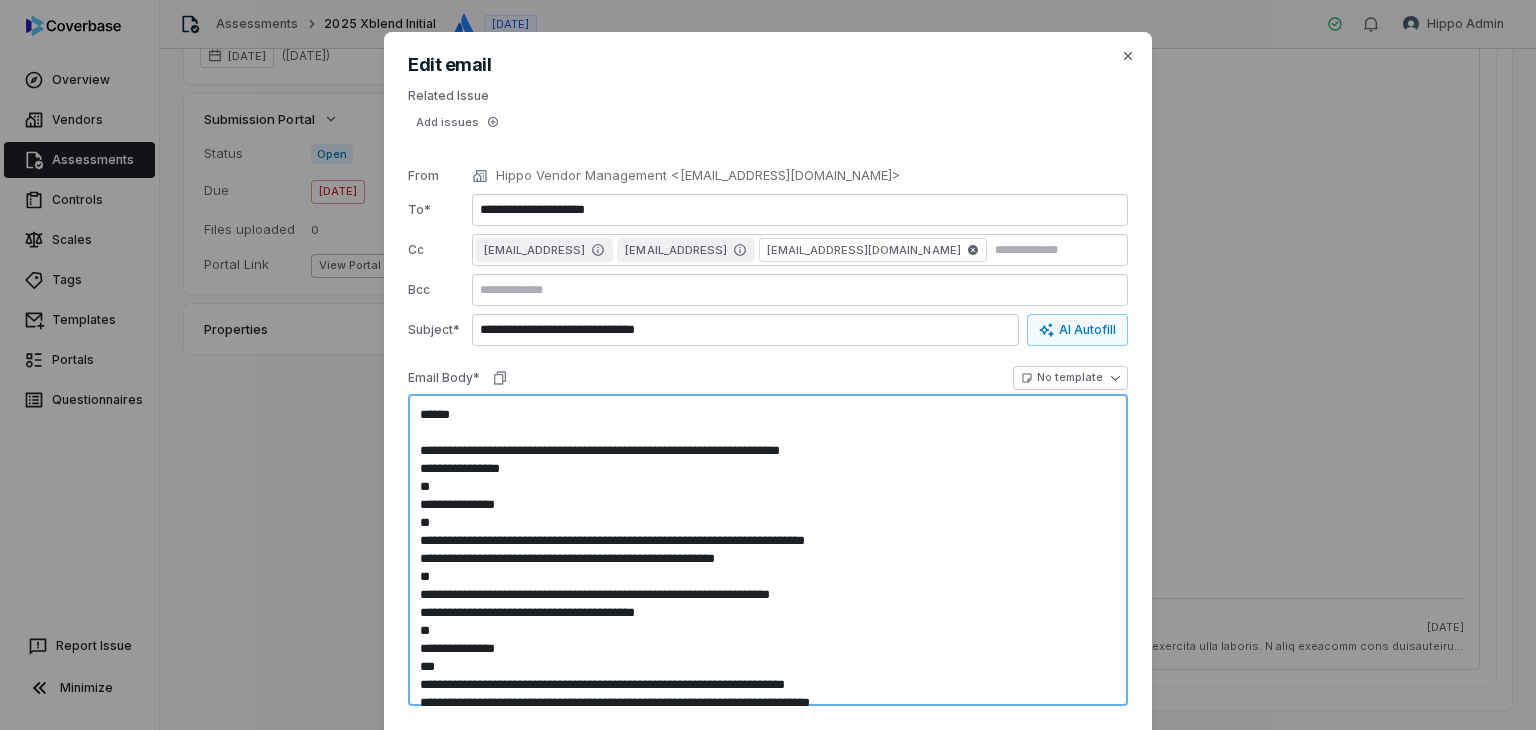 type on "*" 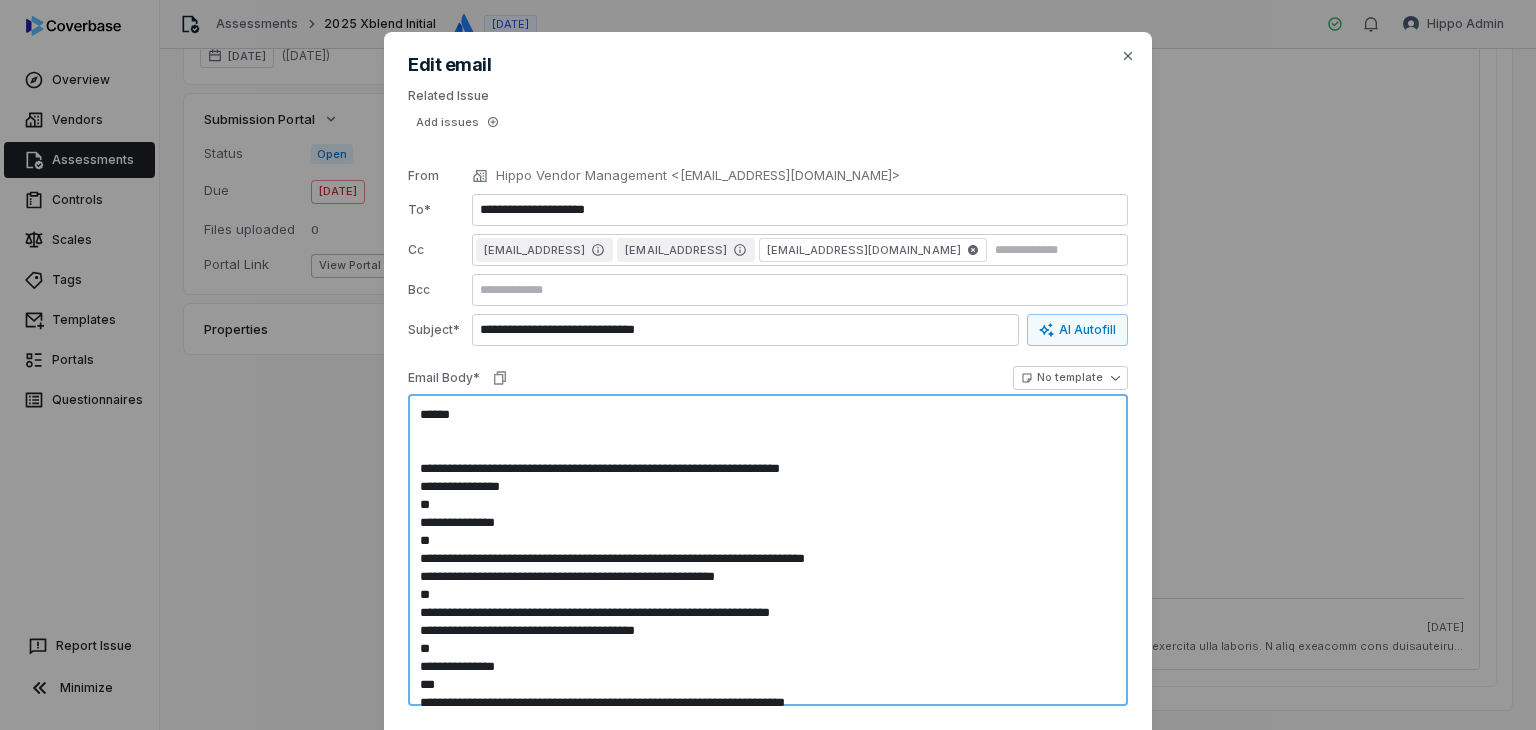 type on "*" 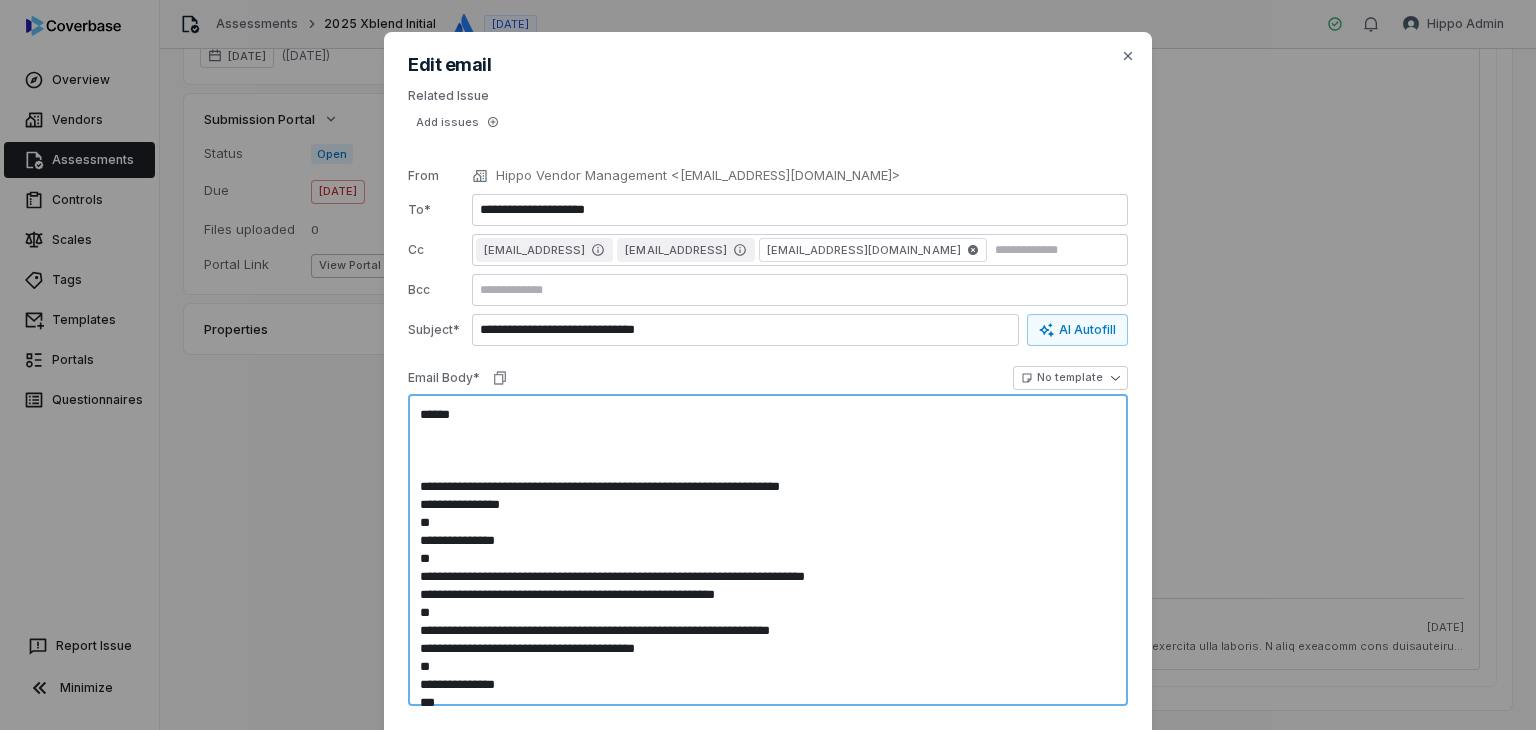 paste on "**********" 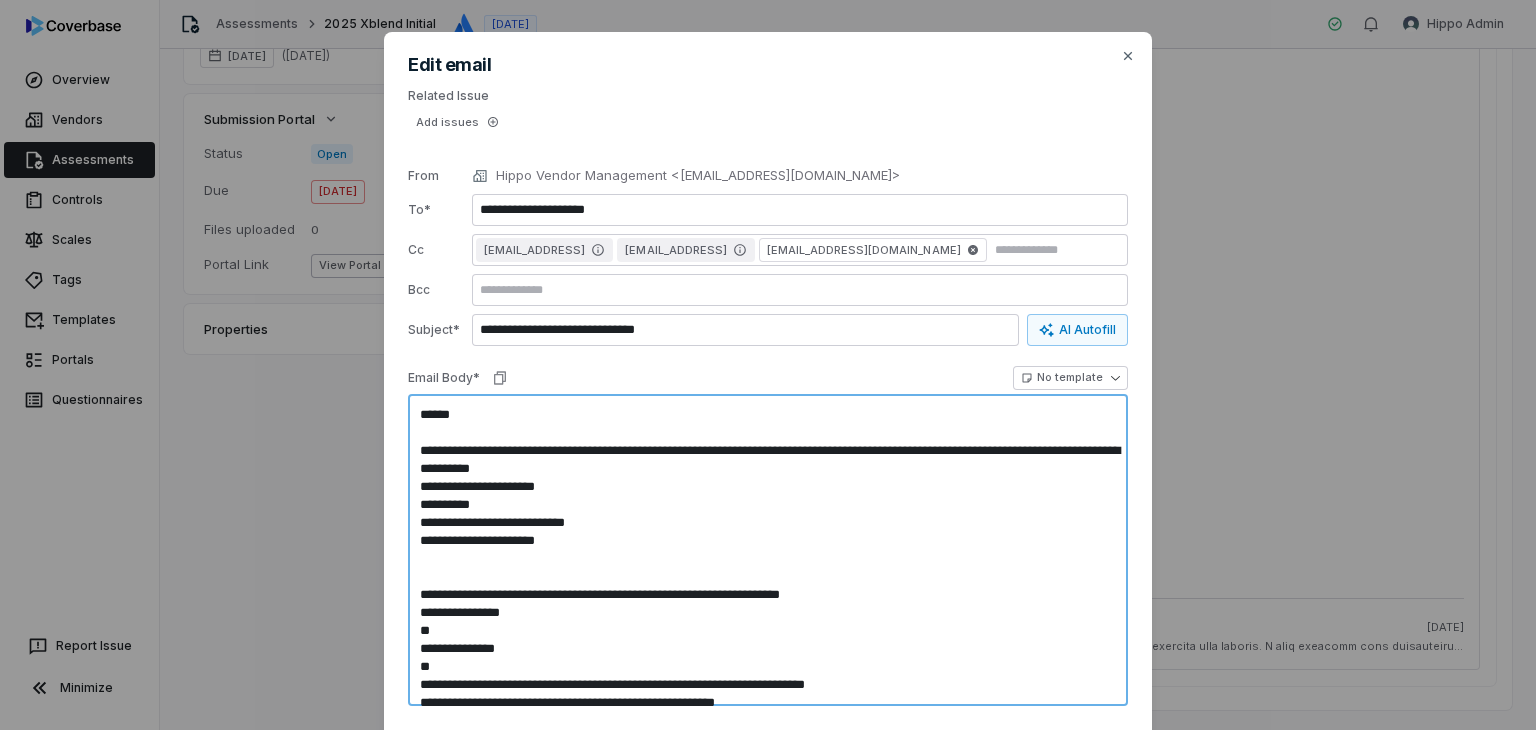 type on "*" 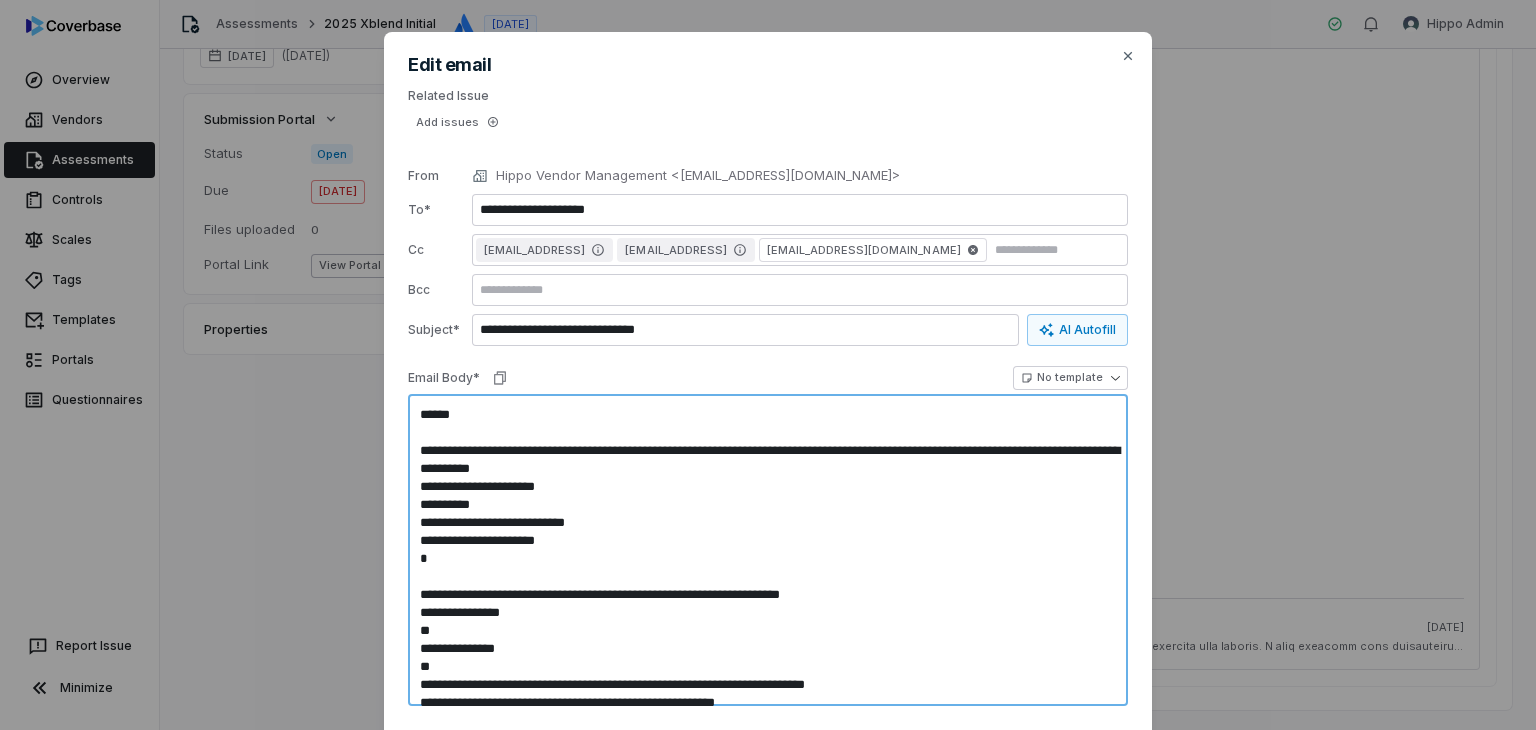 type on "*" 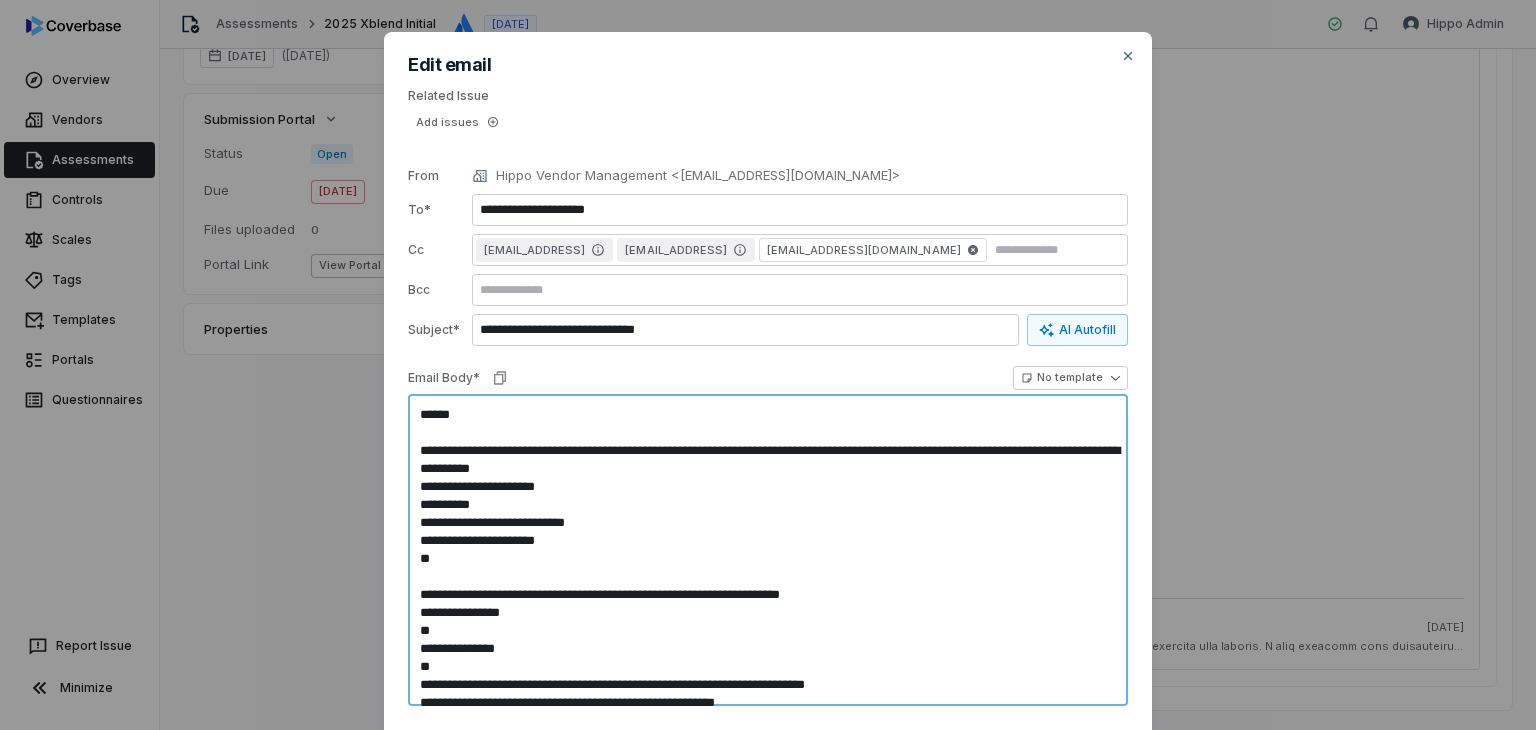 type on "*" 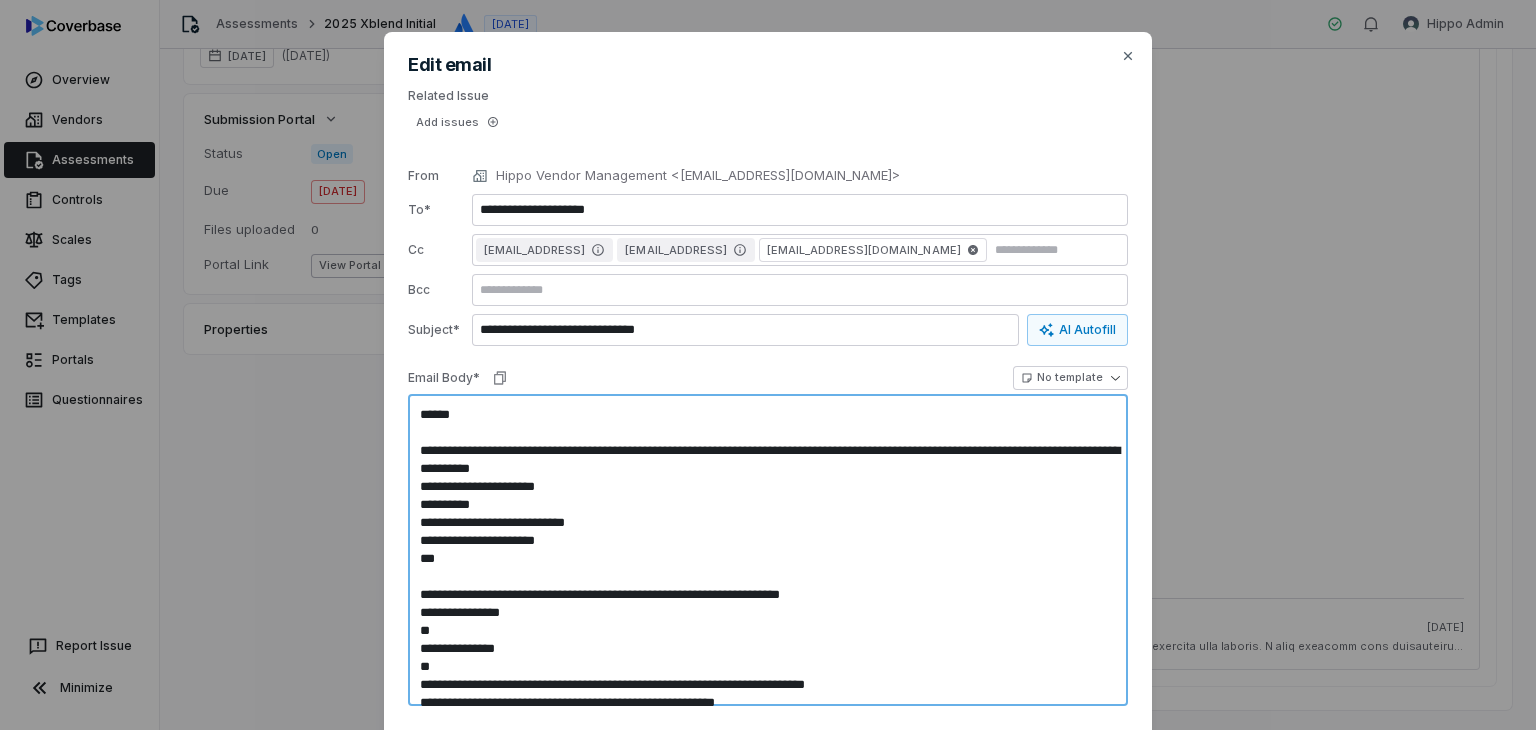 type on "*" 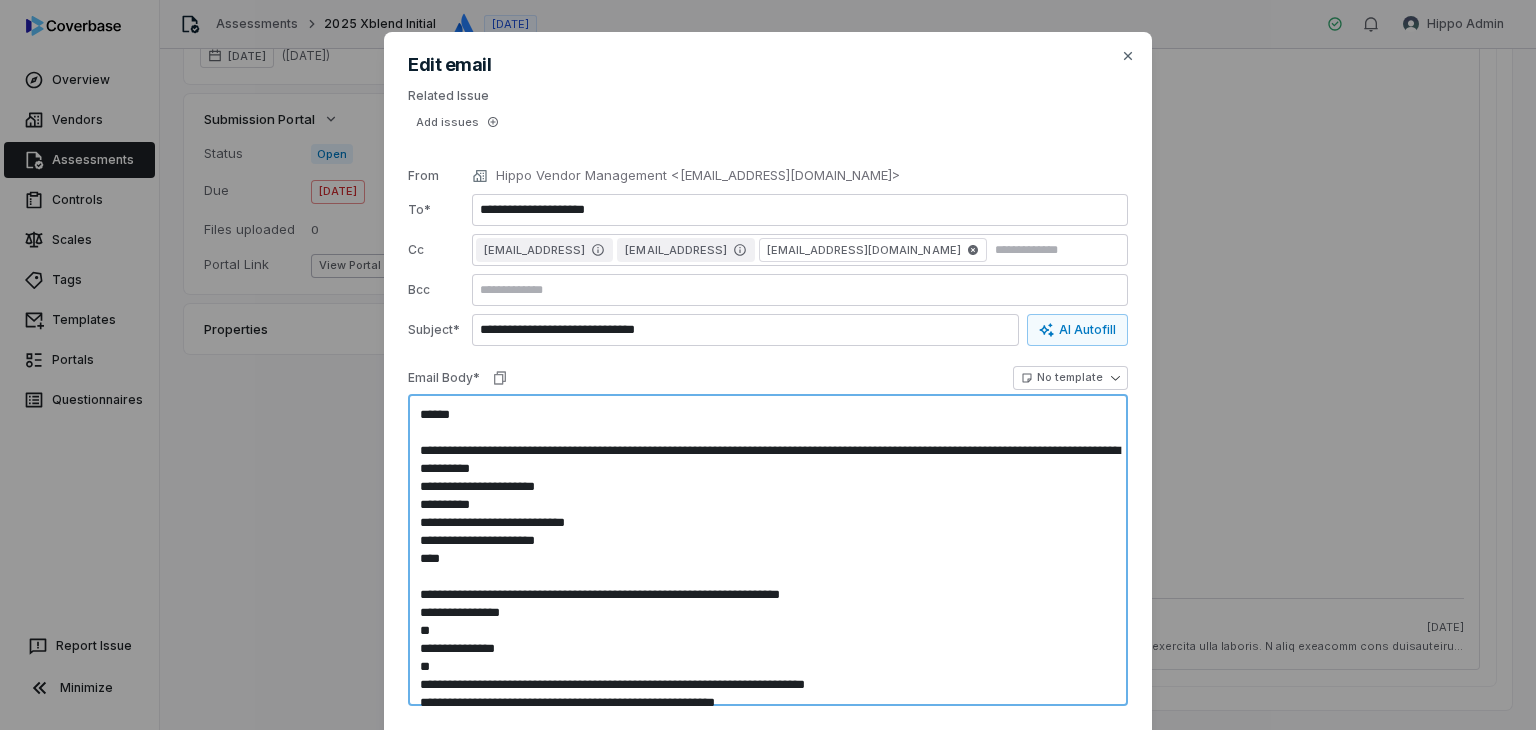 type on "*" 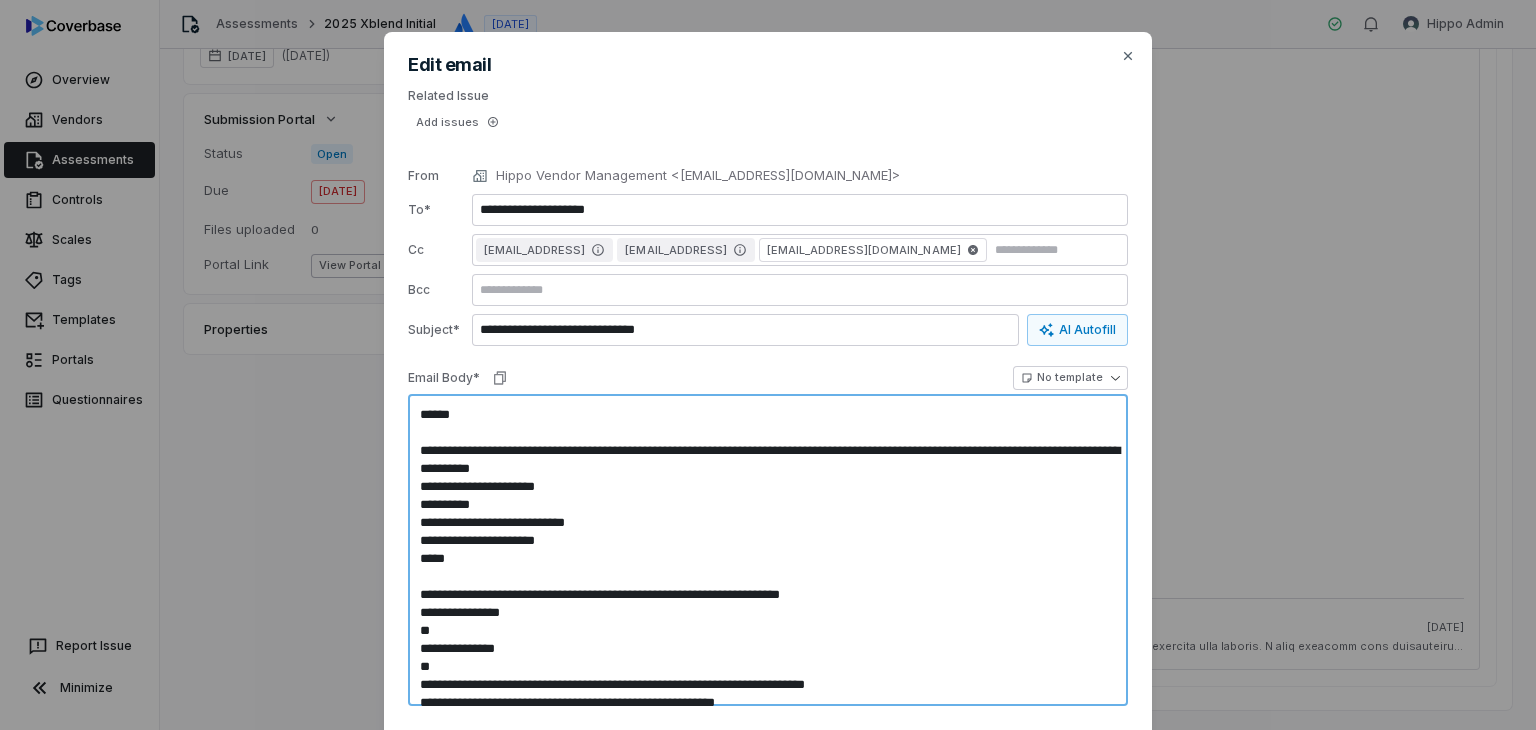 type on "*" 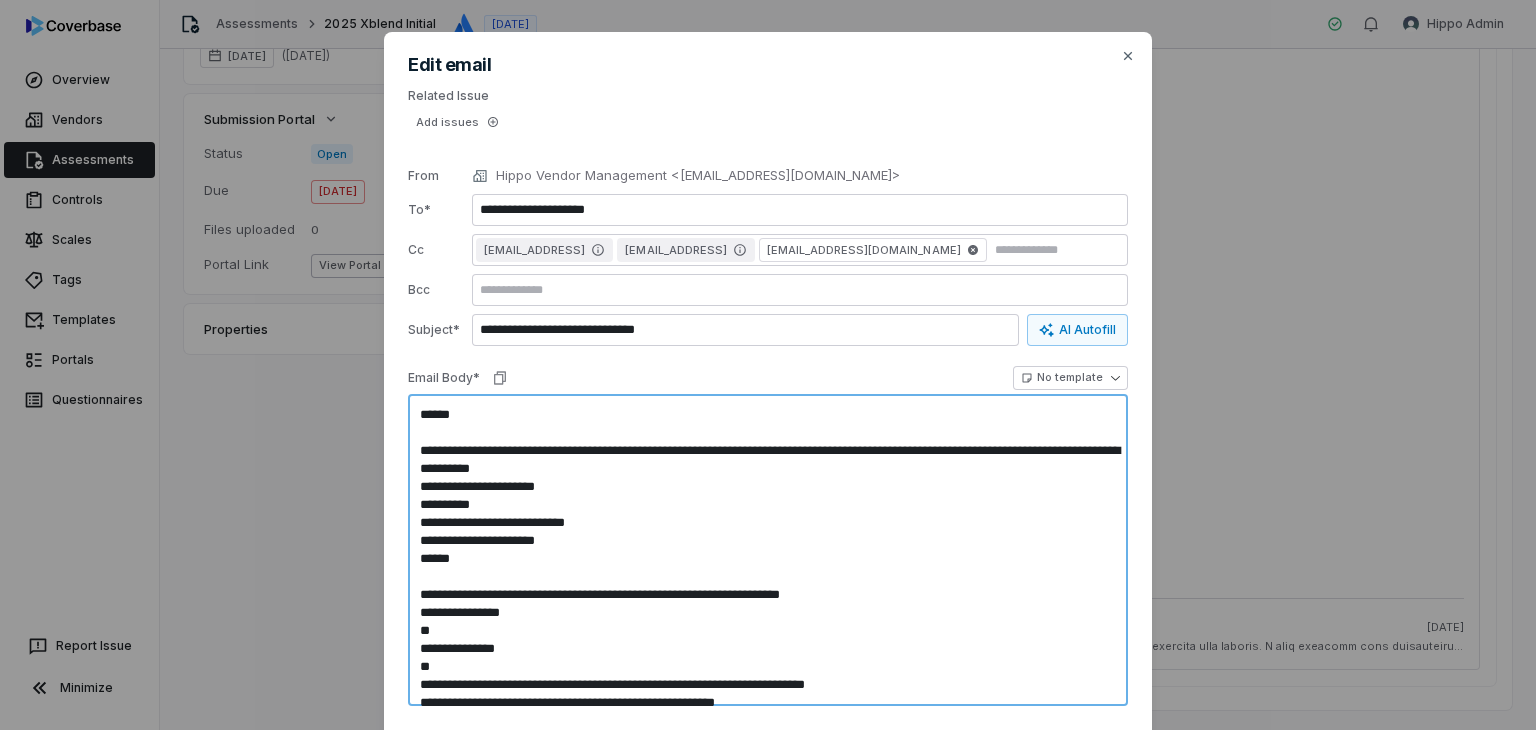 type on "*" 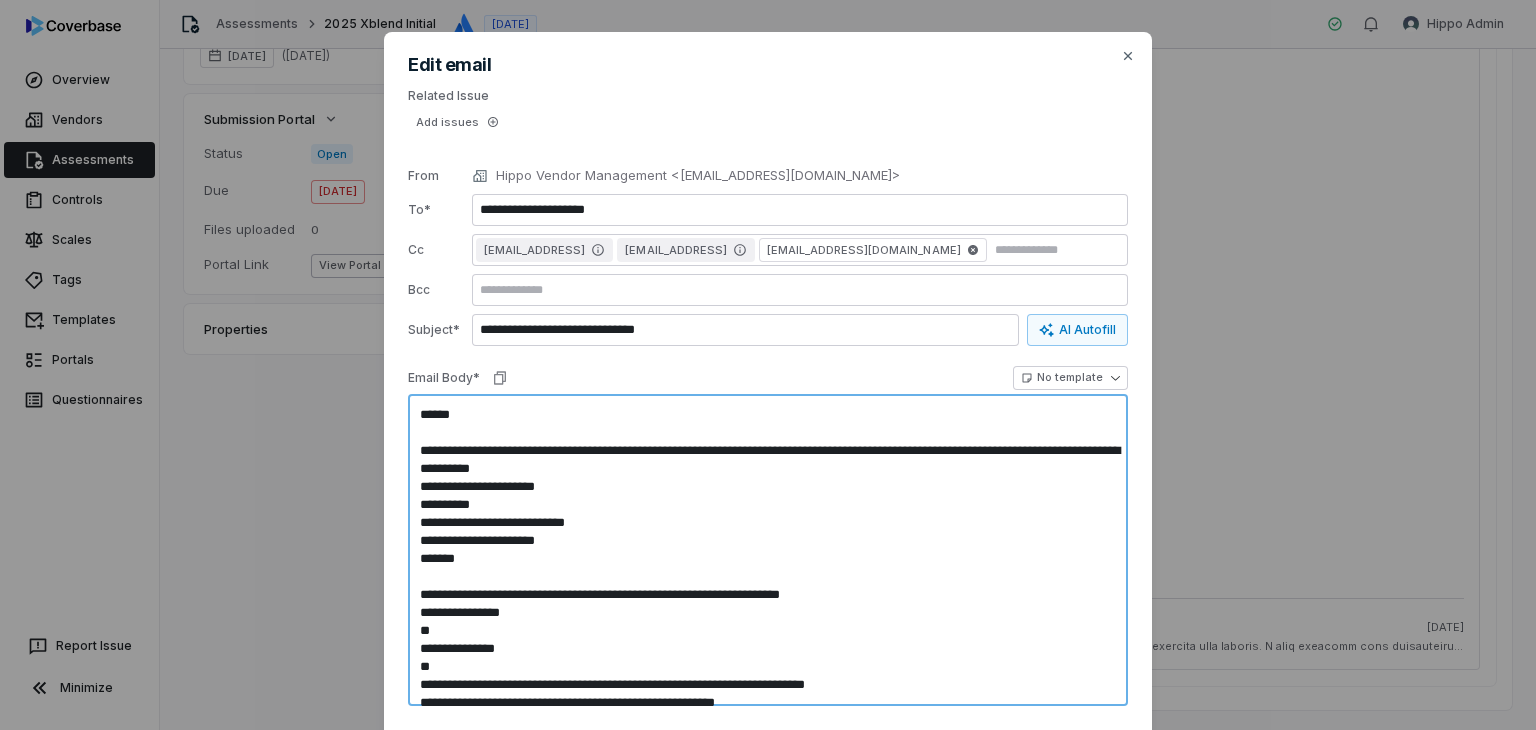 type on "*" 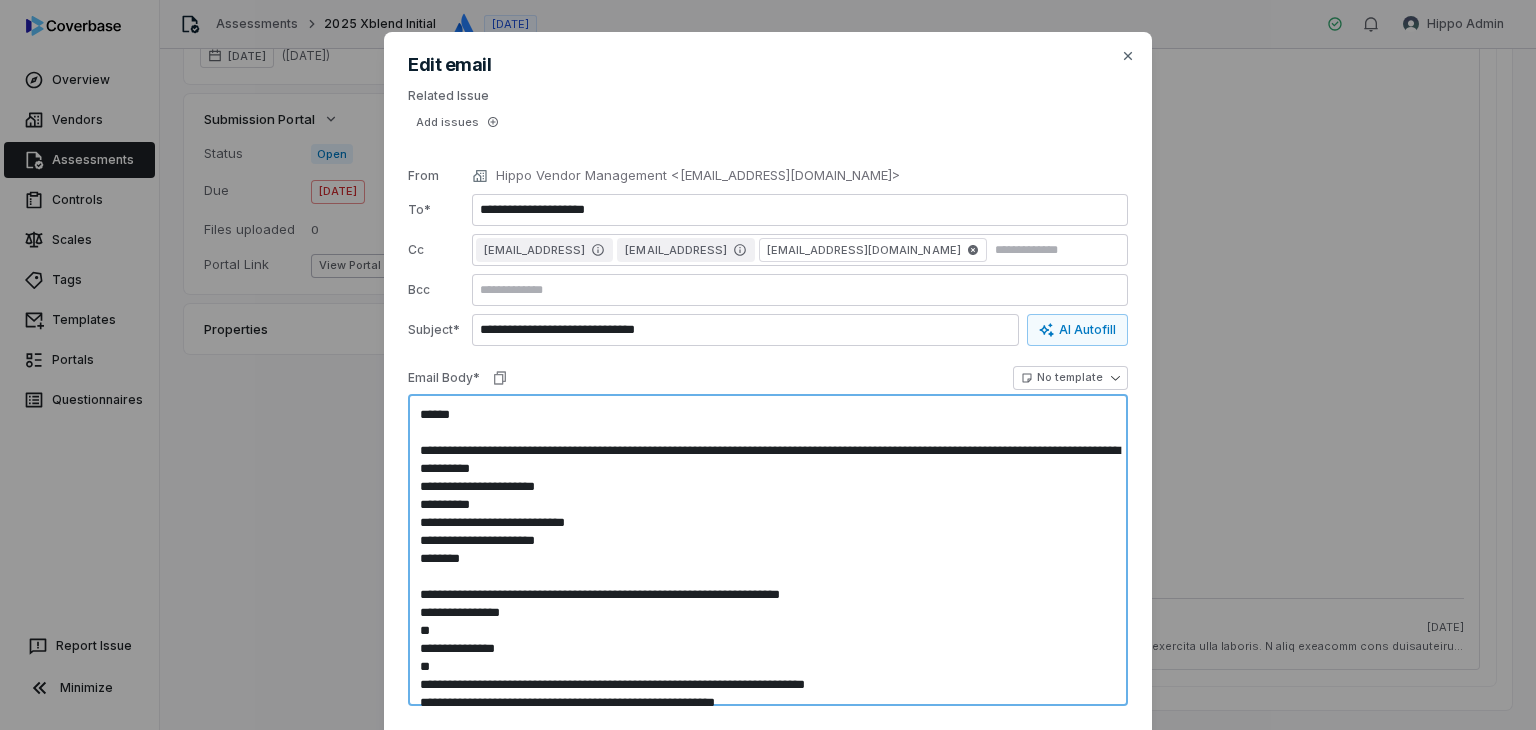 type on "*" 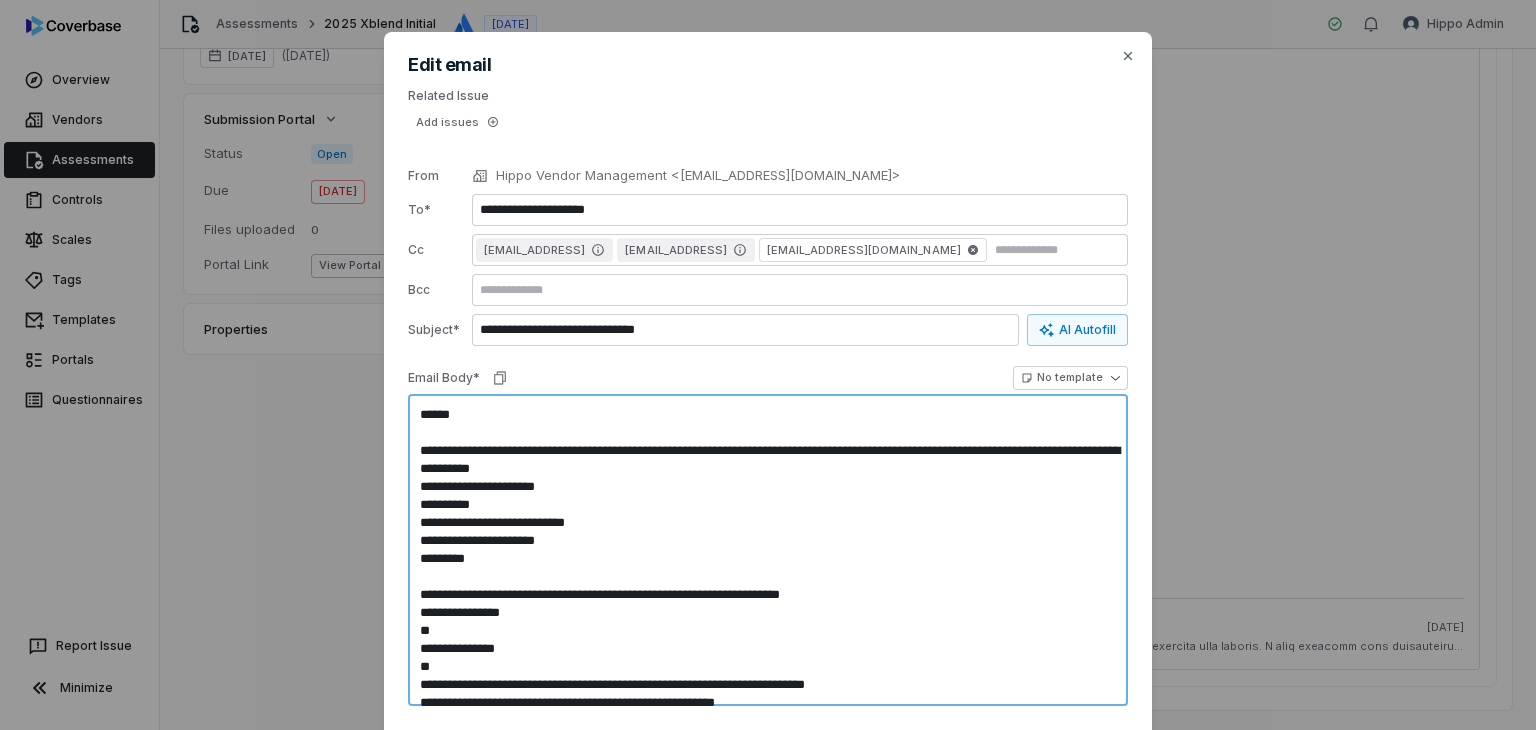 type on "*" 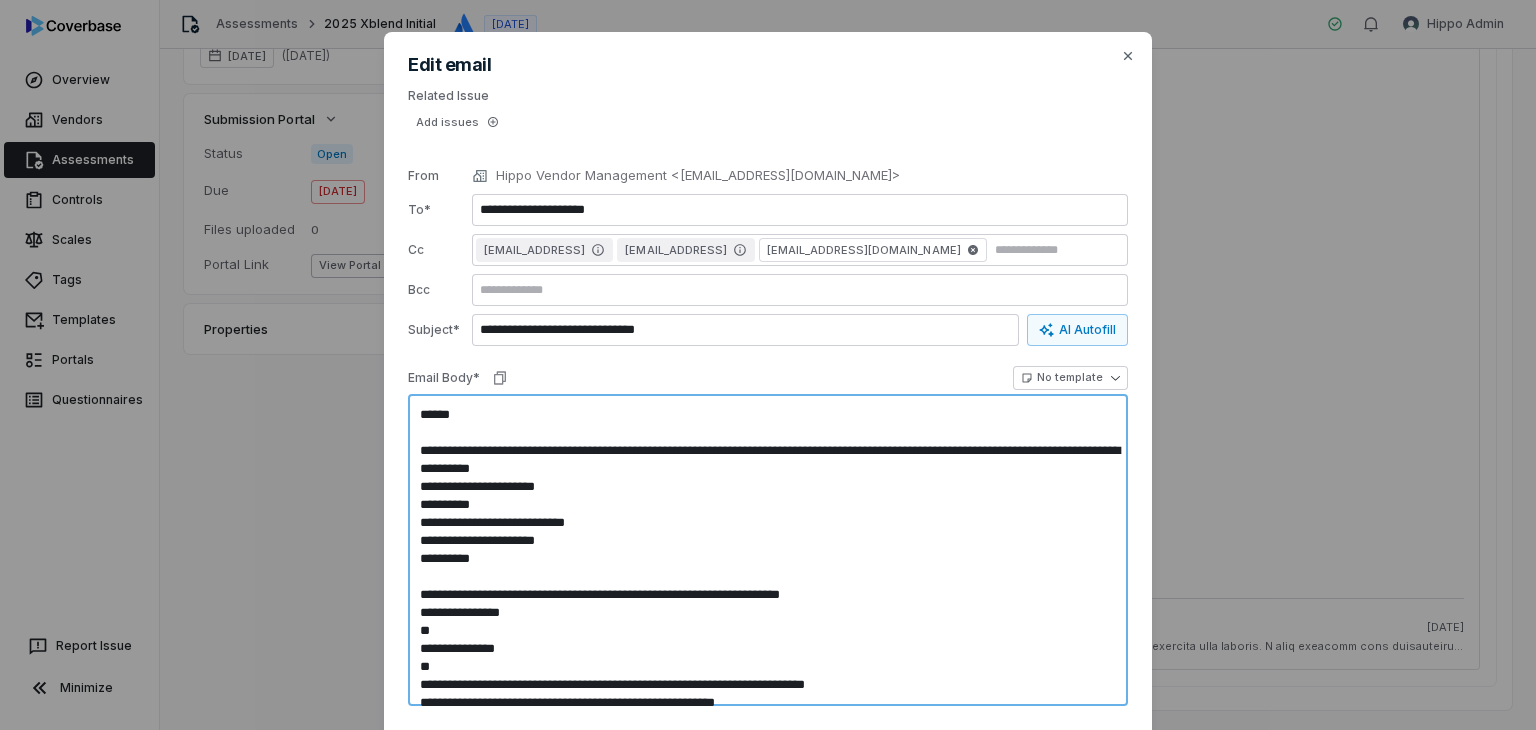 click at bounding box center (768, 550) 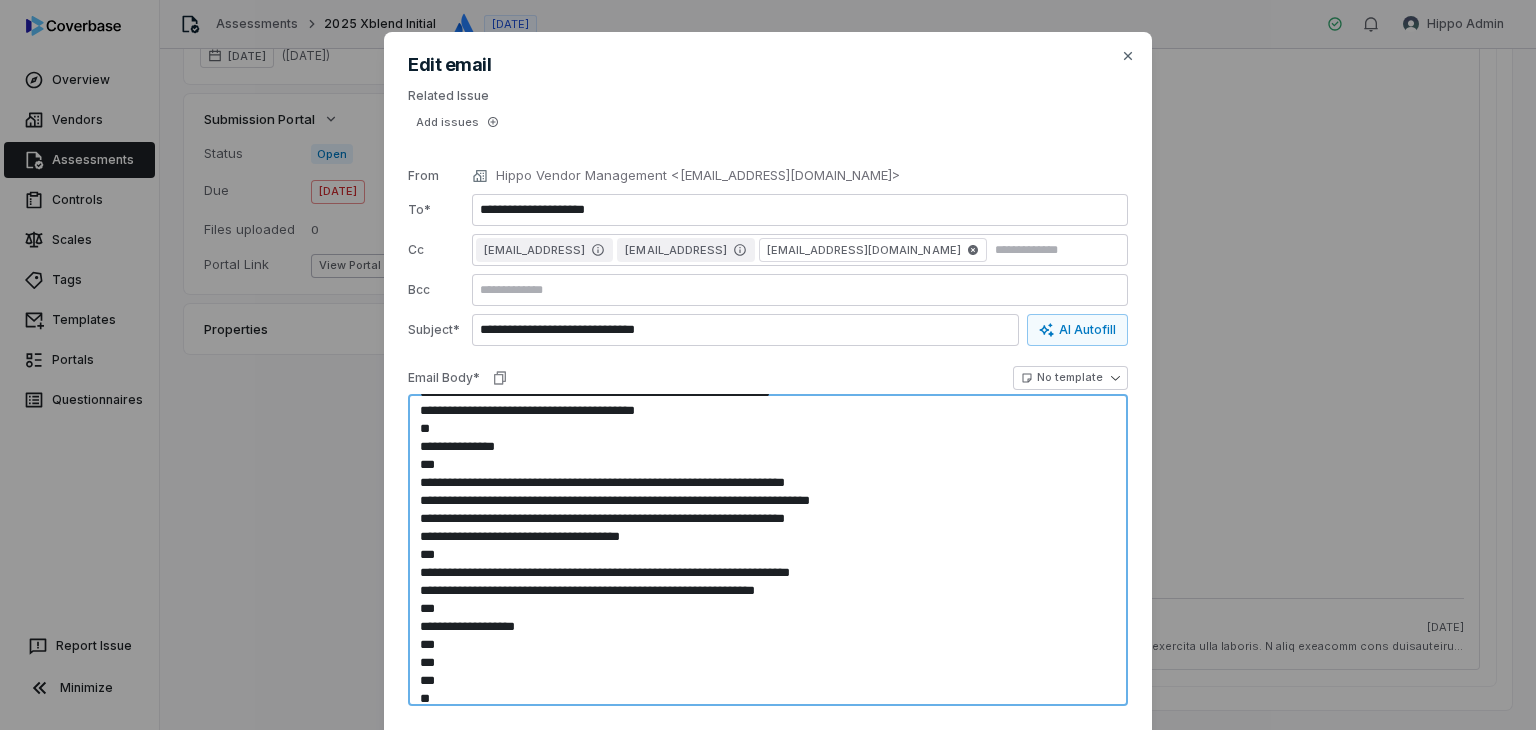 scroll, scrollTop: 400, scrollLeft: 0, axis: vertical 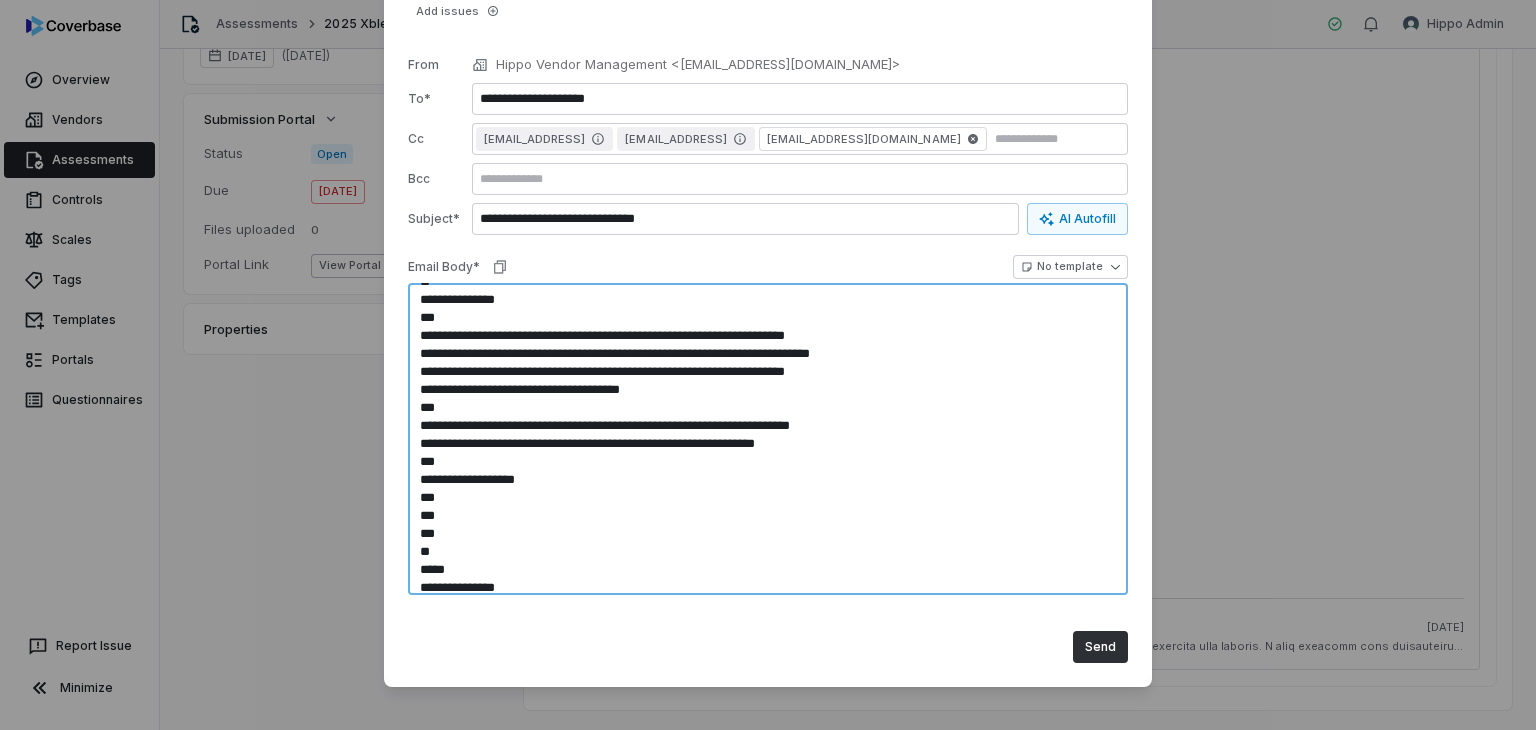type on "**********" 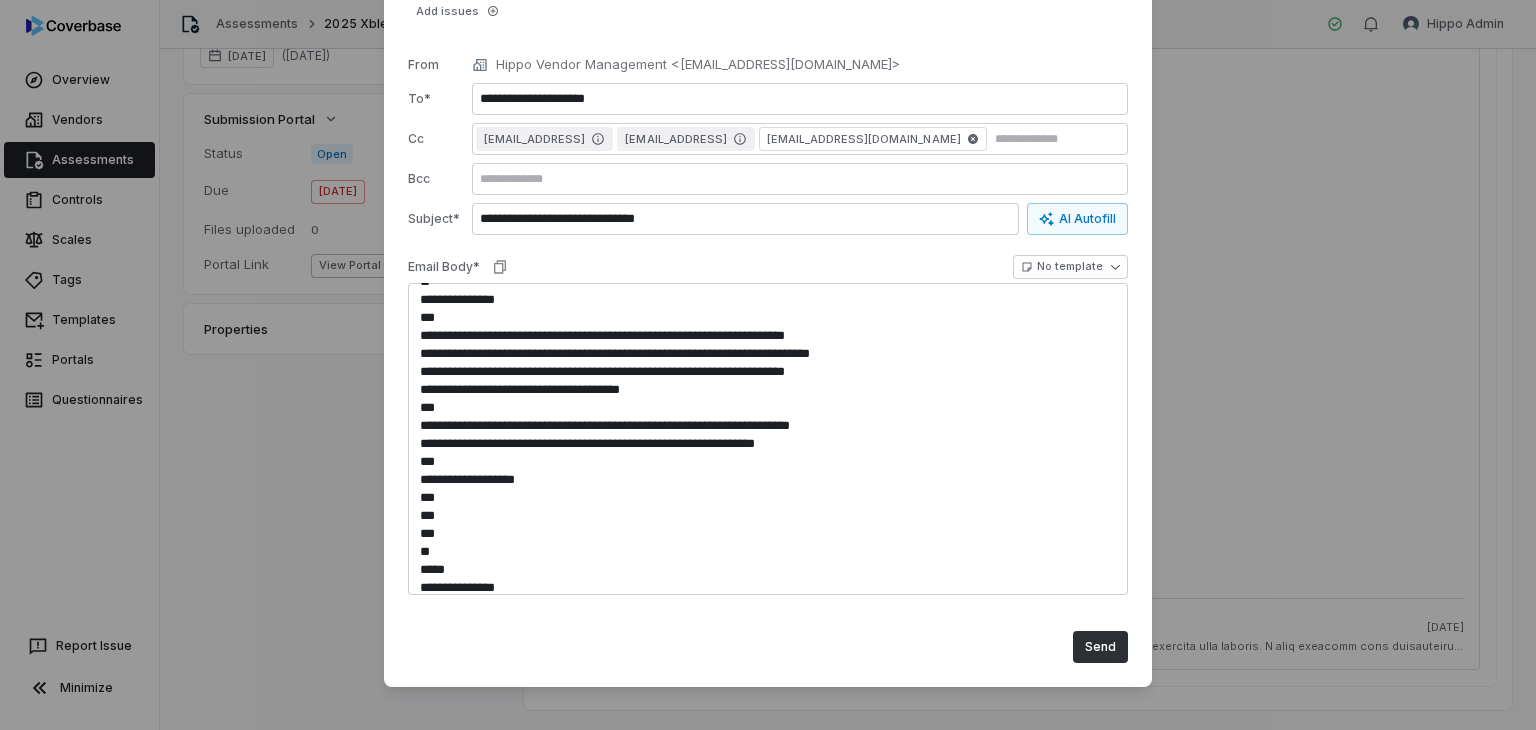 click on "Send" at bounding box center [1100, 647] 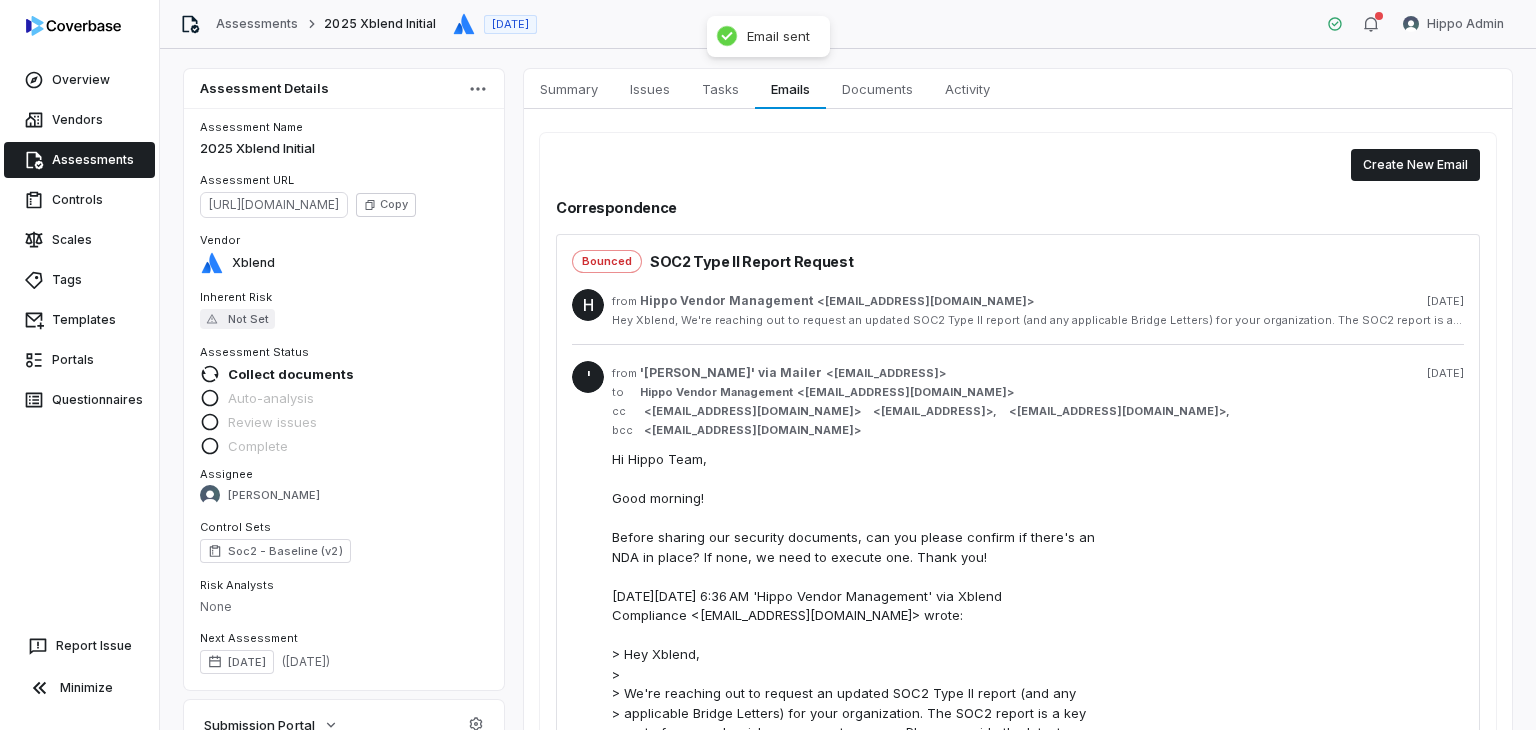 scroll, scrollTop: 0, scrollLeft: 0, axis: both 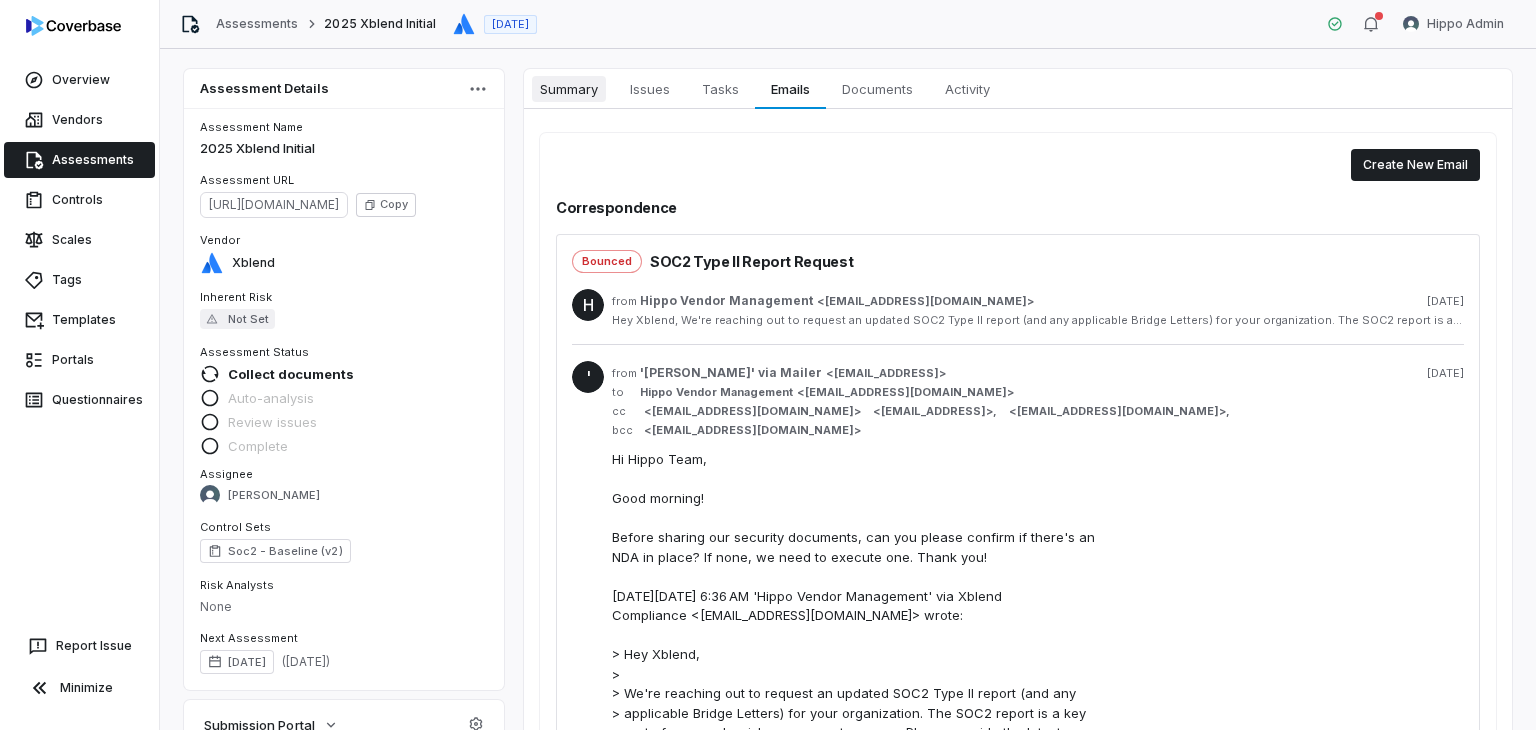 click on "Summary" at bounding box center [569, 89] 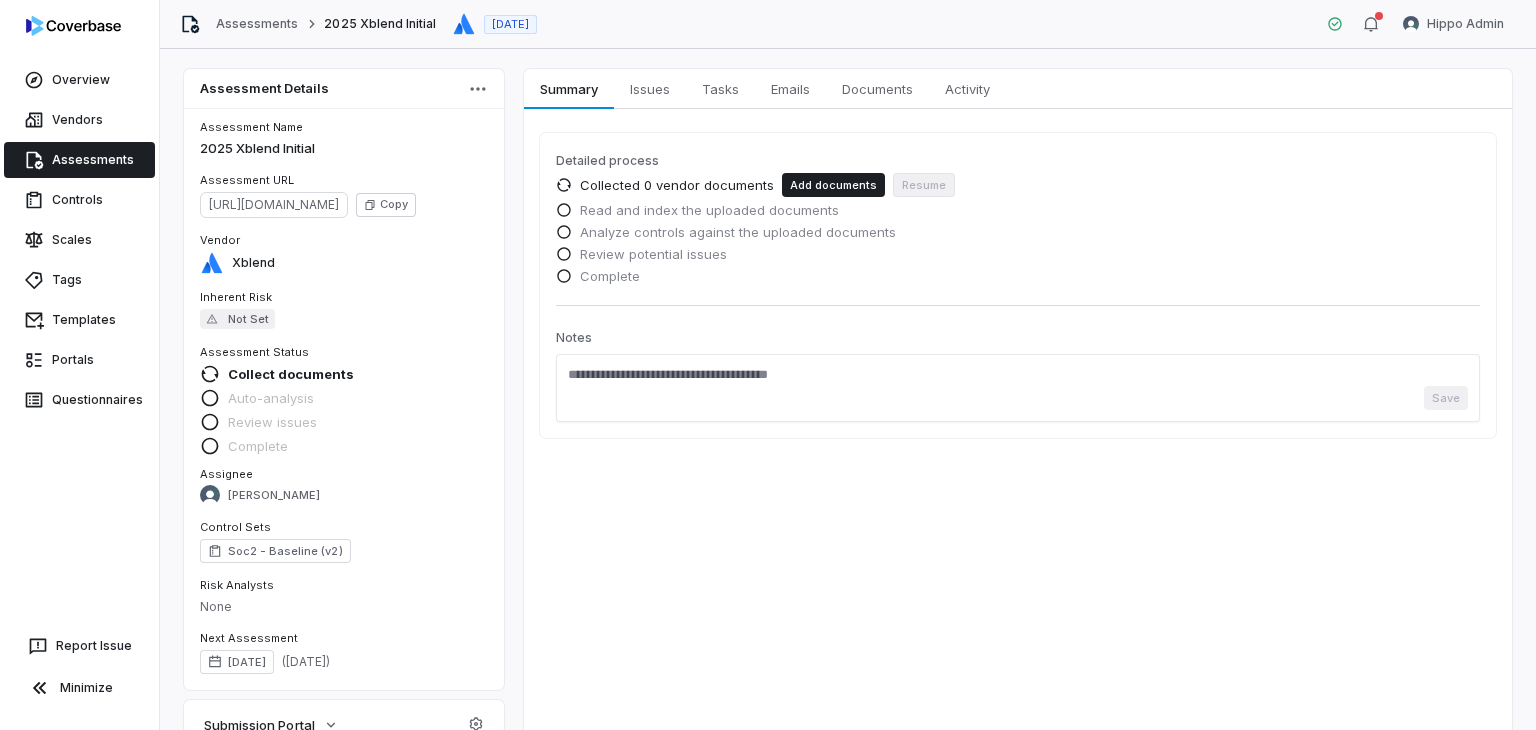 click on "Vendor" at bounding box center [344, 241] 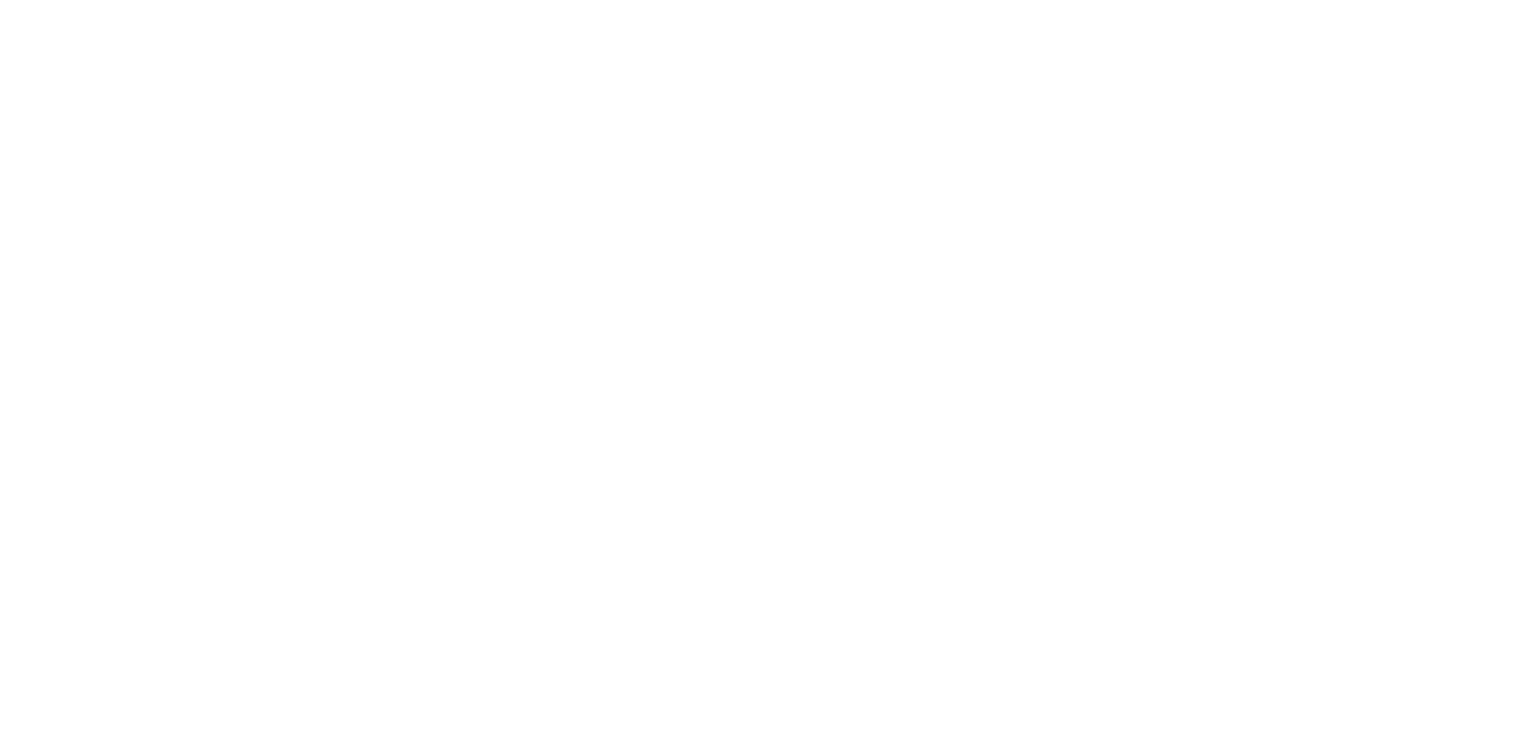 scroll, scrollTop: 0, scrollLeft: 0, axis: both 